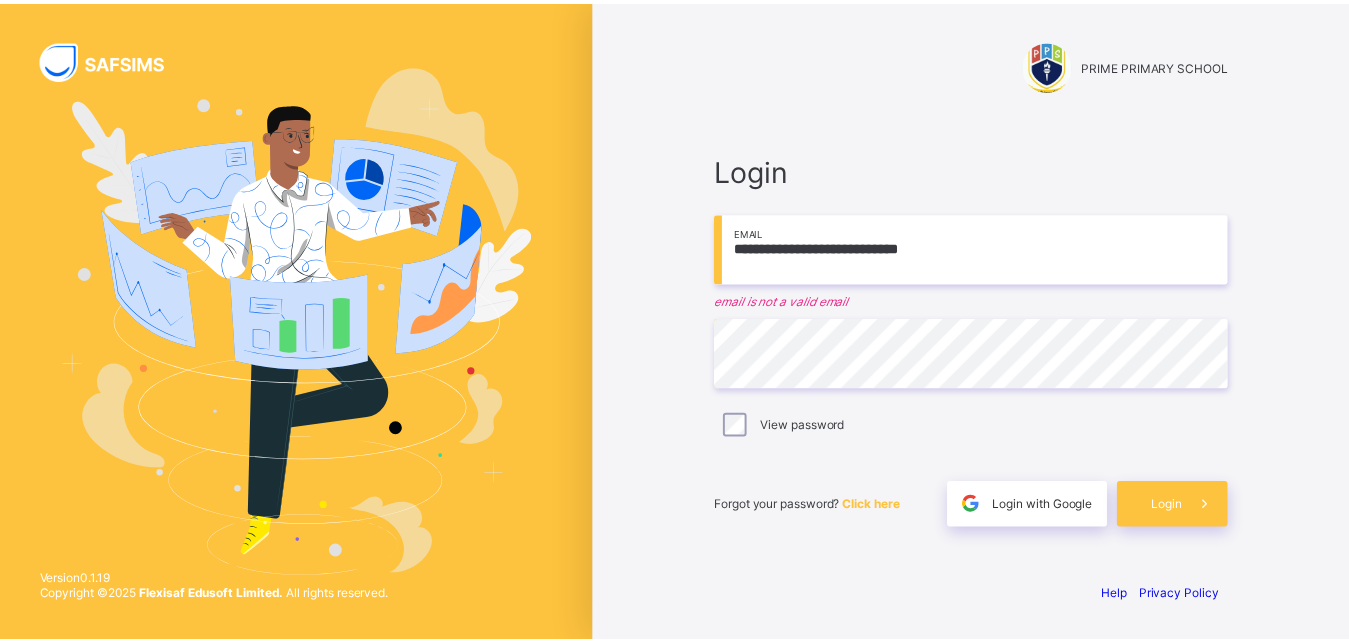 scroll, scrollTop: 0, scrollLeft: 0, axis: both 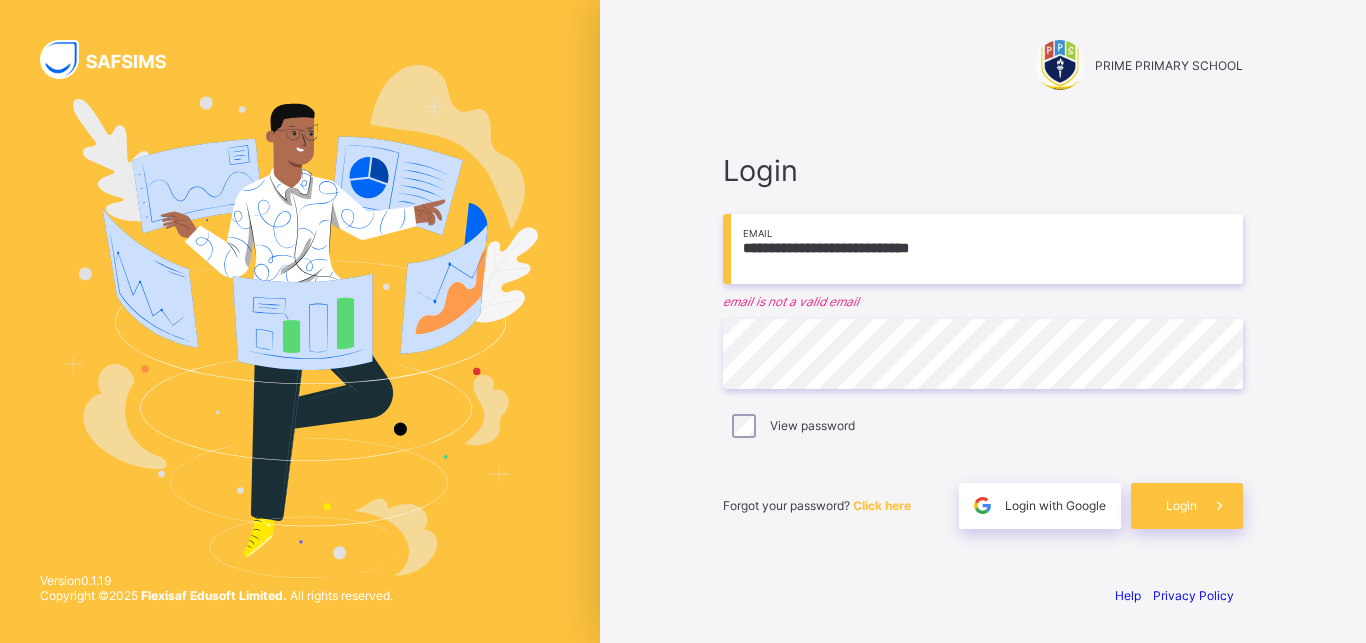 drag, startPoint x: 861, startPoint y: 261, endPoint x: 732, endPoint y: 249, distance: 129.55693 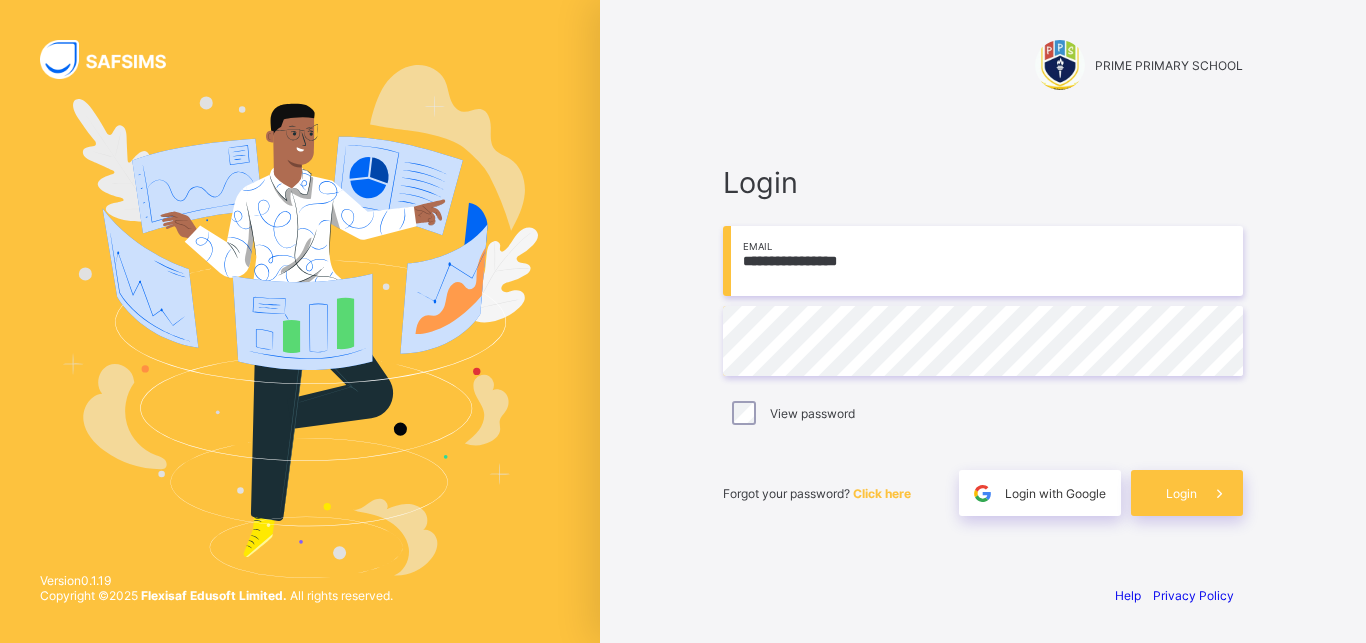 type on "**********" 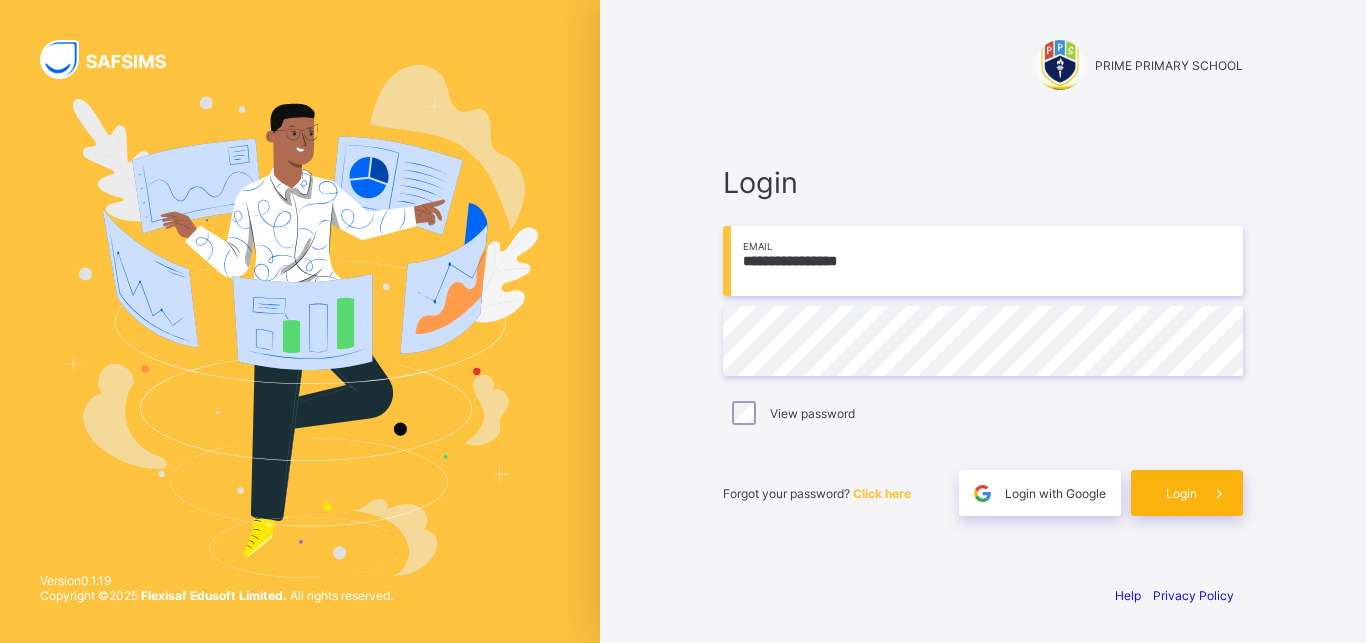 click on "Login" at bounding box center (1187, 493) 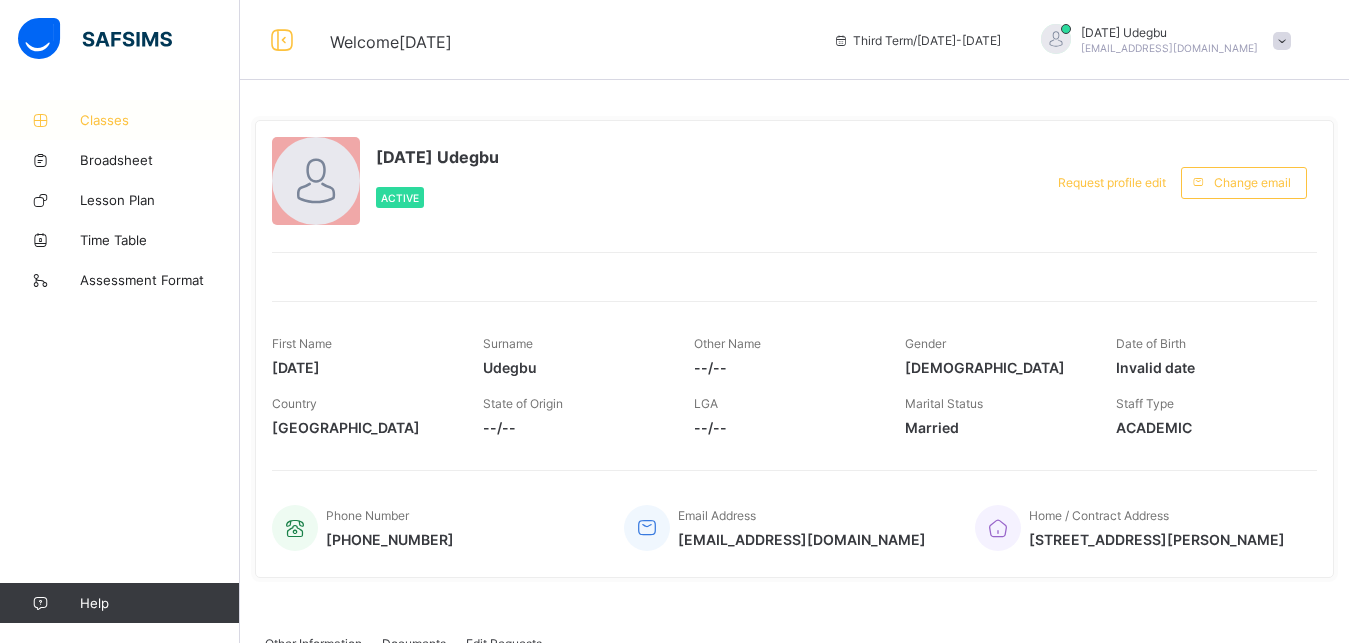click on "Classes" at bounding box center [160, 120] 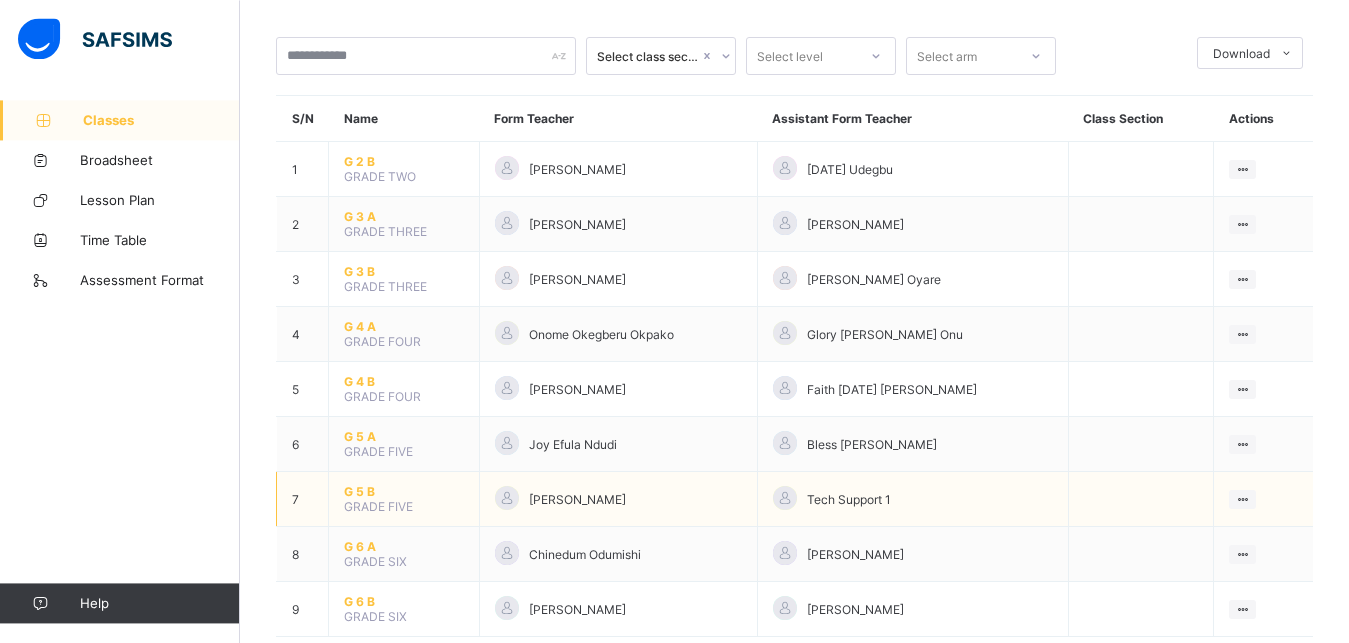 scroll, scrollTop: 152, scrollLeft: 0, axis: vertical 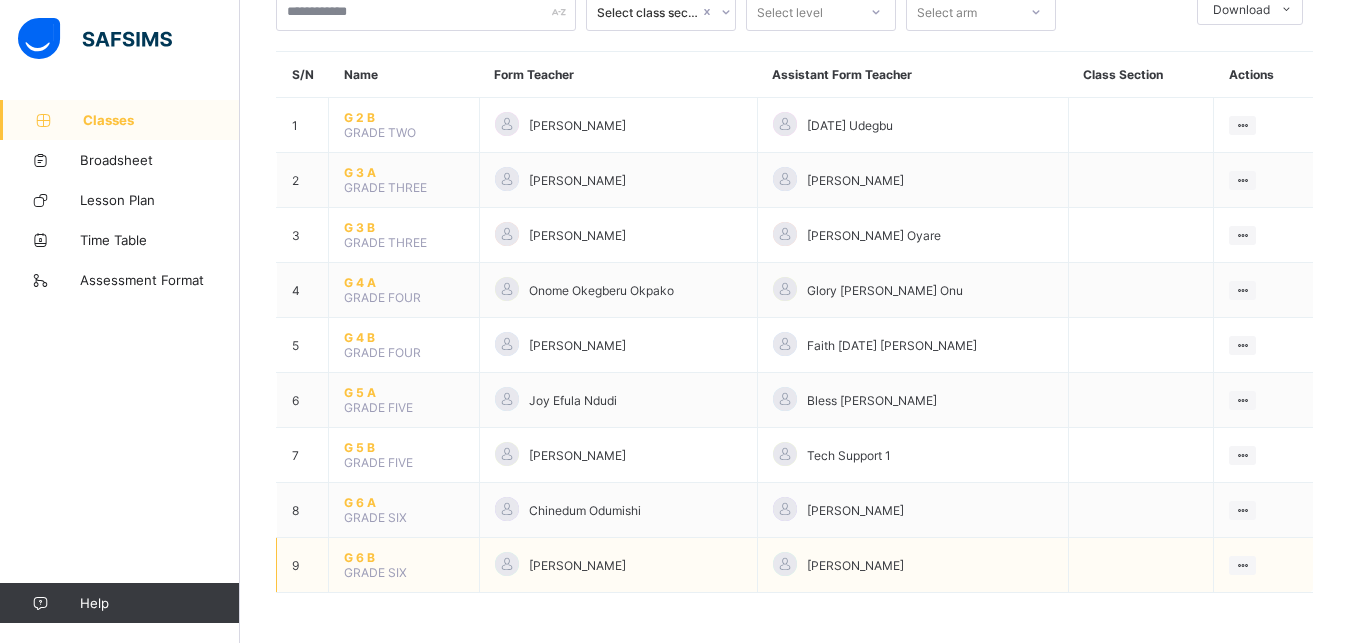 click on "G 6   B" at bounding box center (404, 557) 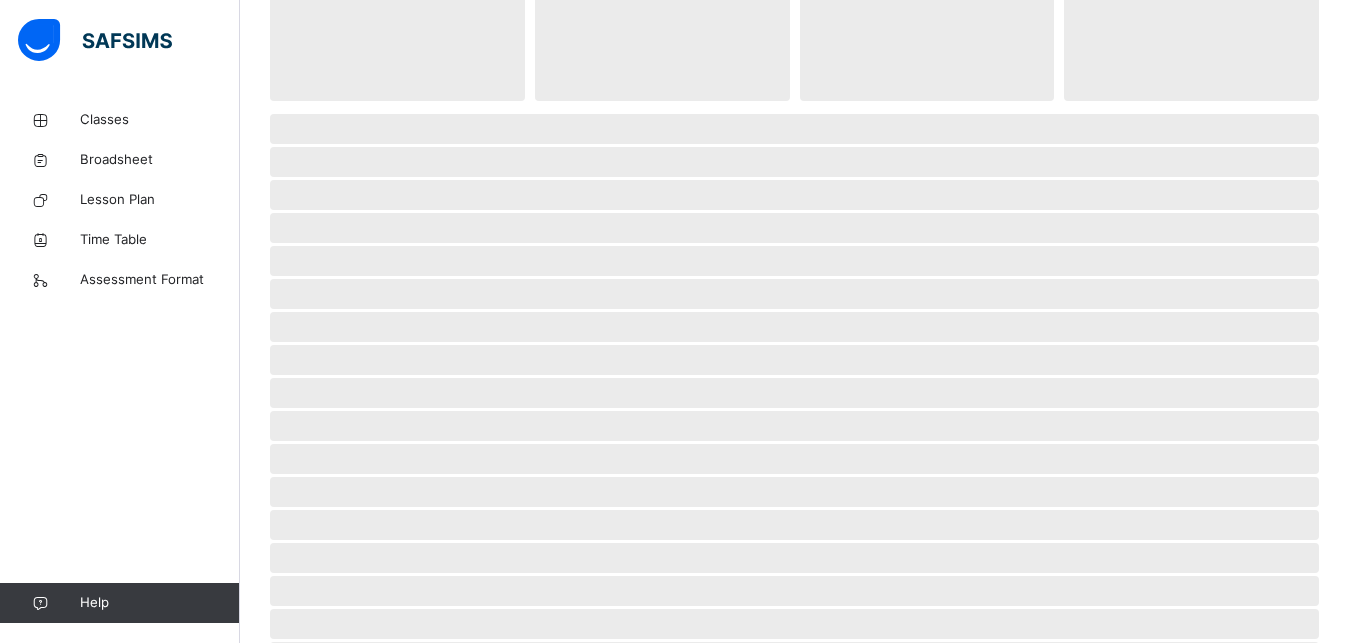 scroll, scrollTop: 0, scrollLeft: 0, axis: both 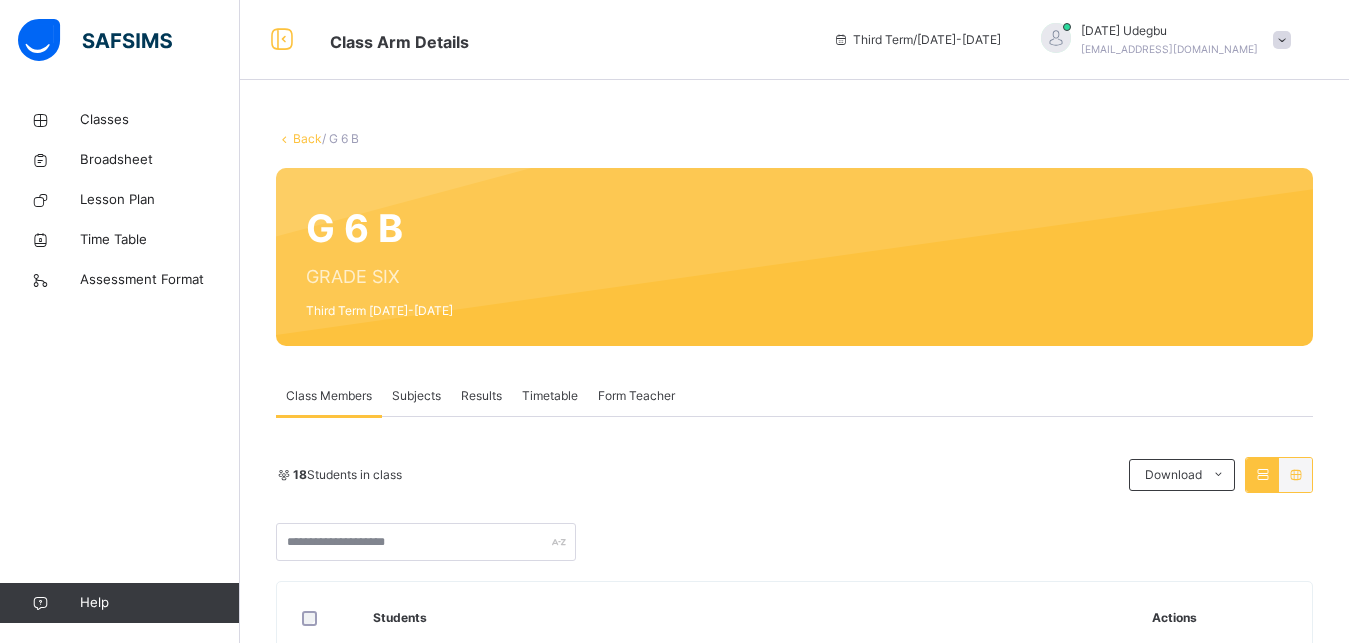 click on "Subjects" at bounding box center (416, 396) 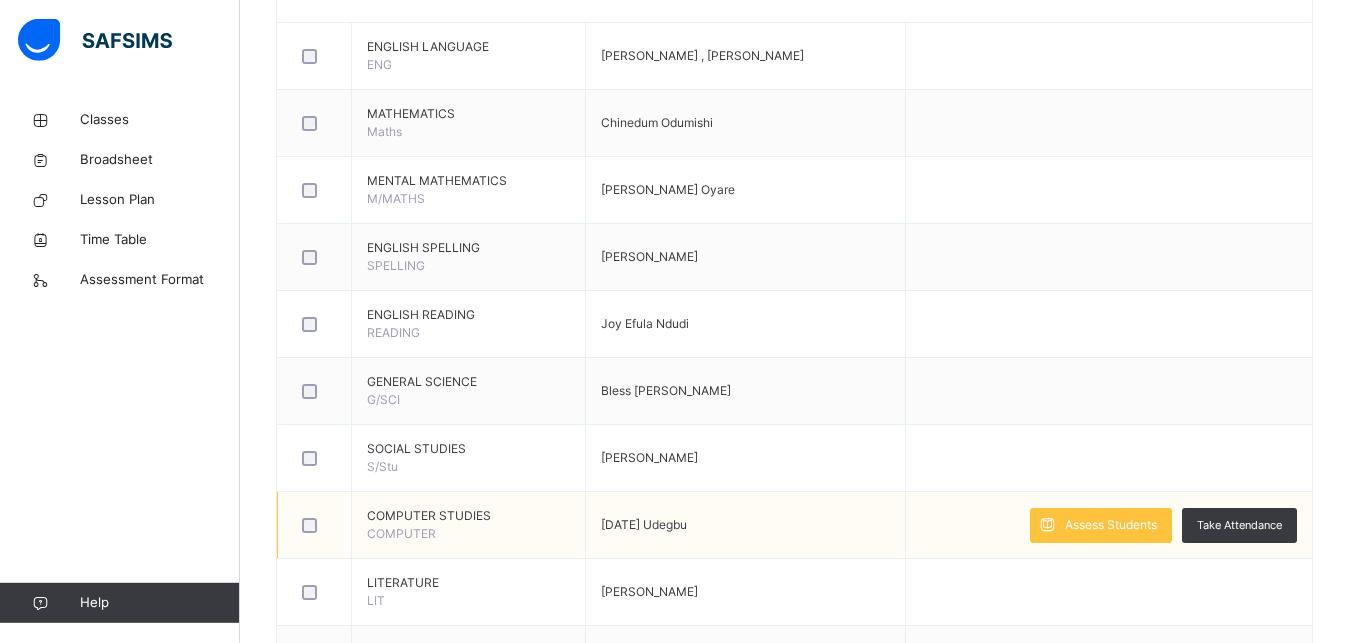 scroll, scrollTop: 612, scrollLeft: 0, axis: vertical 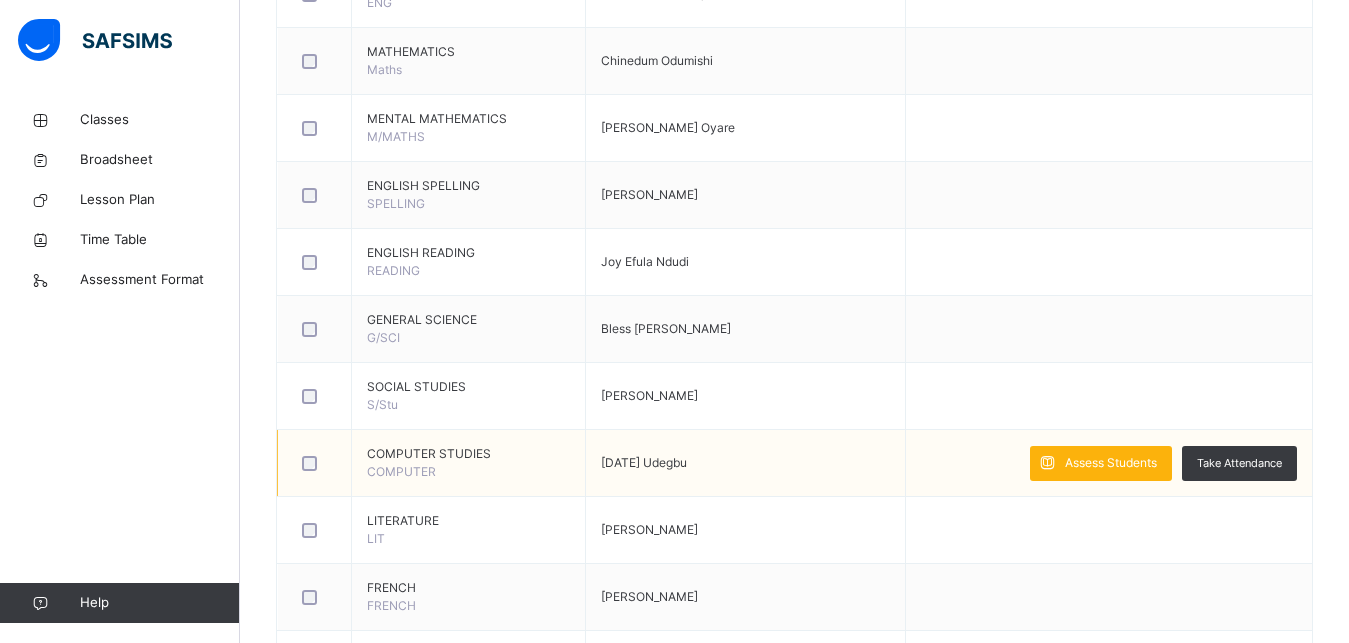 click on "Assess Students" at bounding box center (1111, 463) 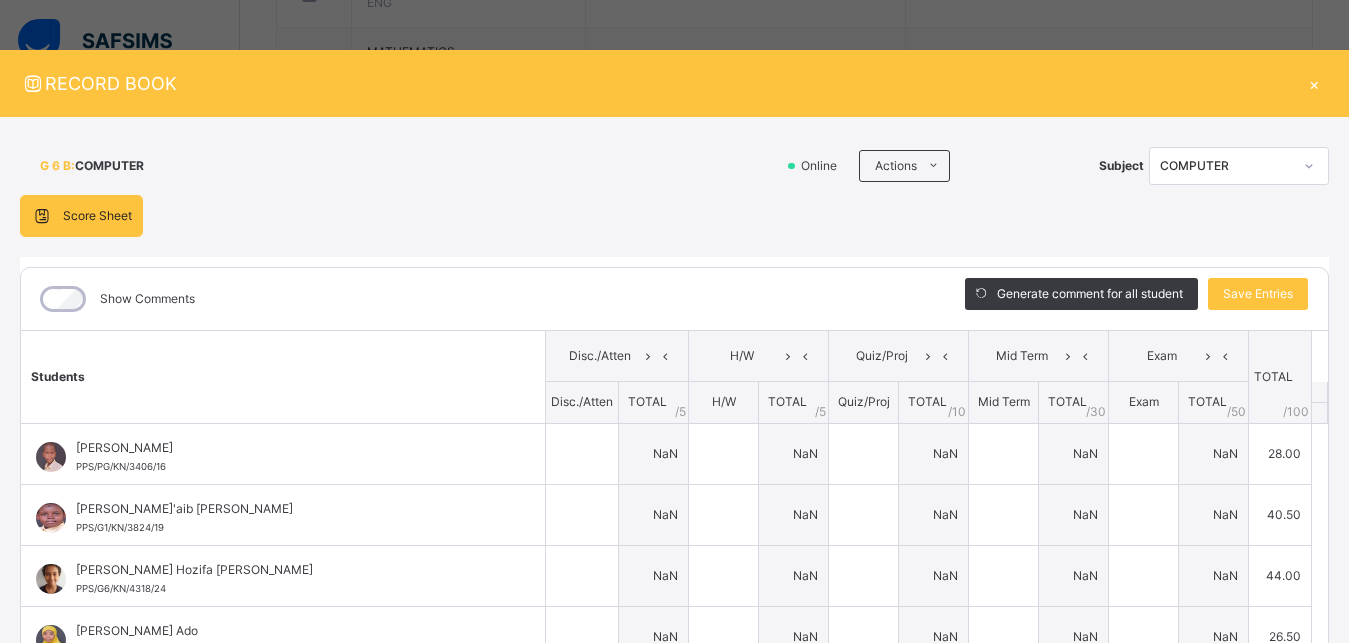 type on "*" 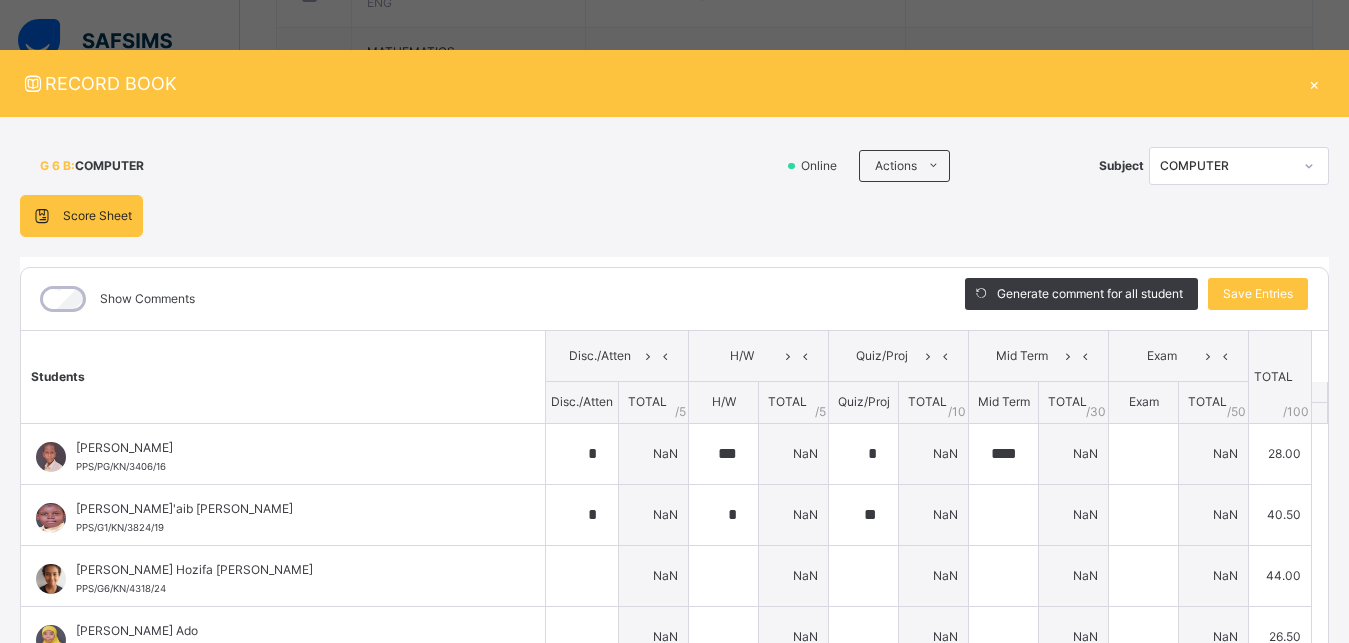 type on "****" 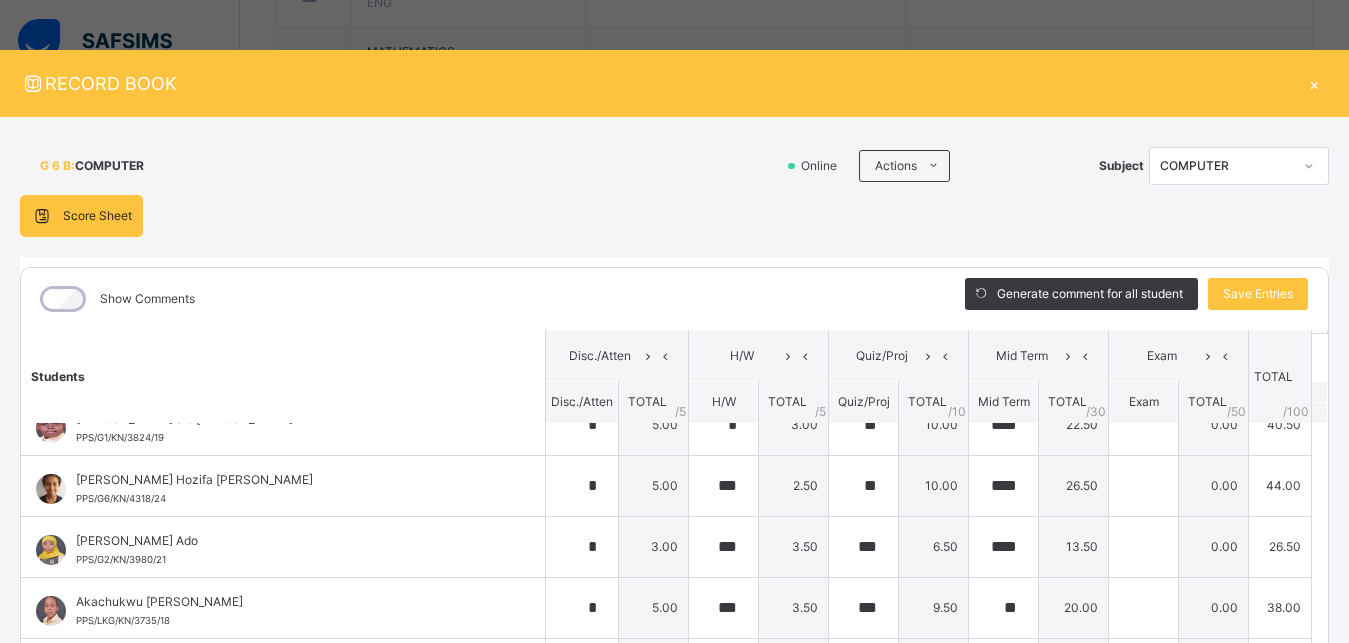 scroll, scrollTop: 0, scrollLeft: 0, axis: both 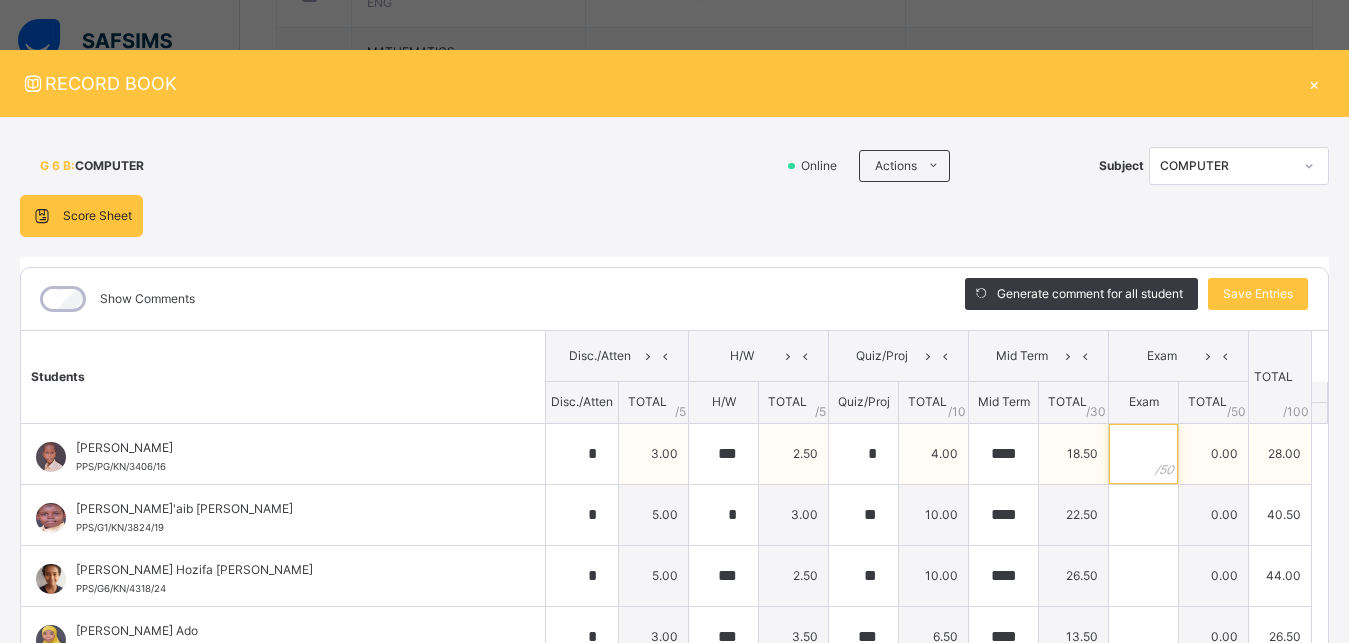 click at bounding box center [1143, 454] 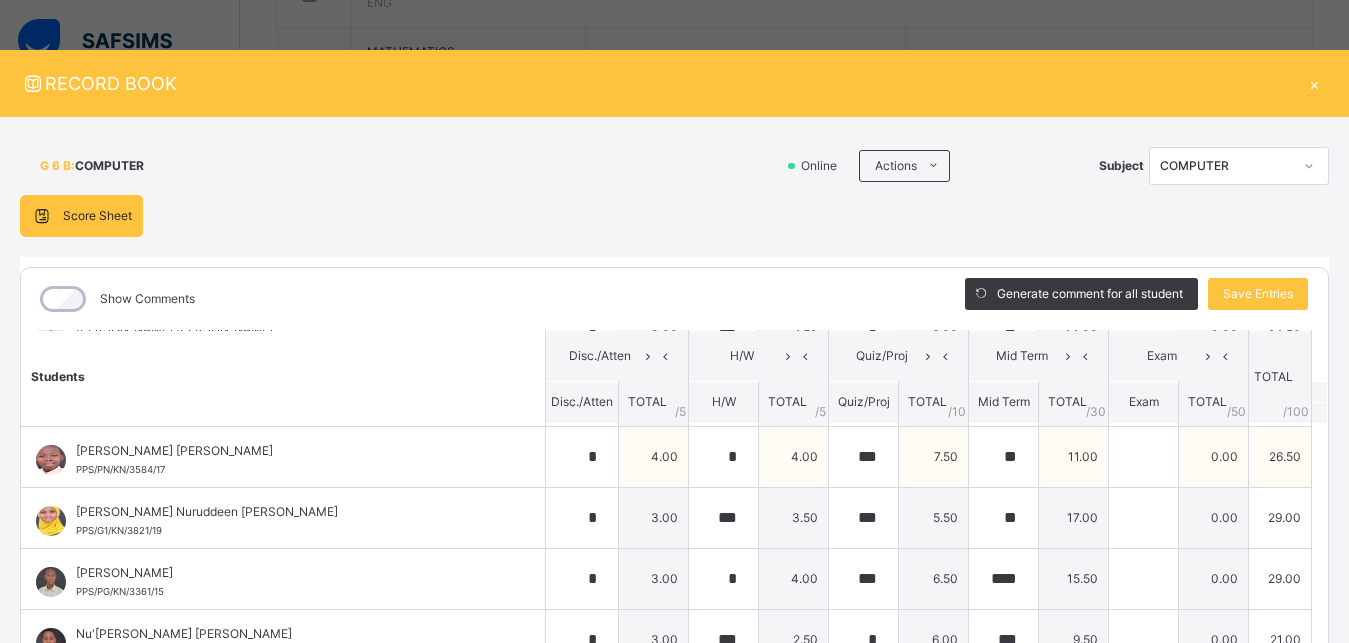 scroll, scrollTop: 630, scrollLeft: 0, axis: vertical 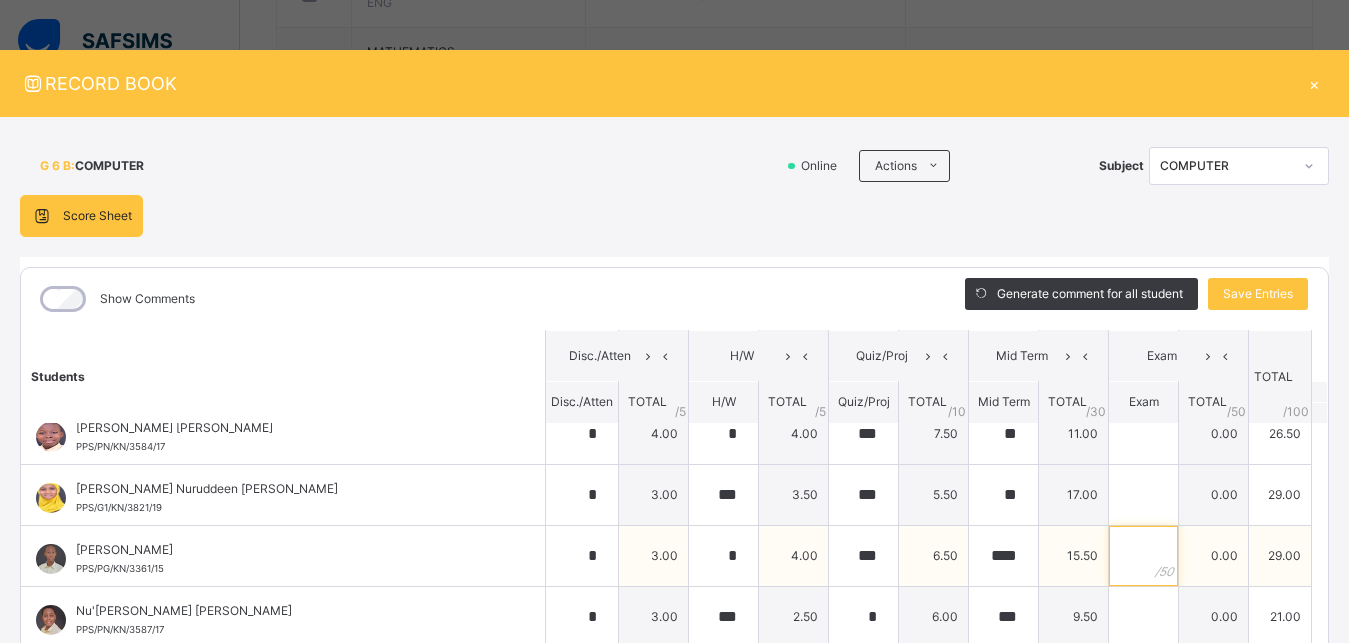 click at bounding box center [1143, 556] 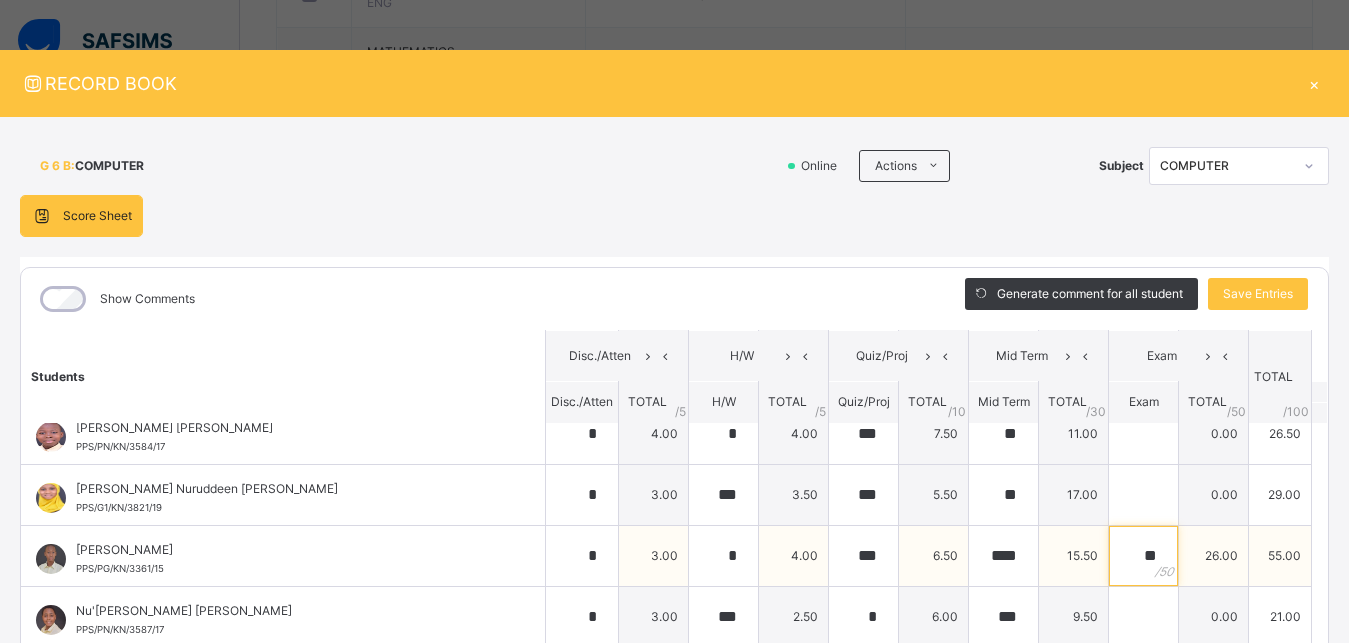 scroll, scrollTop: 692, scrollLeft: 0, axis: vertical 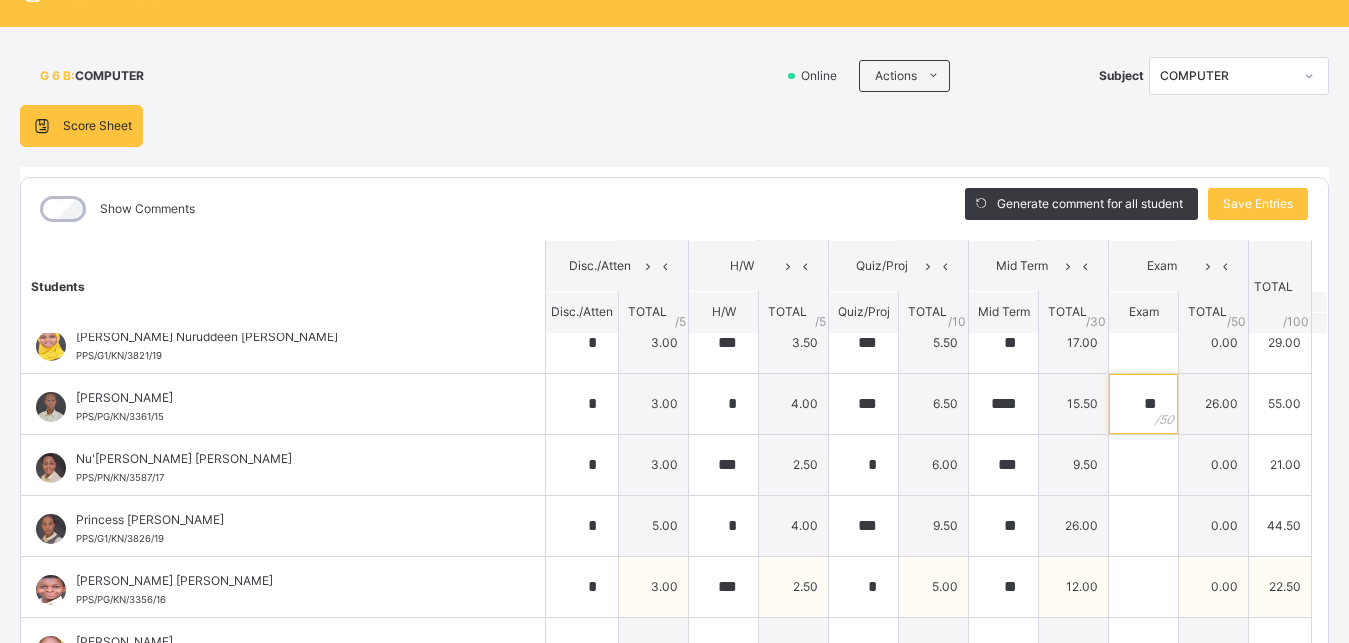 type on "**" 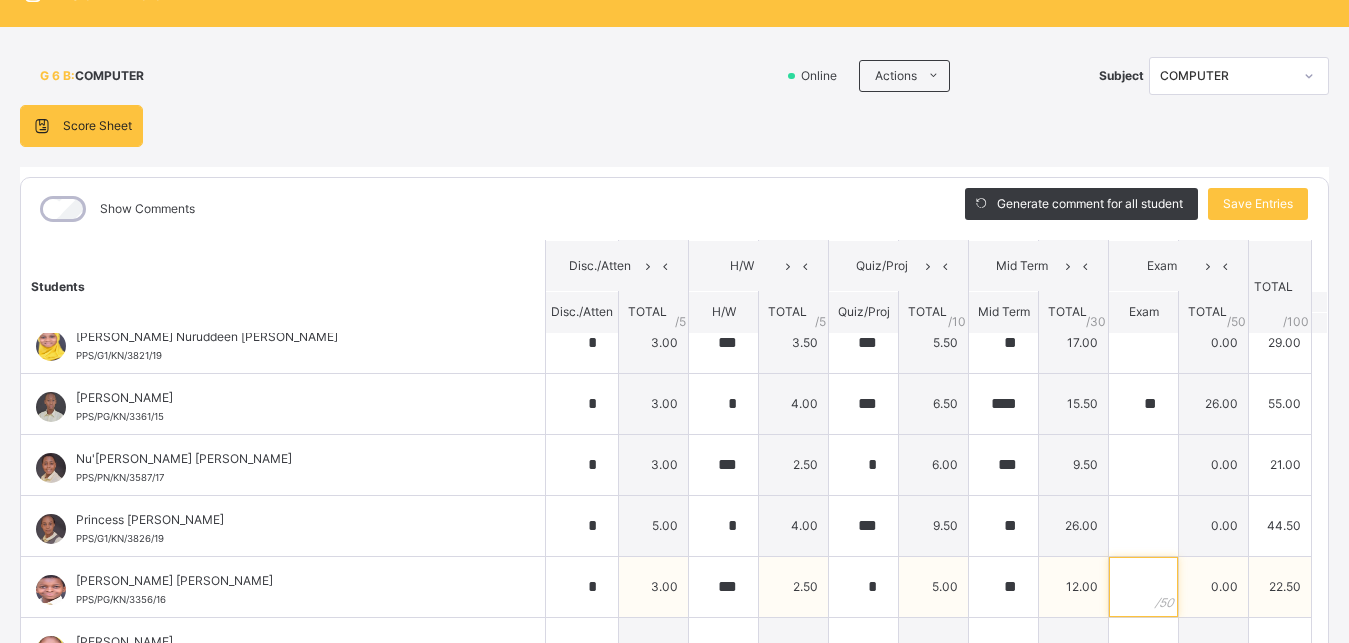 click at bounding box center (1143, 587) 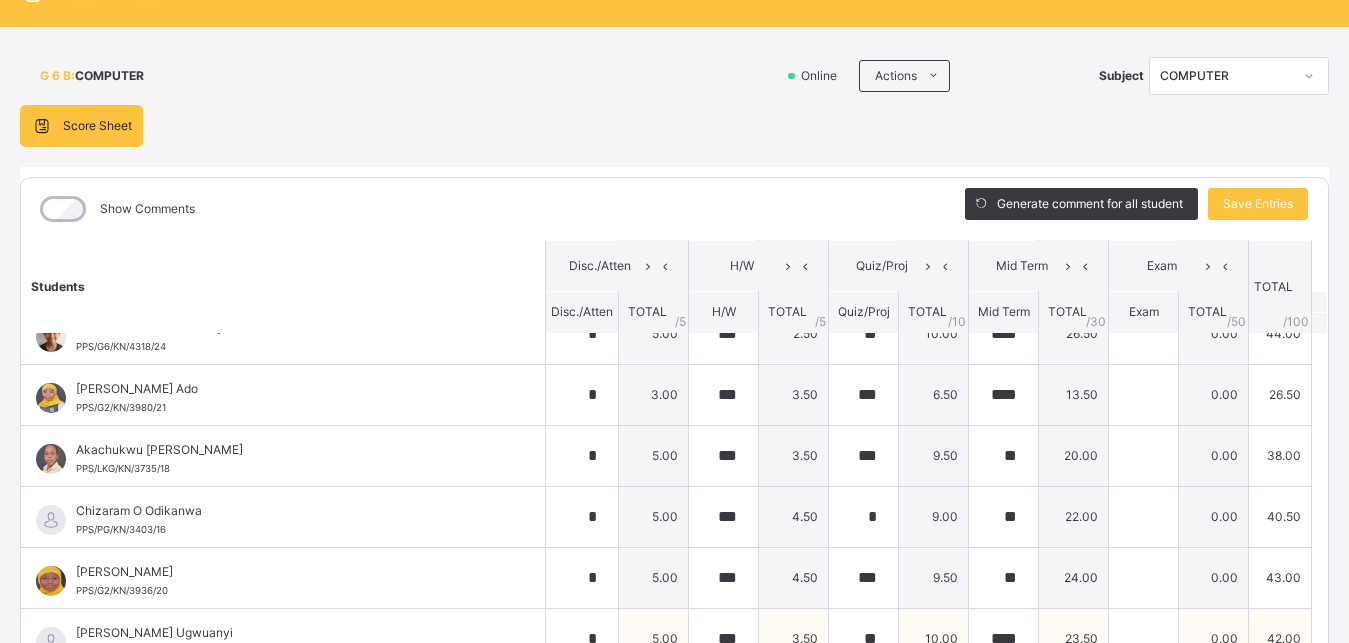 scroll, scrollTop: 0, scrollLeft: 0, axis: both 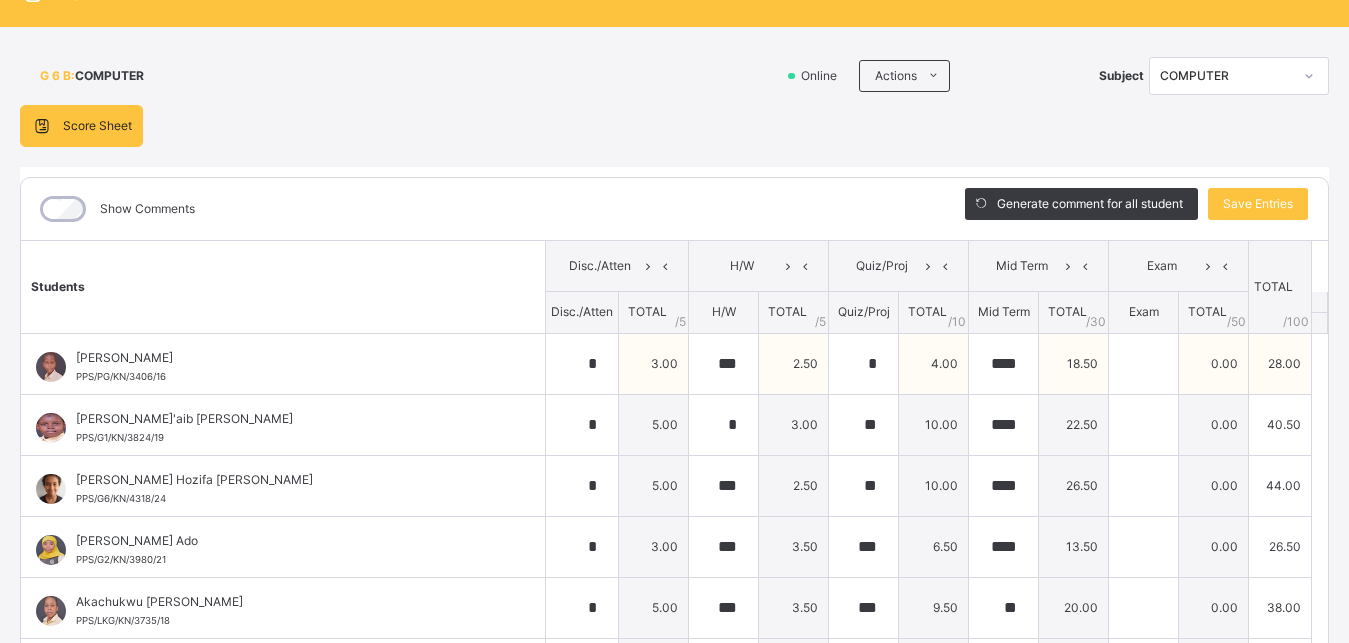 type on "**" 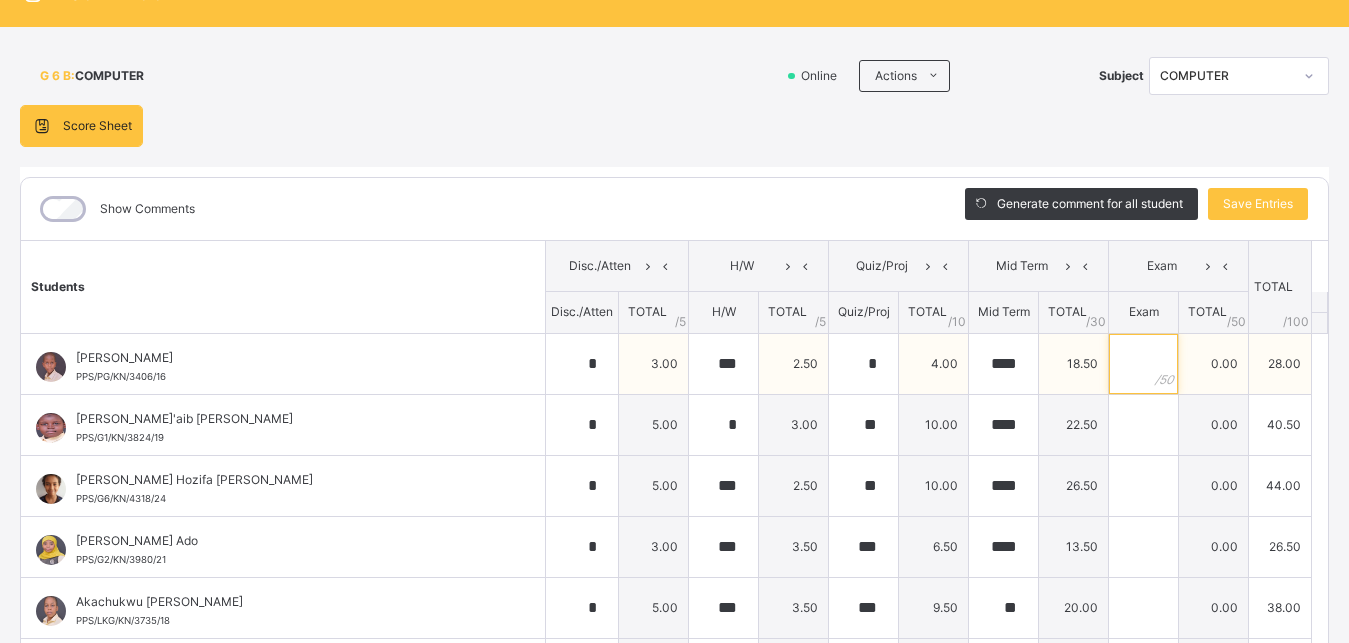 click at bounding box center (1143, 364) 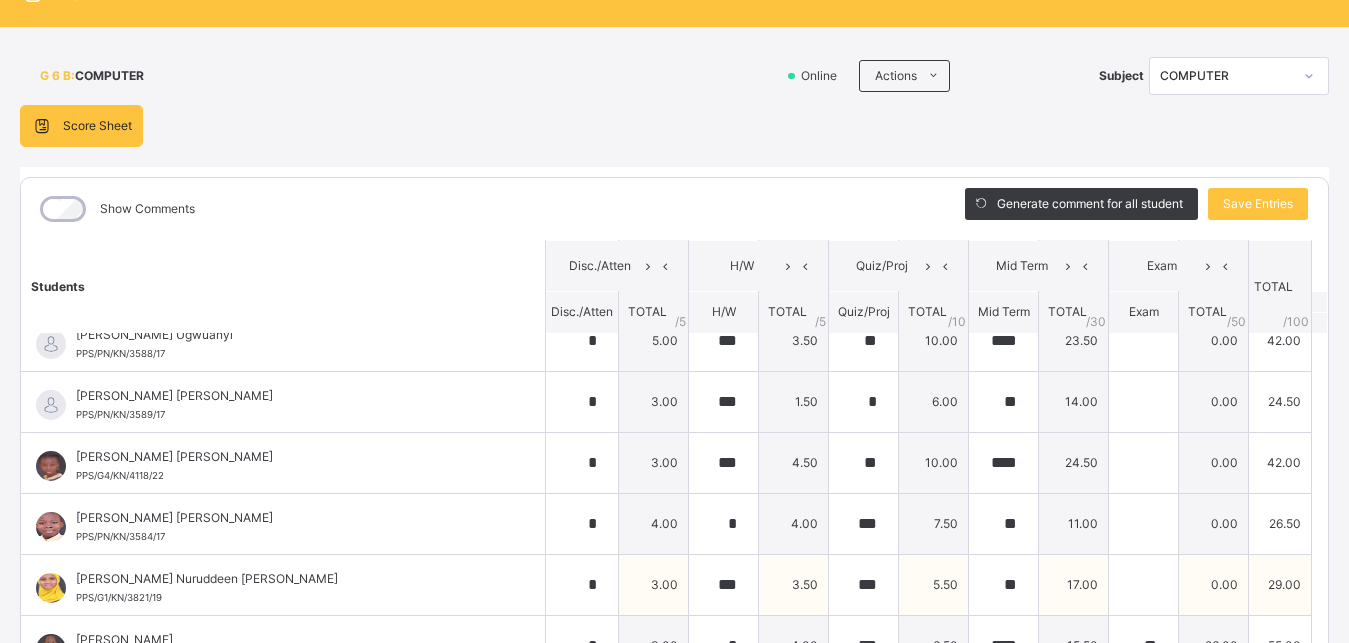 scroll, scrollTop: 422, scrollLeft: 0, axis: vertical 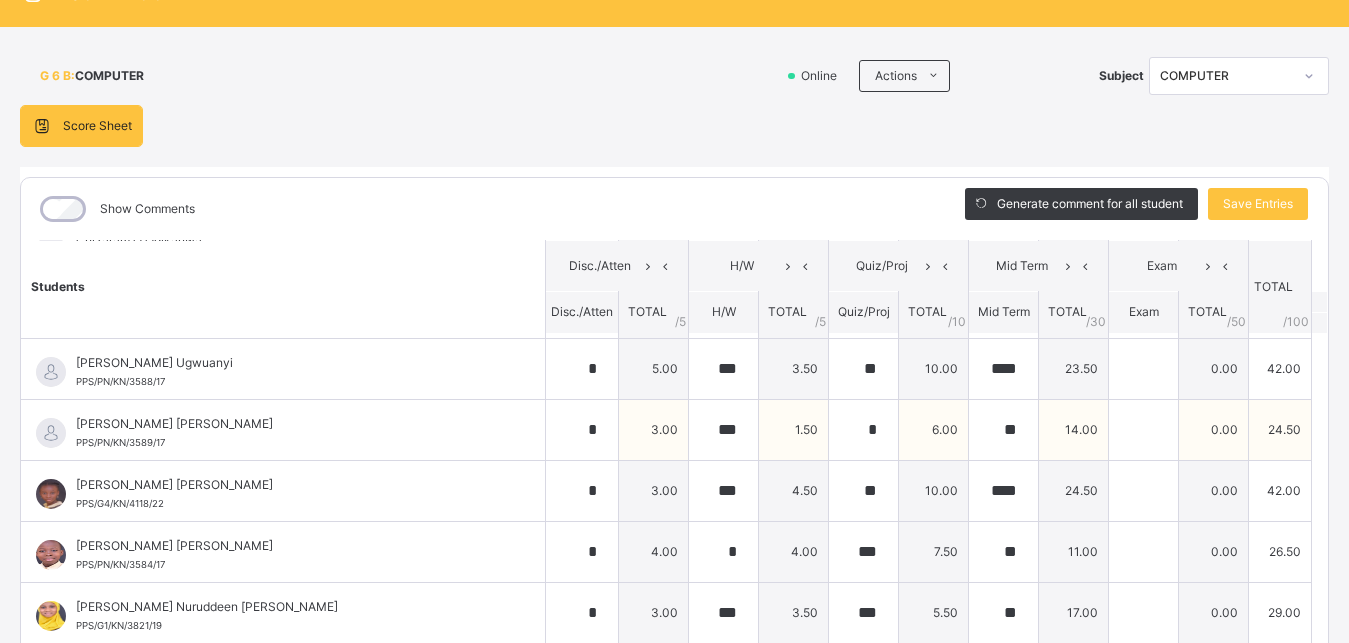 type on "**" 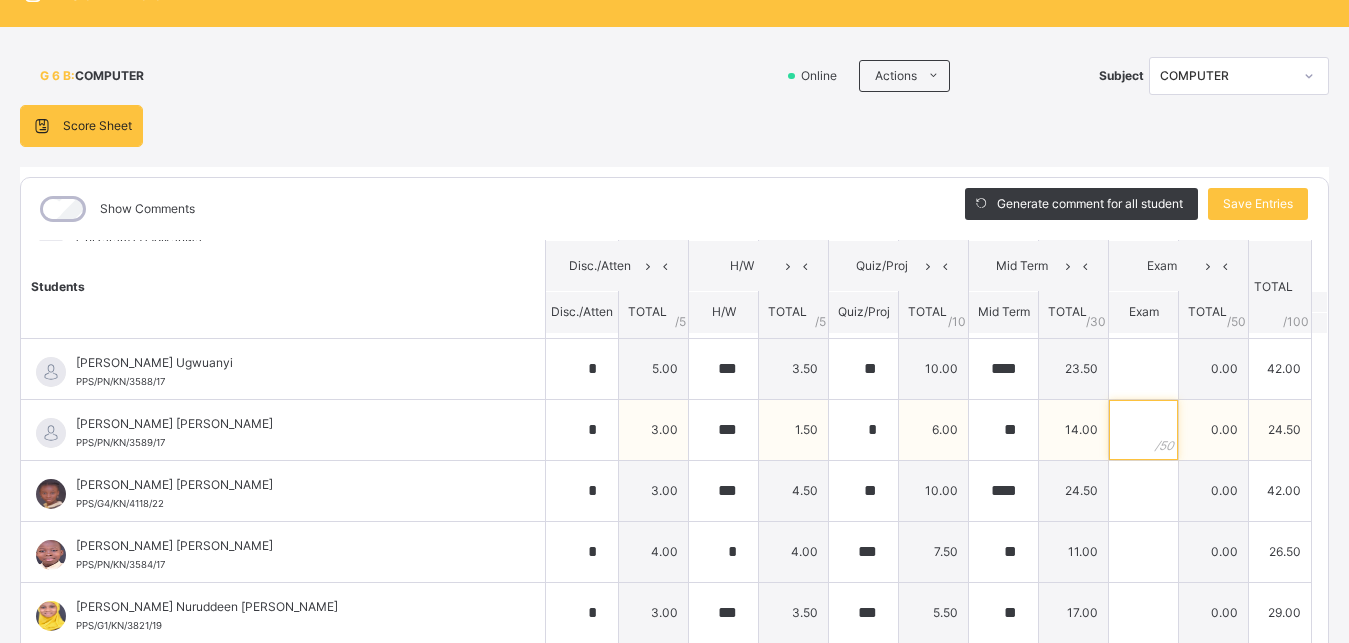 click at bounding box center [1143, 430] 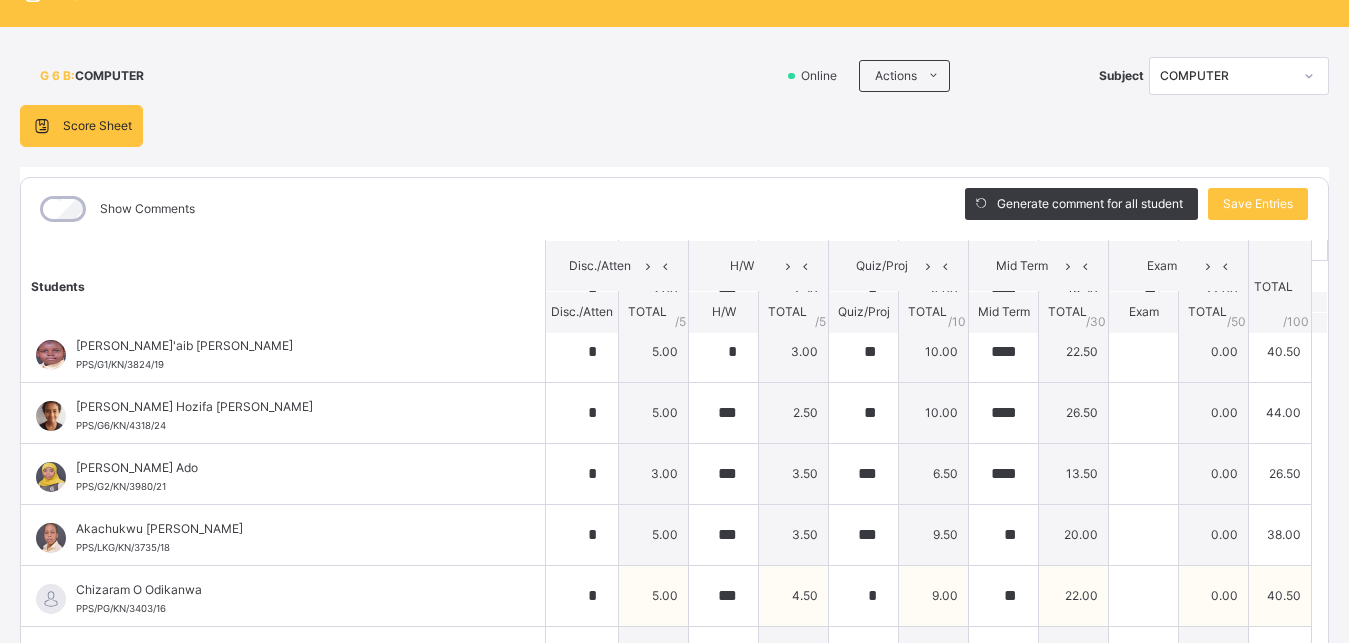 scroll, scrollTop: 62, scrollLeft: 0, axis: vertical 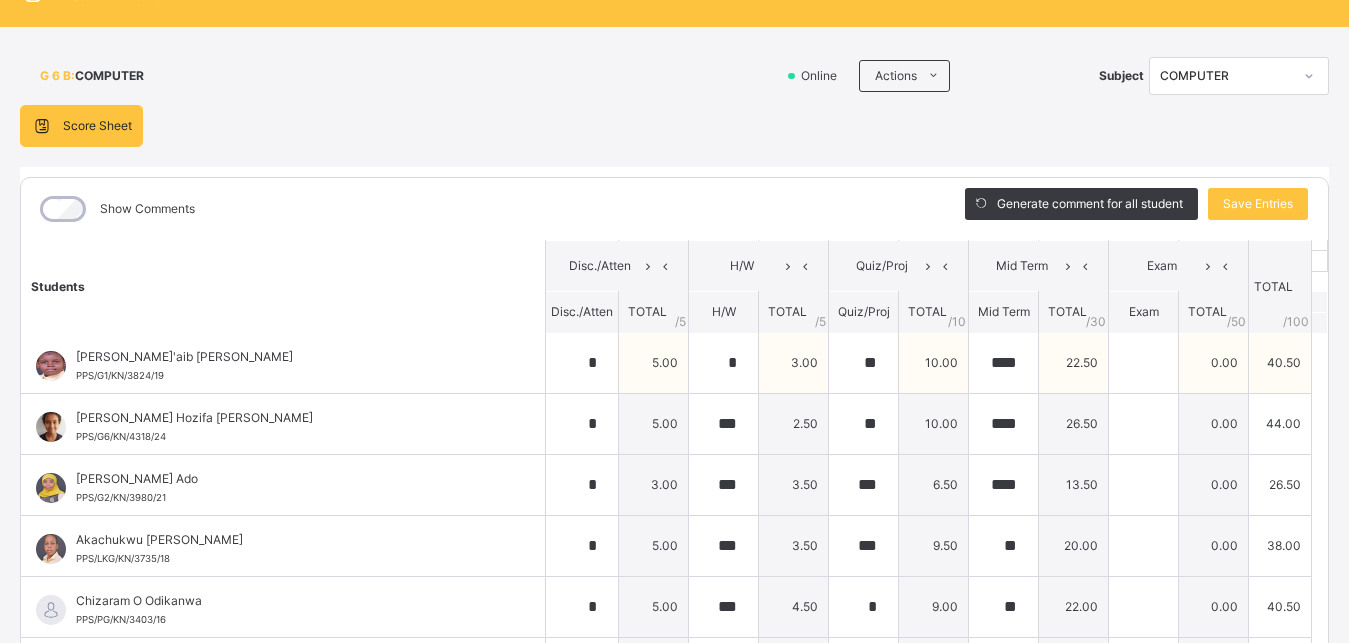 type on "****" 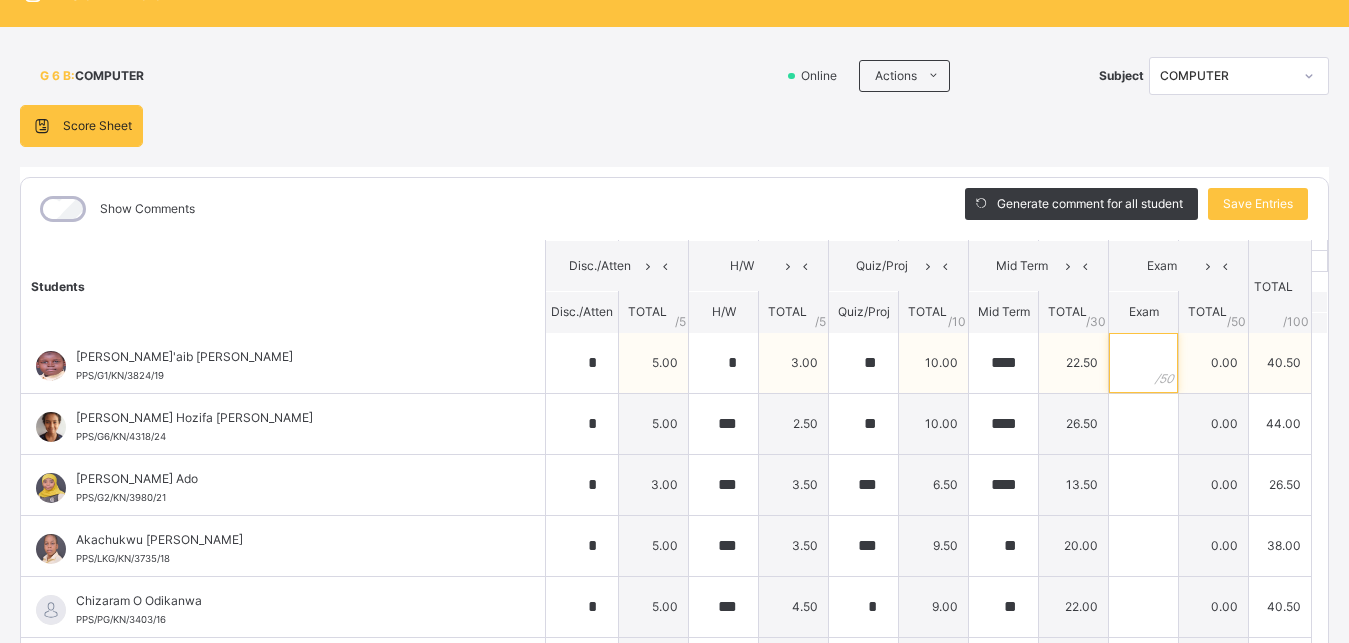 click at bounding box center [1143, 363] 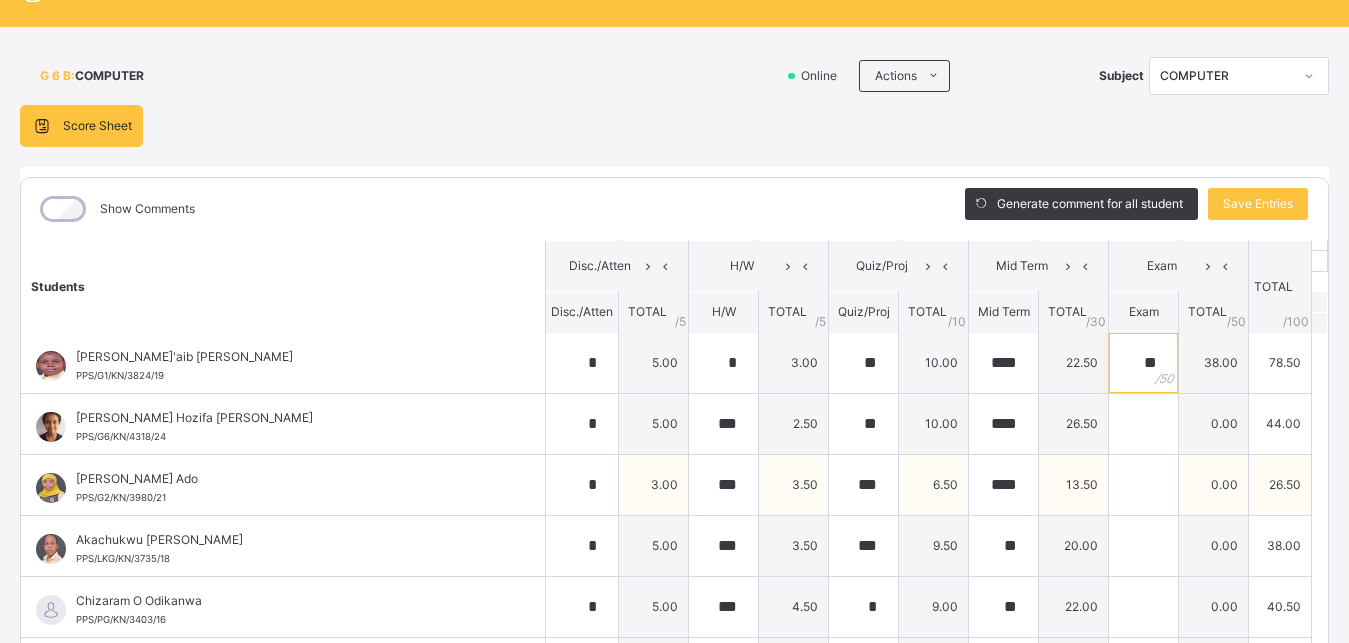 type on "**" 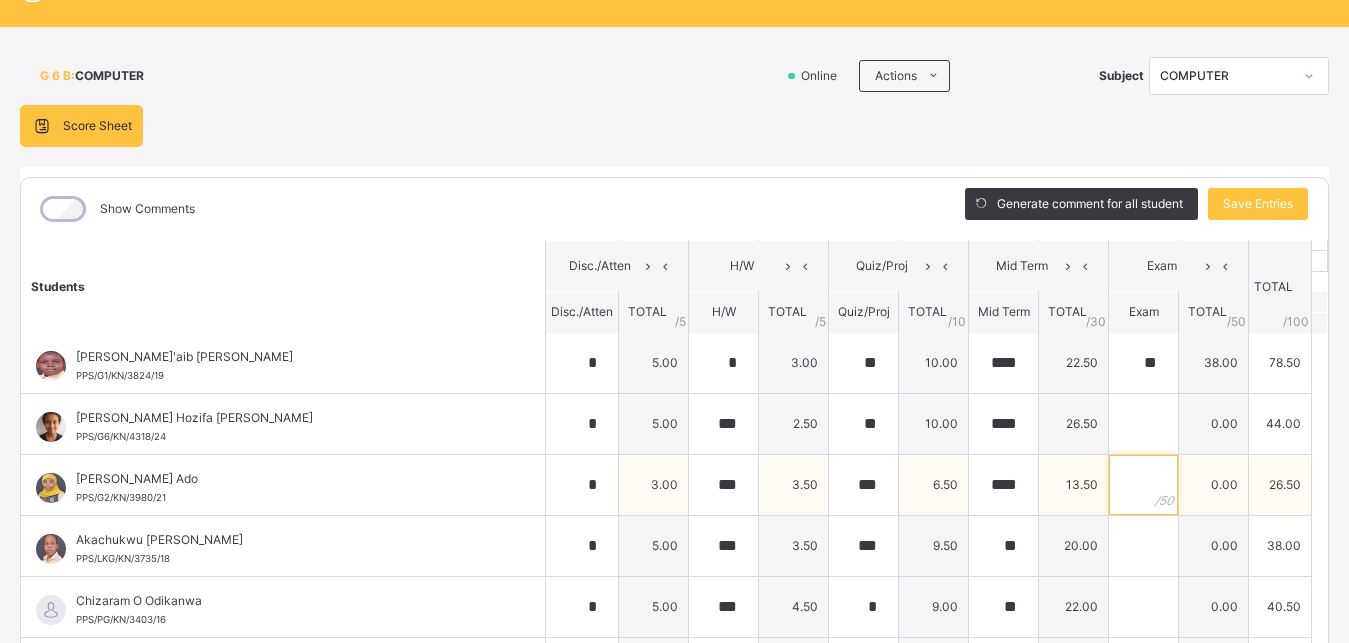 click at bounding box center (1143, 485) 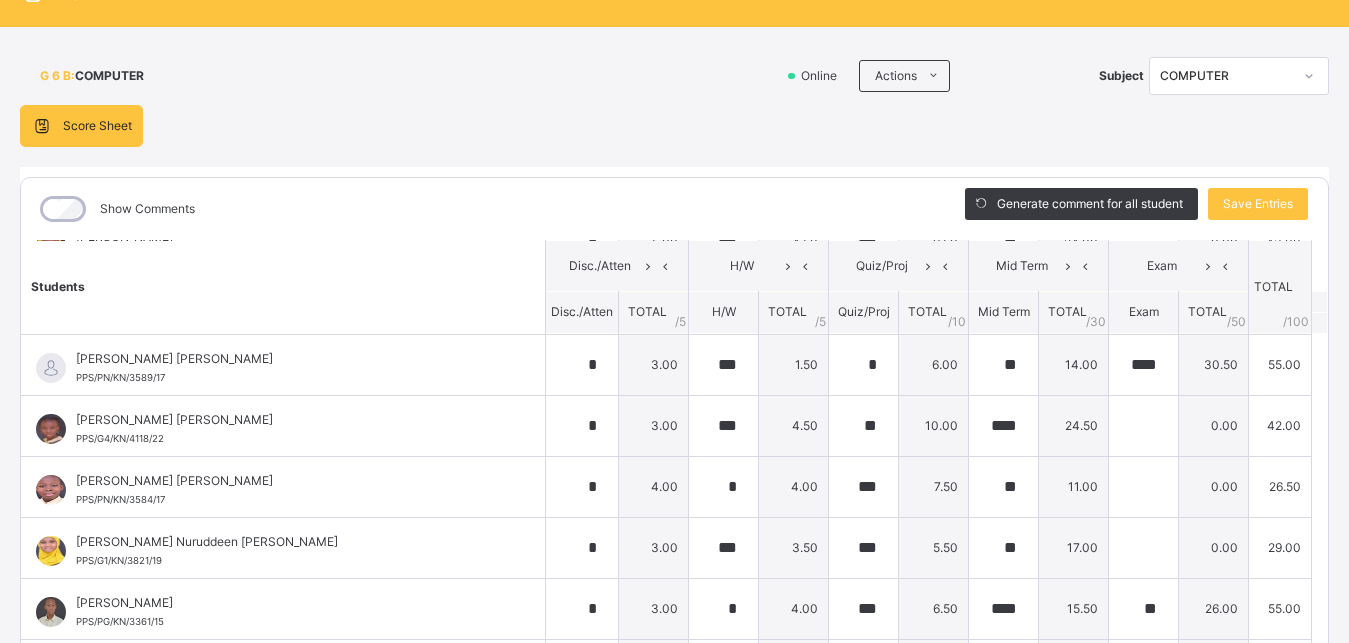 scroll, scrollTop: 512, scrollLeft: 0, axis: vertical 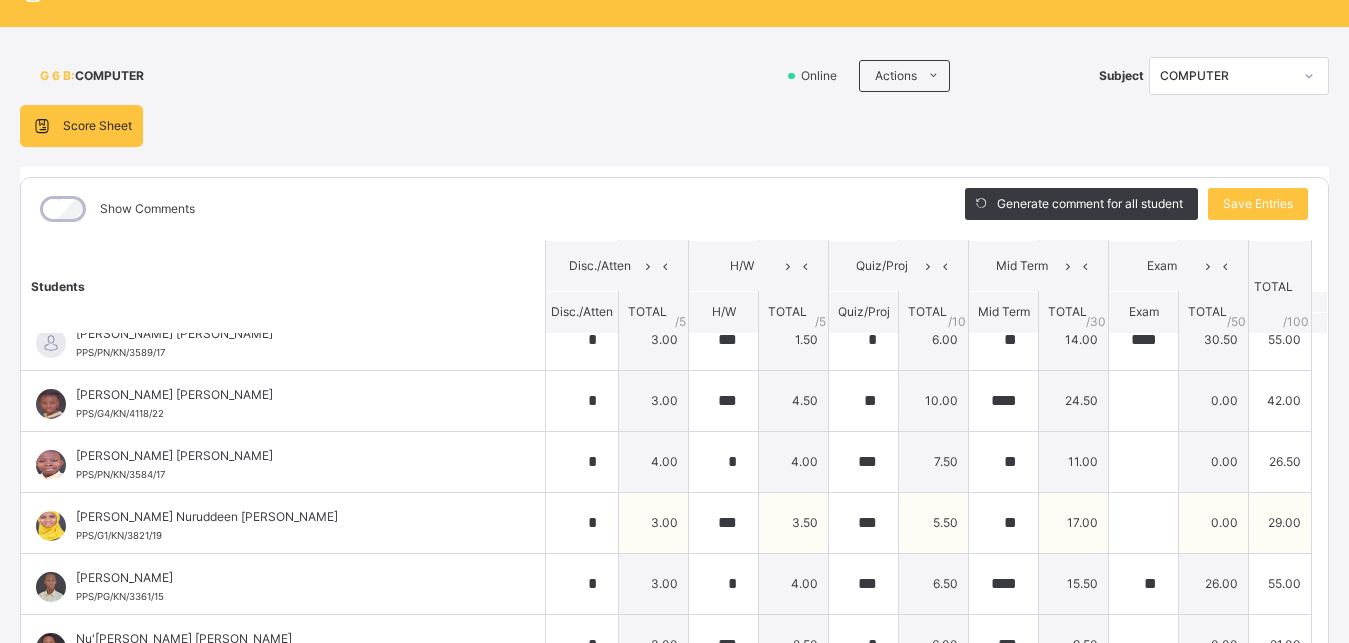 type on "****" 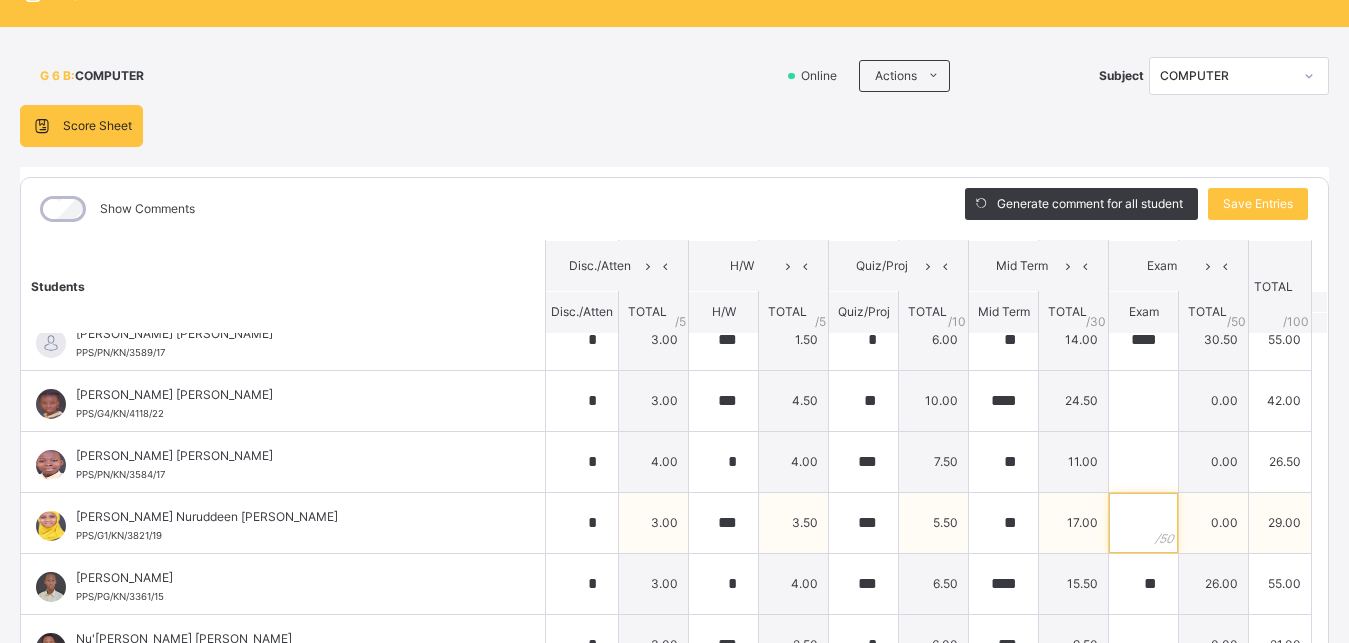 click at bounding box center [1143, 523] 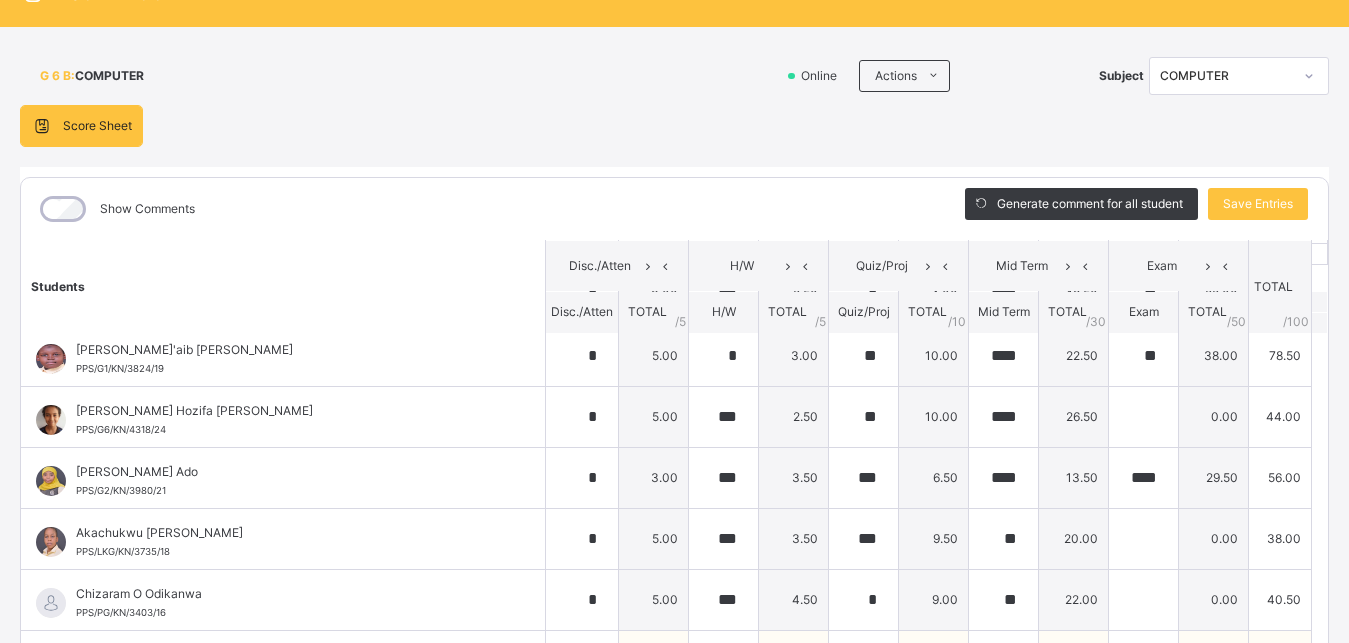 scroll, scrollTop: 90, scrollLeft: 0, axis: vertical 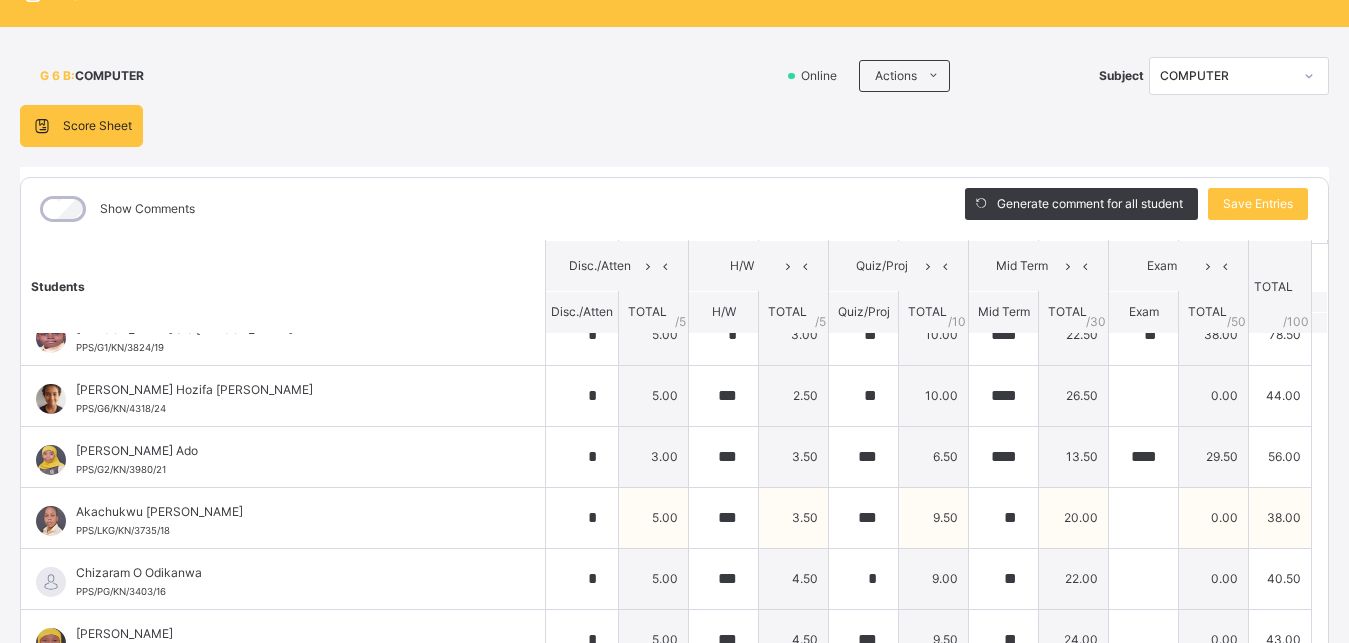 type on "****" 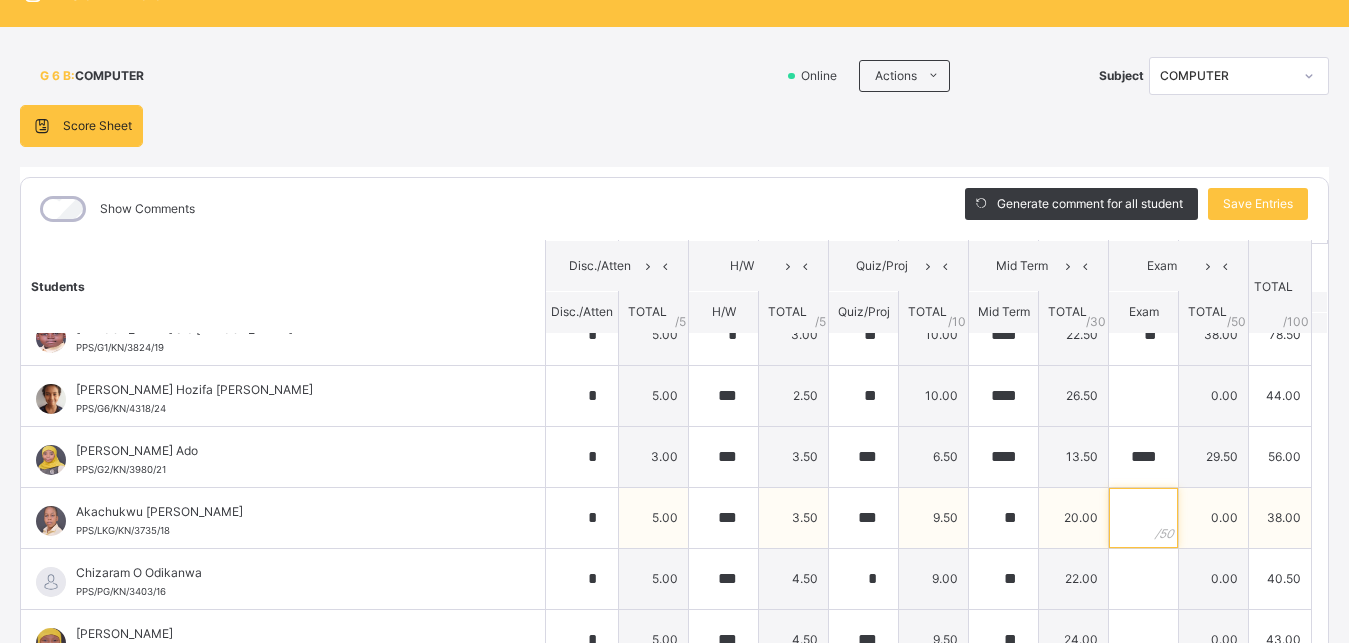 click at bounding box center (1143, 518) 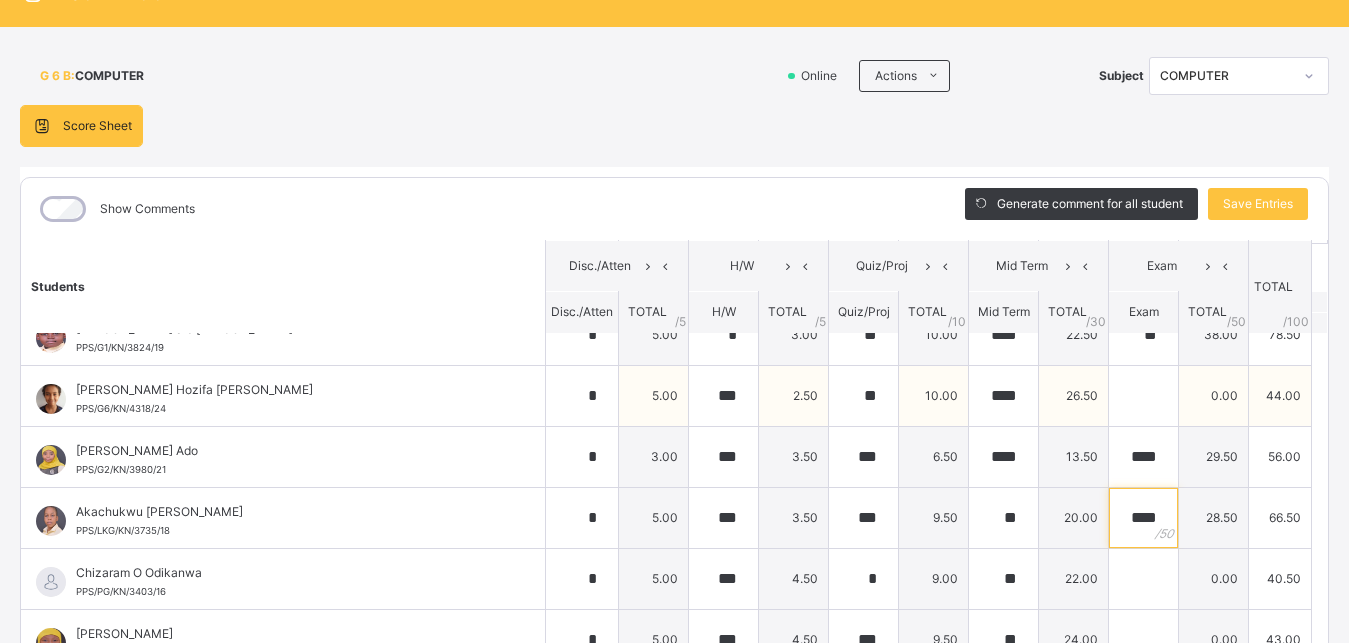 type on "****" 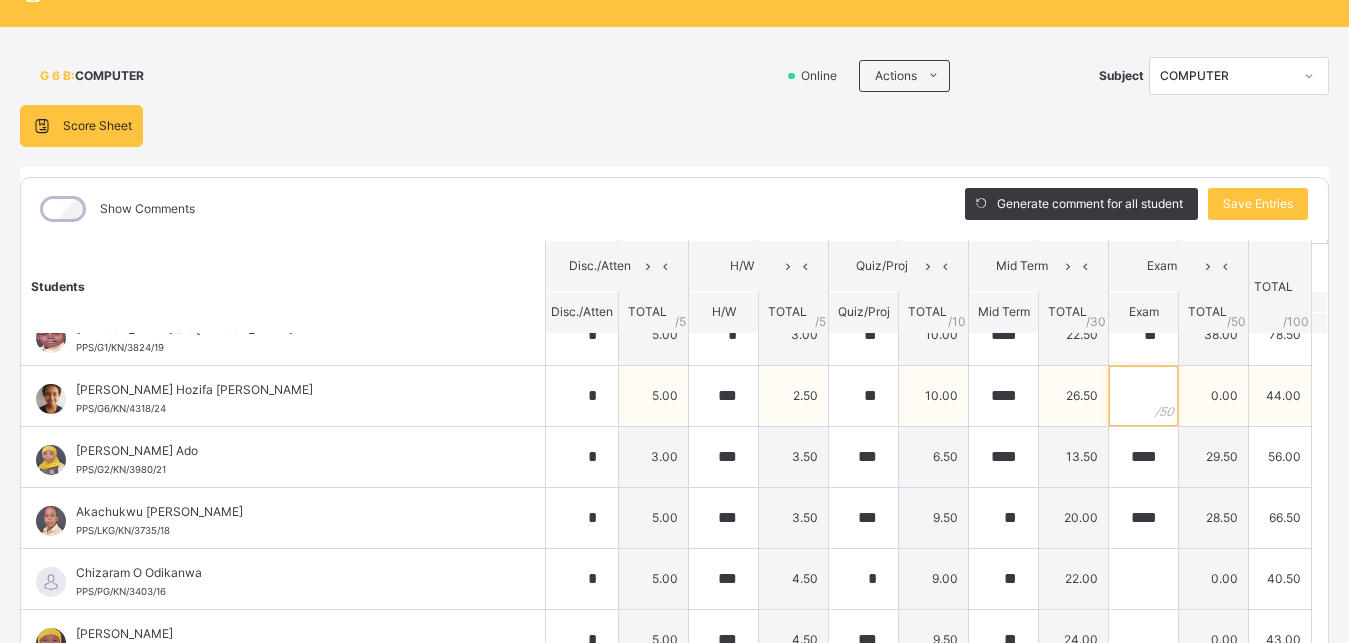 click at bounding box center (1143, 396) 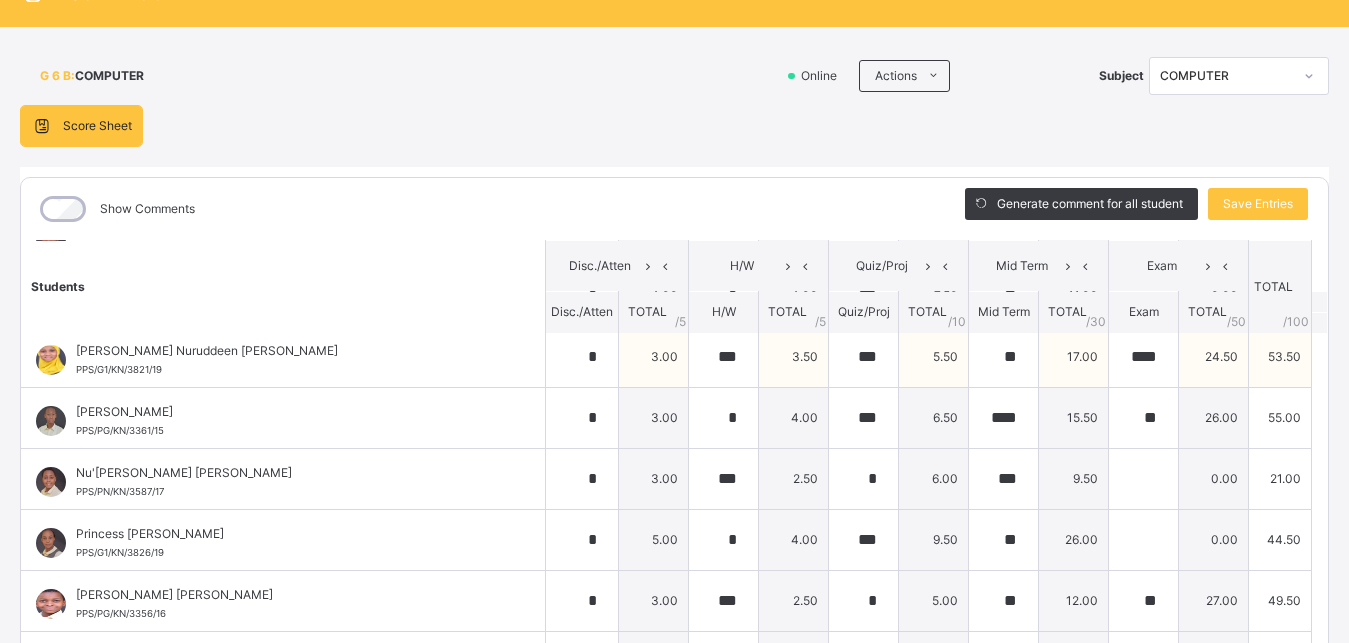 scroll, scrollTop: 692, scrollLeft: 0, axis: vertical 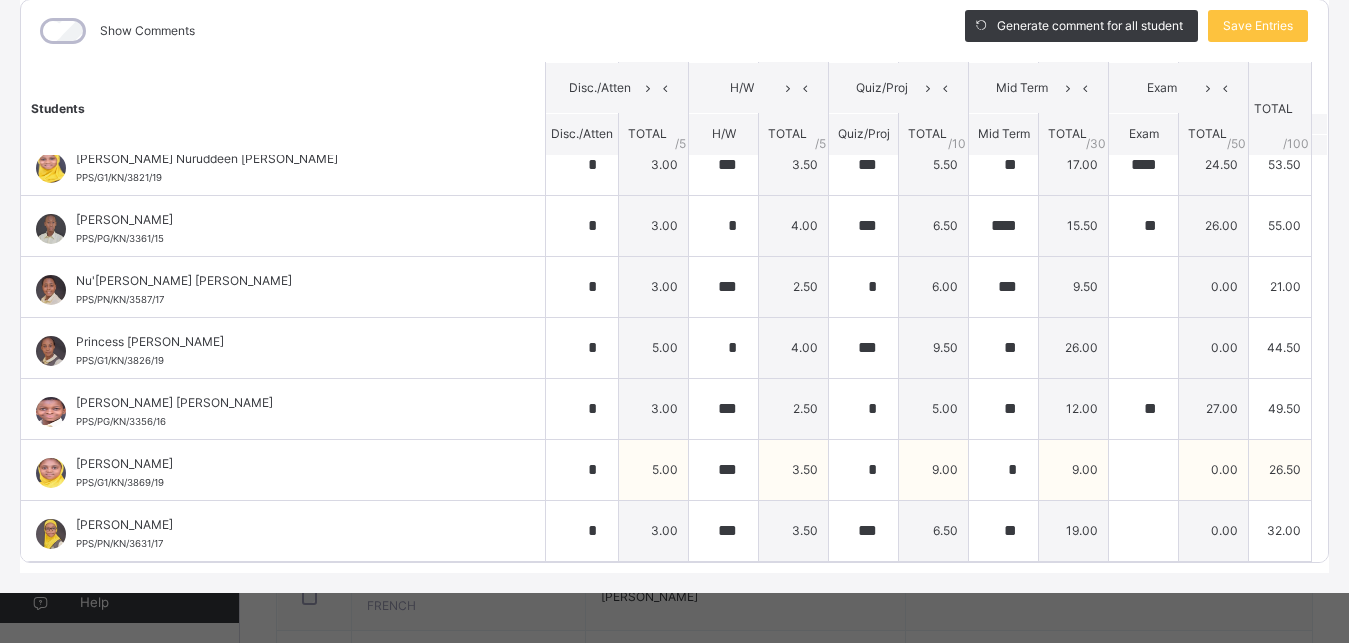type on "****" 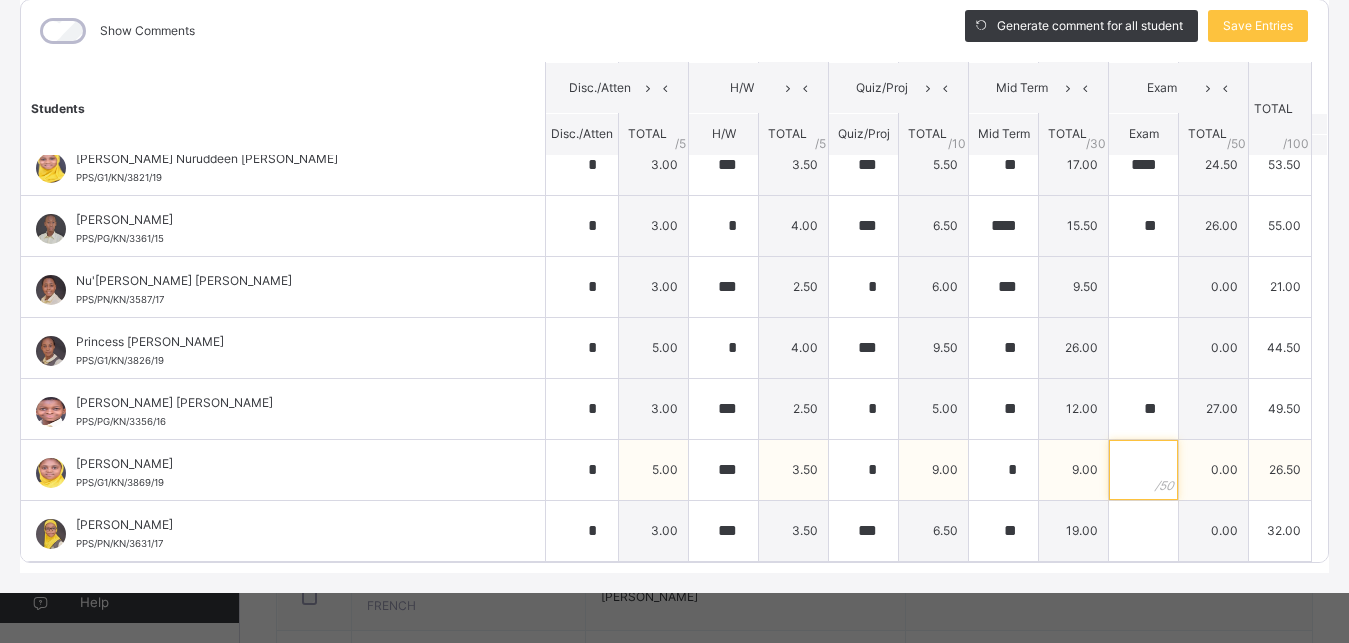 click at bounding box center (1143, 470) 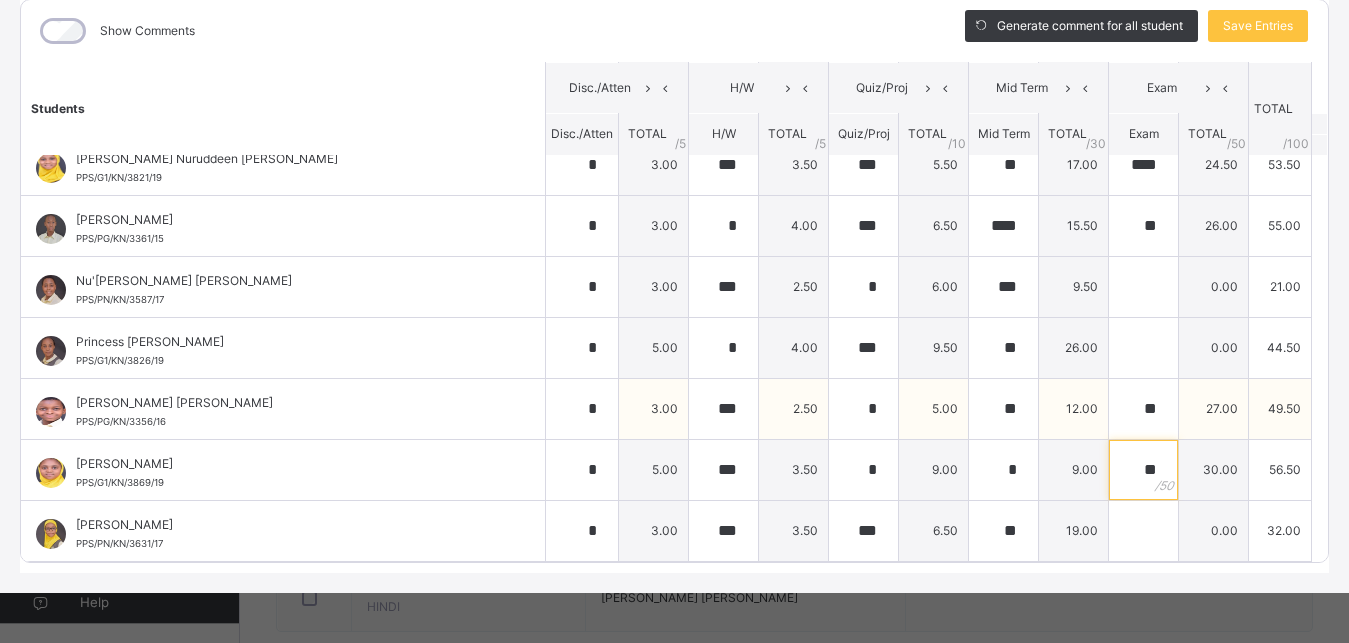 scroll, scrollTop: 918, scrollLeft: 0, axis: vertical 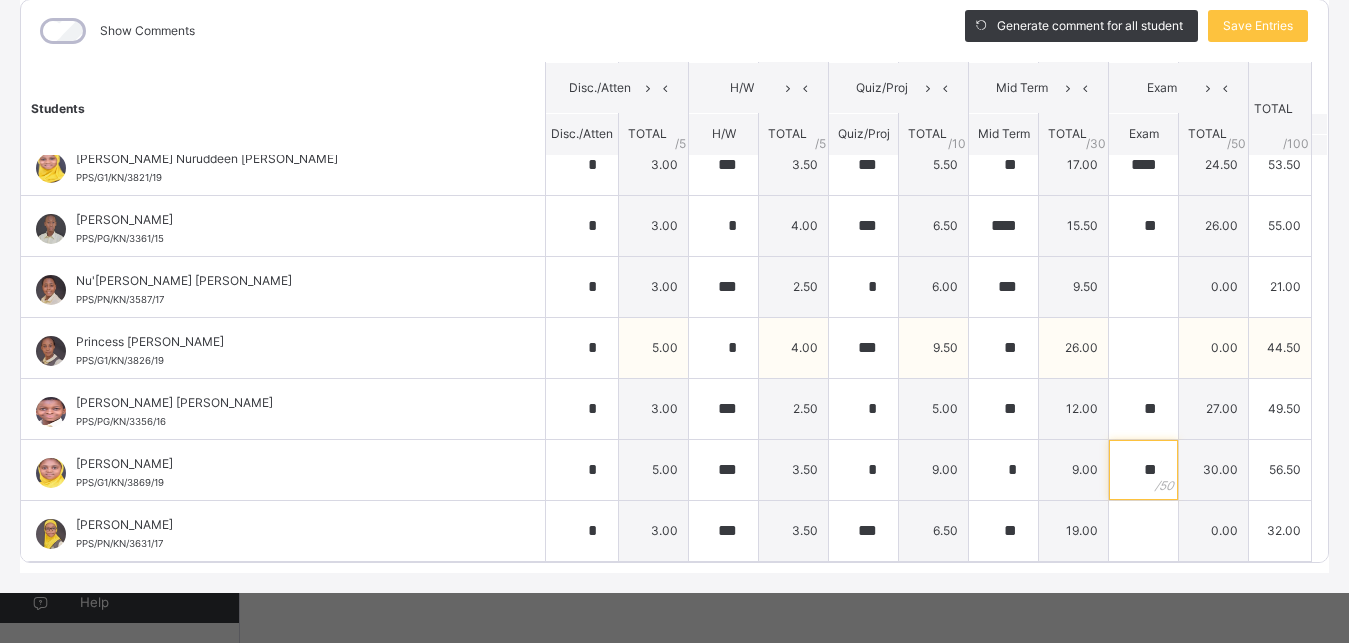 type on "**" 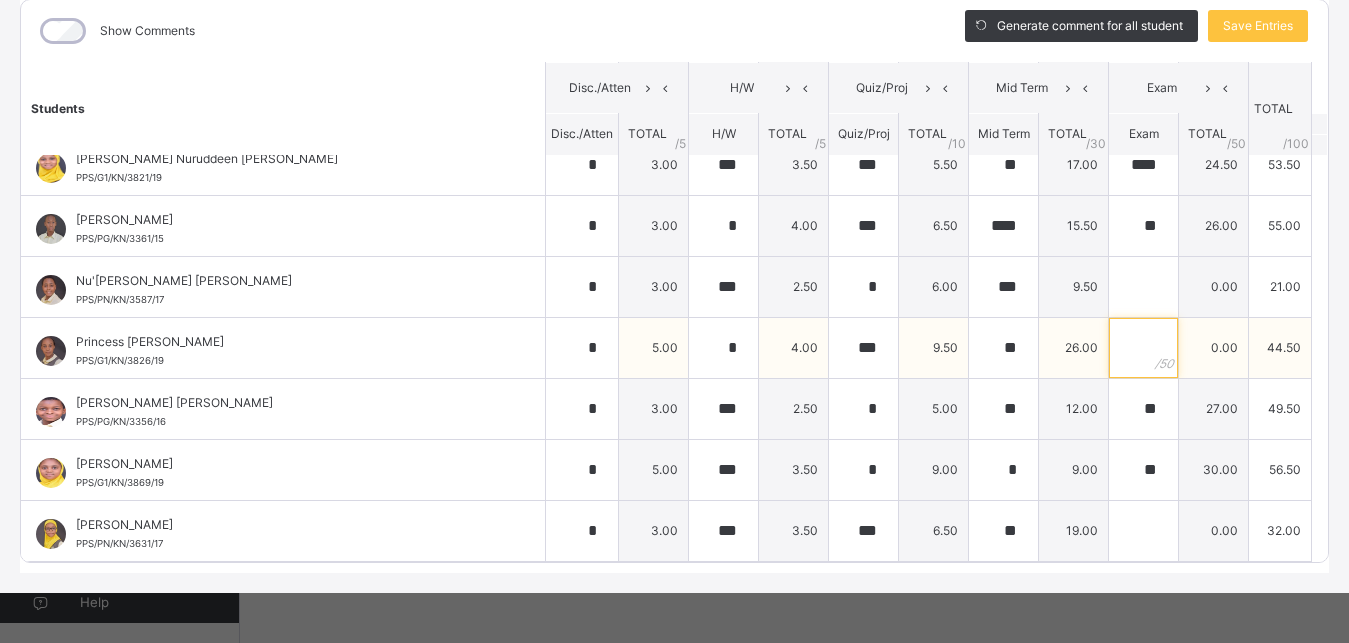 click at bounding box center [1143, 348] 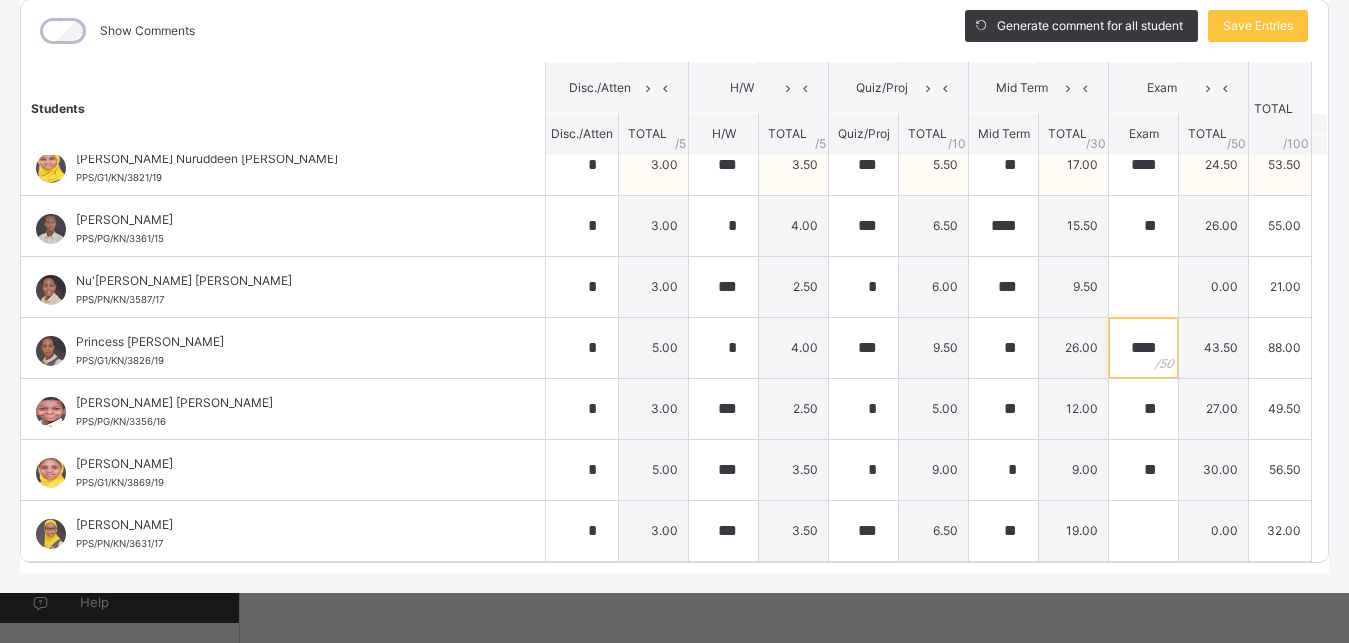 scroll, scrollTop: 512, scrollLeft: 0, axis: vertical 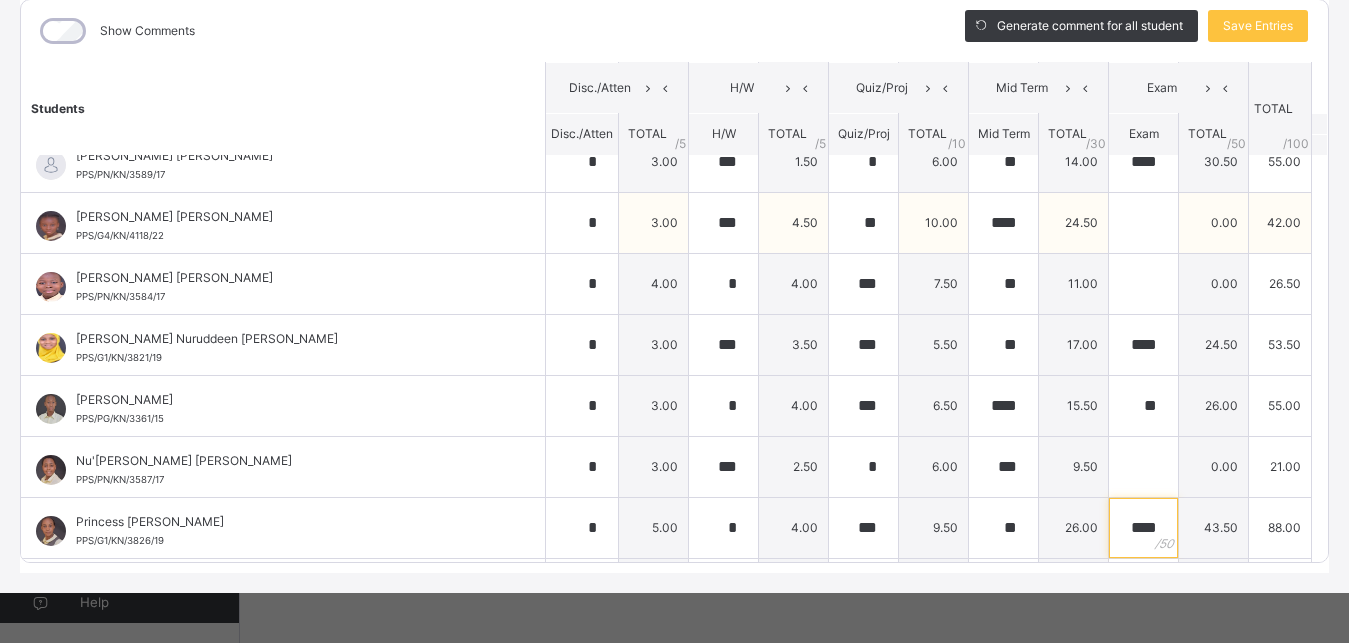 type on "****" 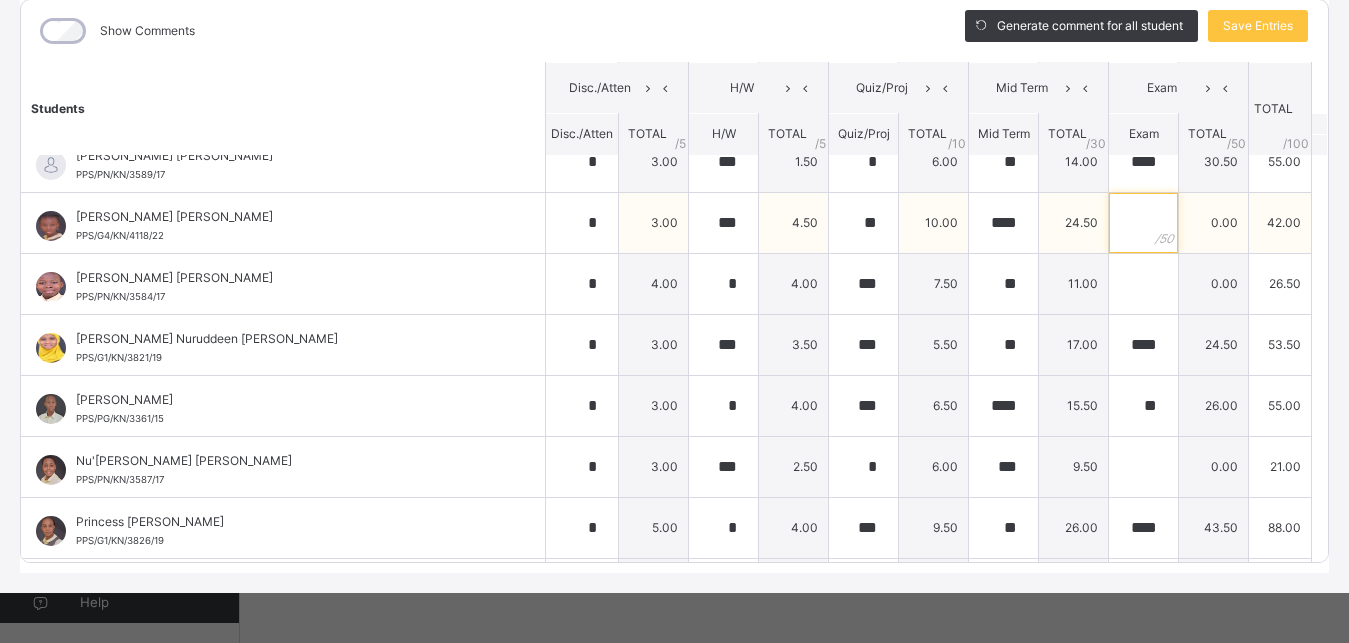 click at bounding box center [1143, 223] 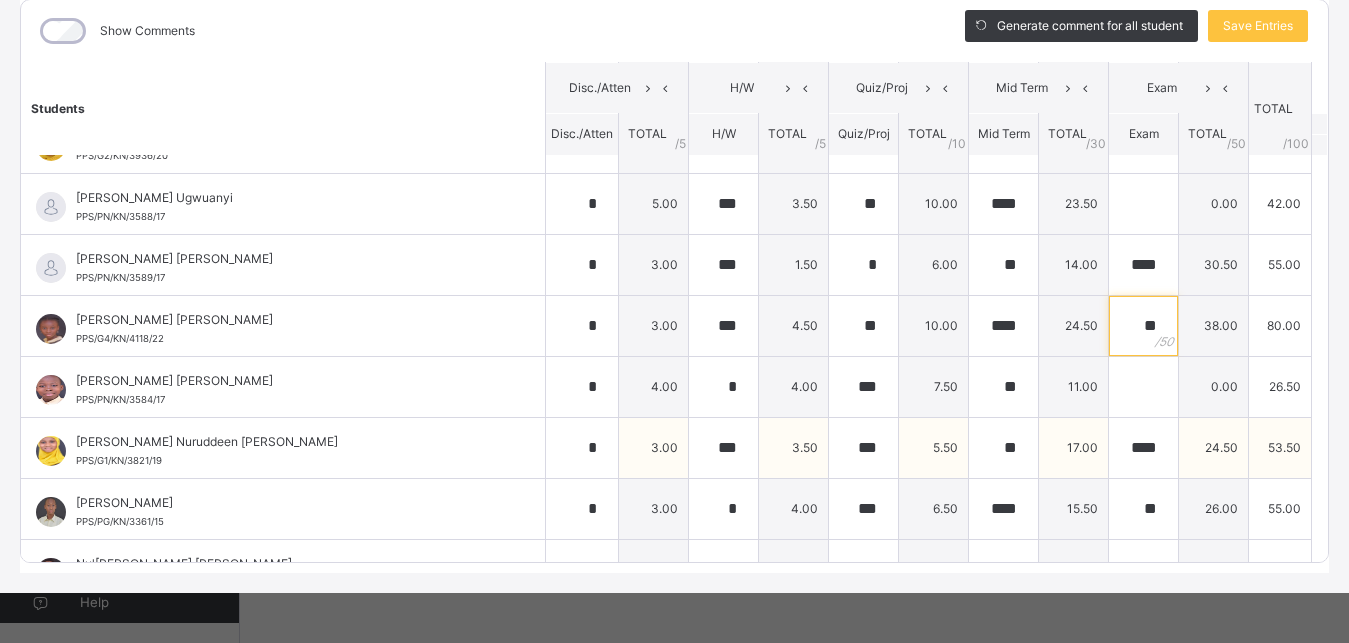 scroll, scrollTop: 332, scrollLeft: 0, axis: vertical 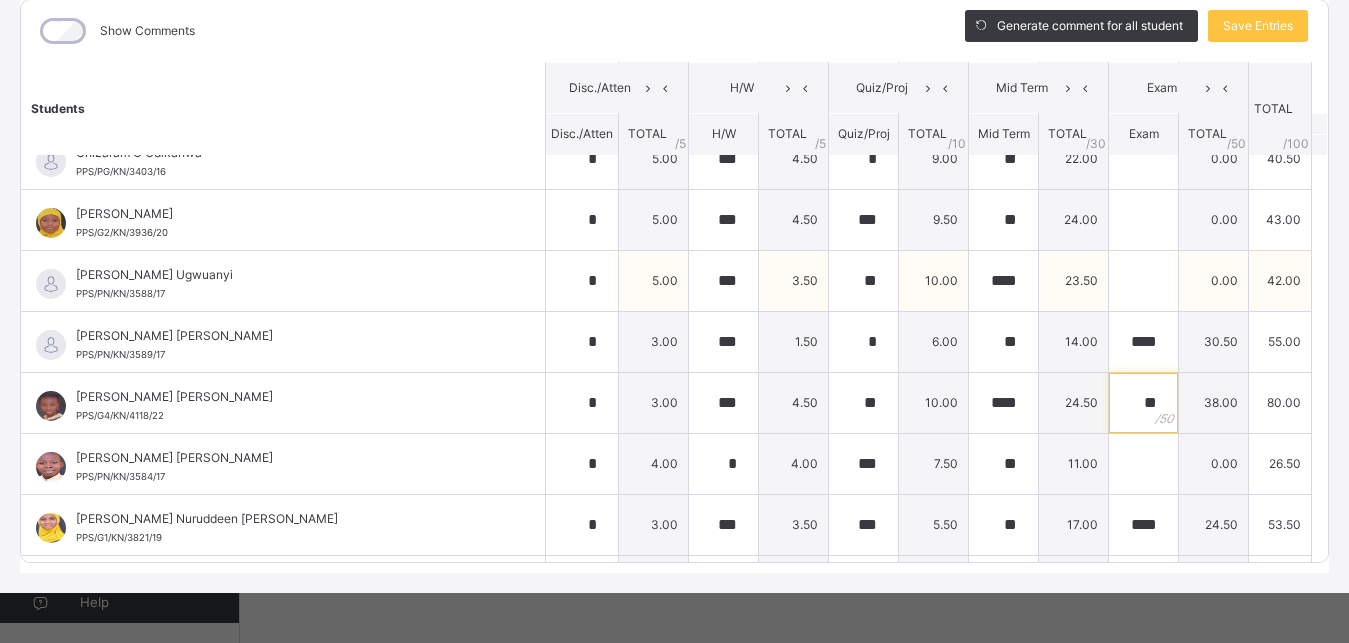 type on "**" 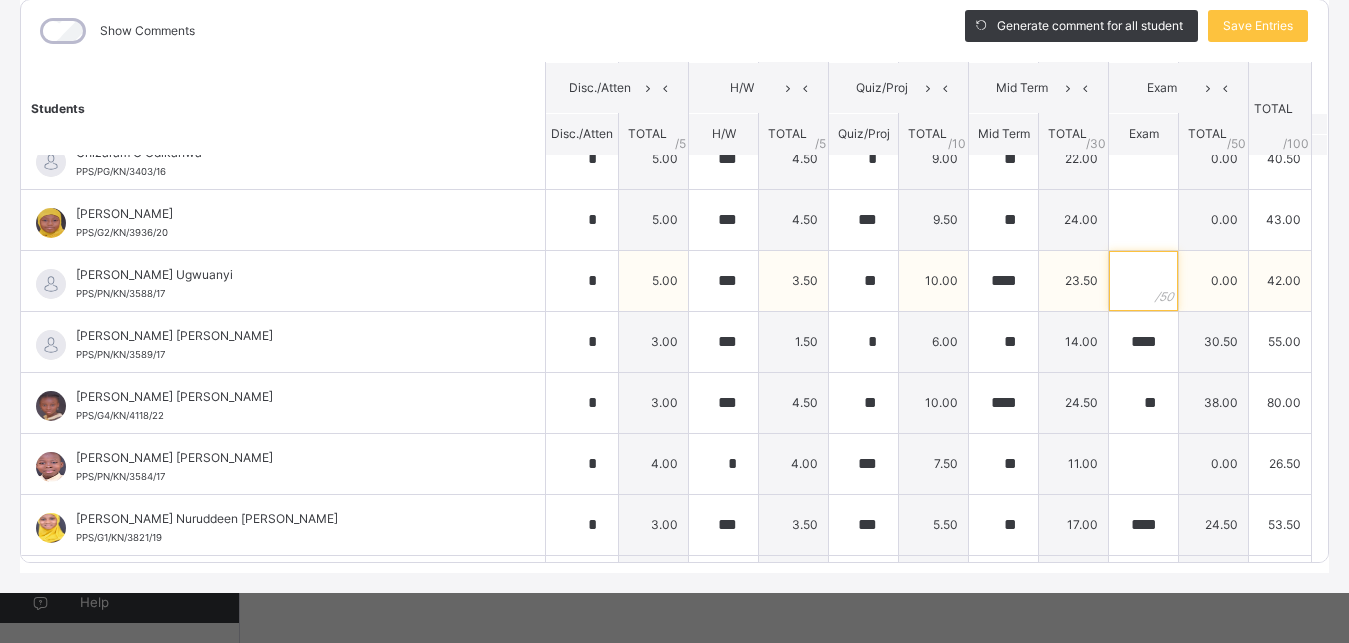 click at bounding box center (1143, 281) 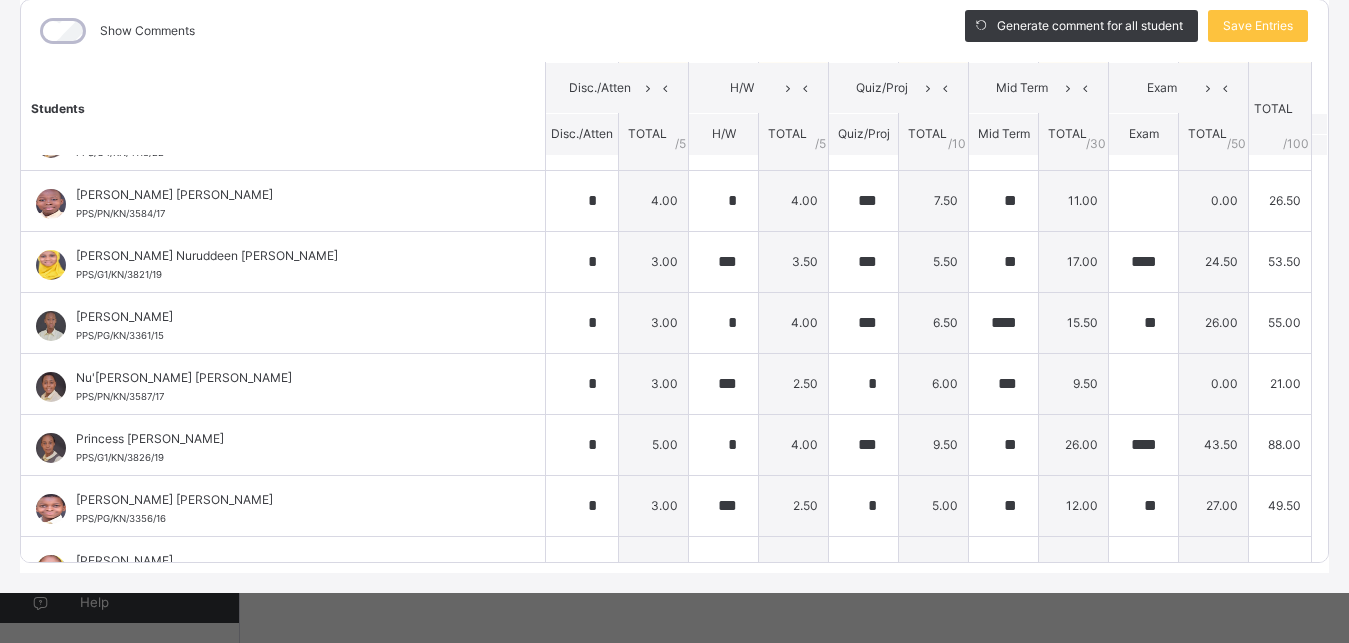 scroll, scrollTop: 602, scrollLeft: 0, axis: vertical 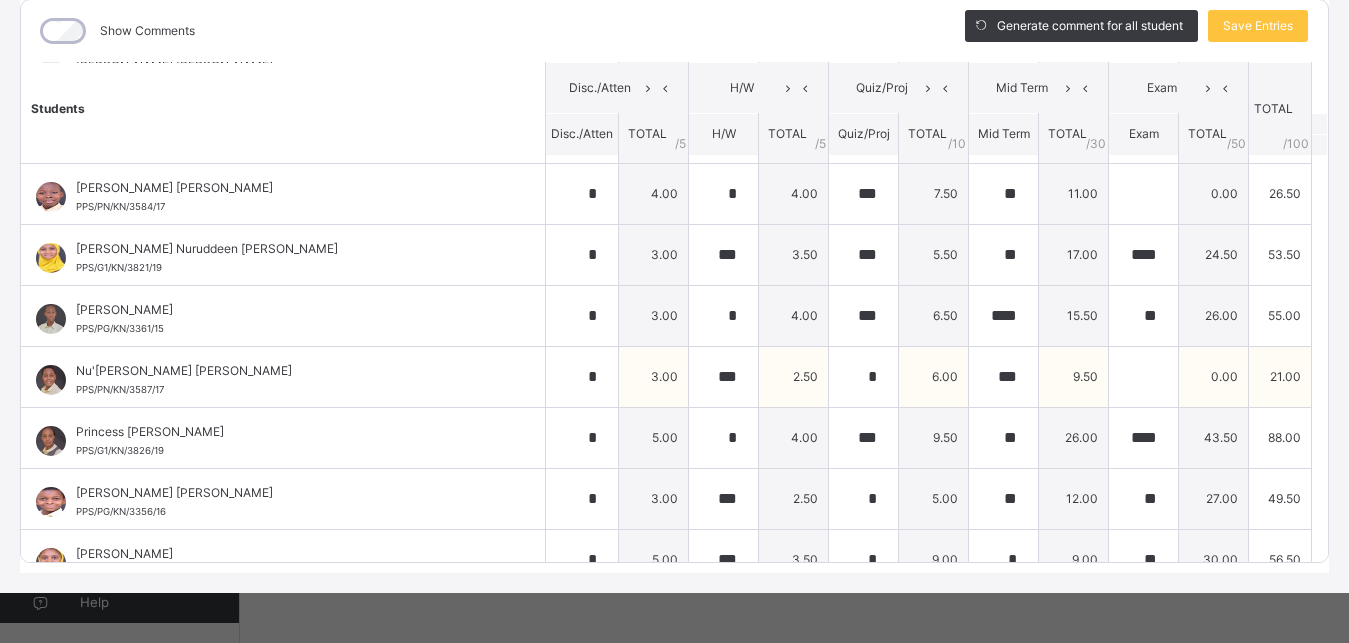 type on "****" 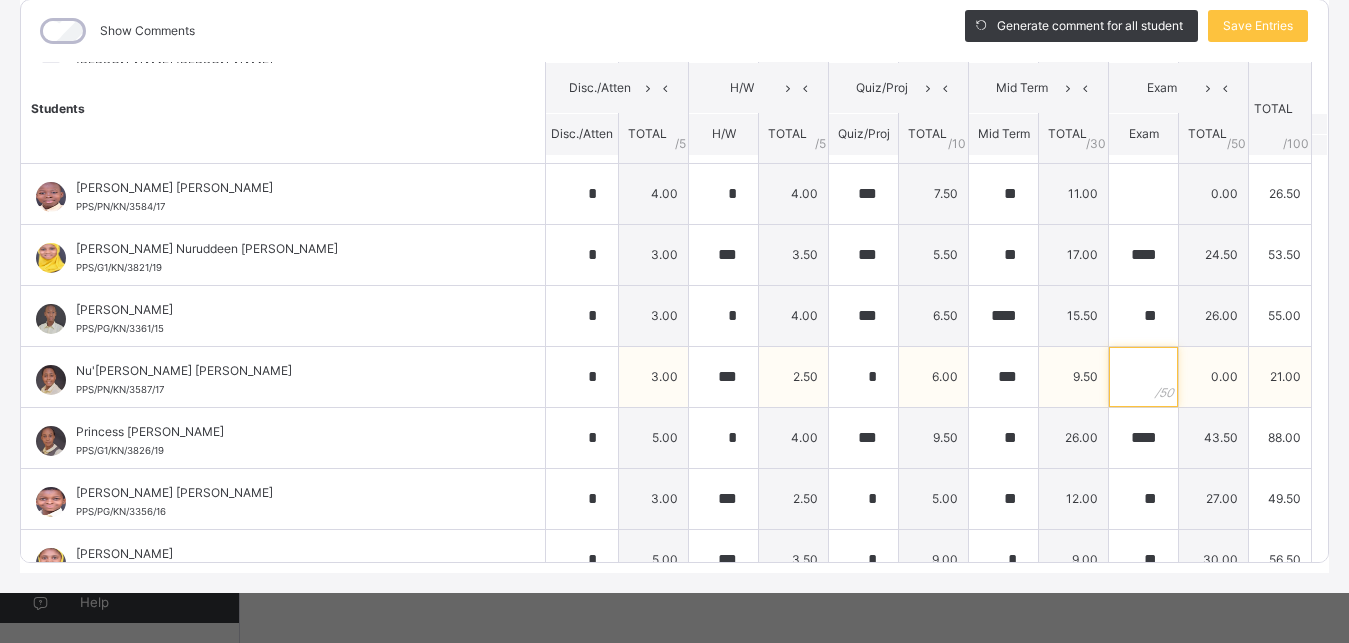 click at bounding box center [1143, 377] 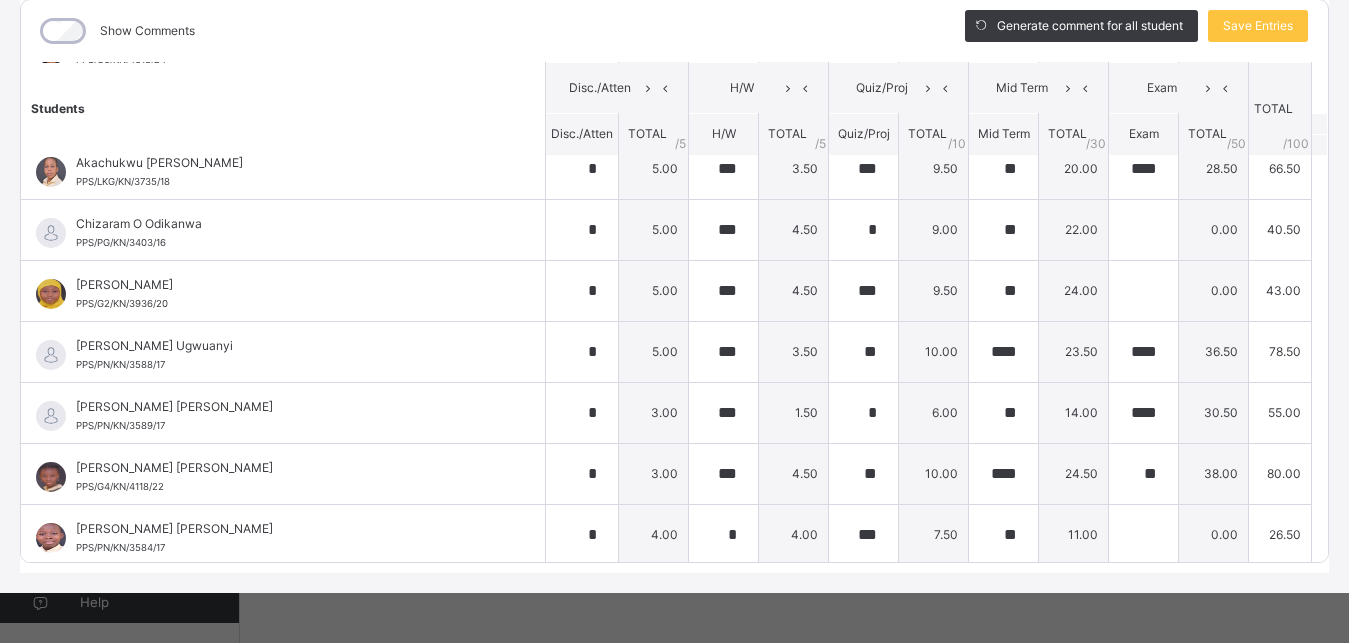 scroll, scrollTop: 242, scrollLeft: 0, axis: vertical 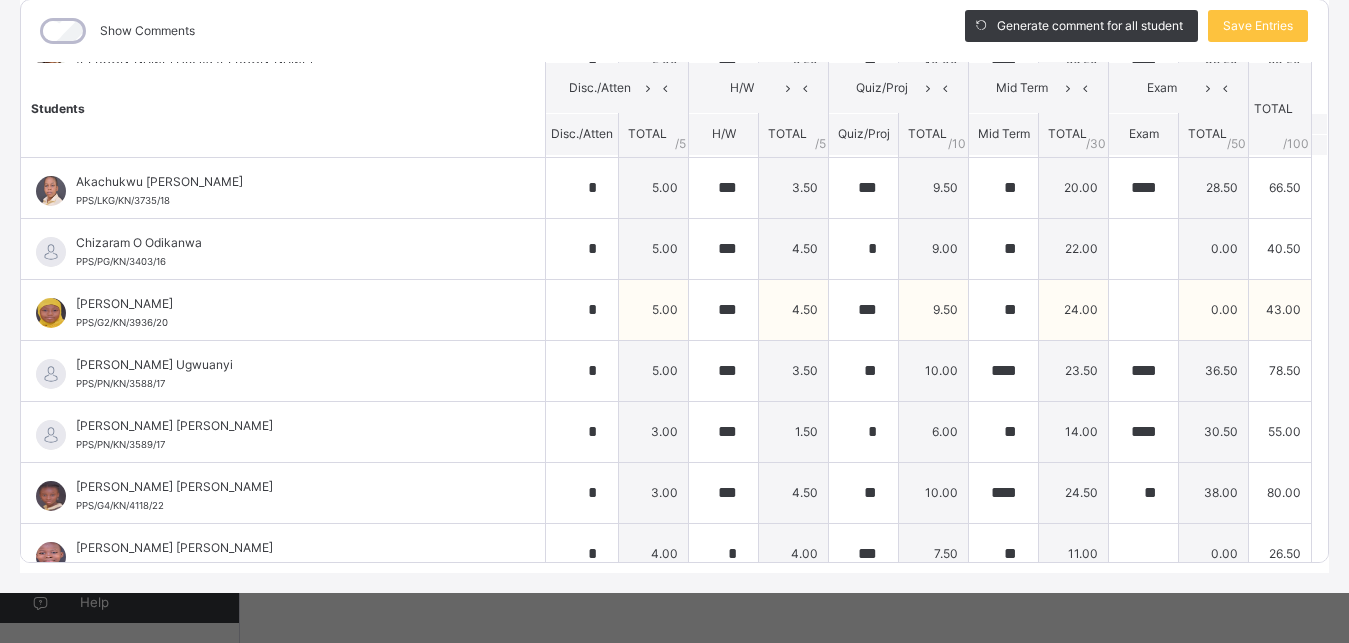 type on "****" 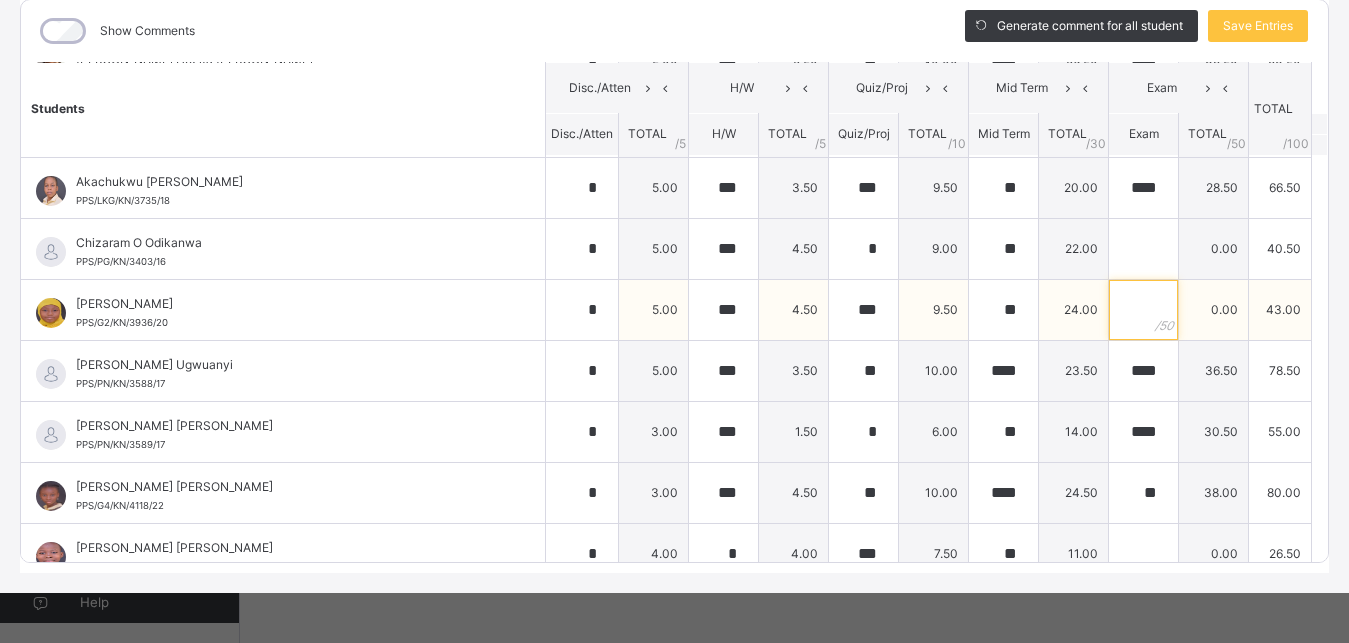 click at bounding box center [1143, 310] 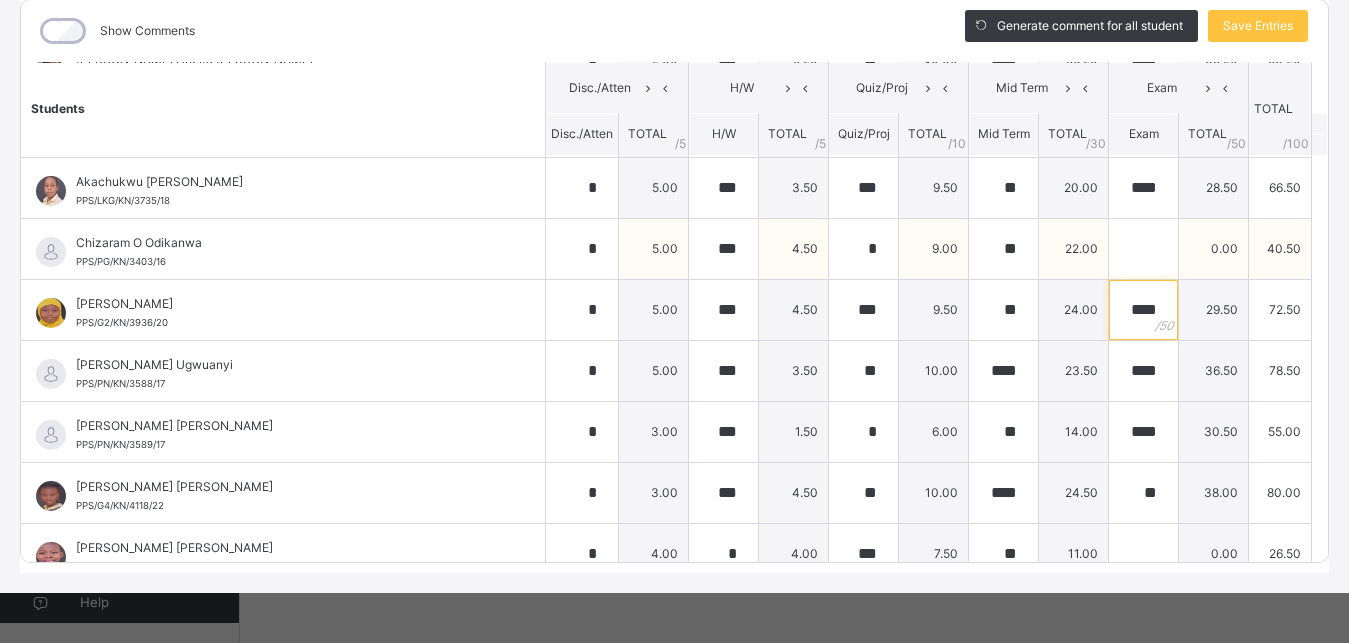 type on "****" 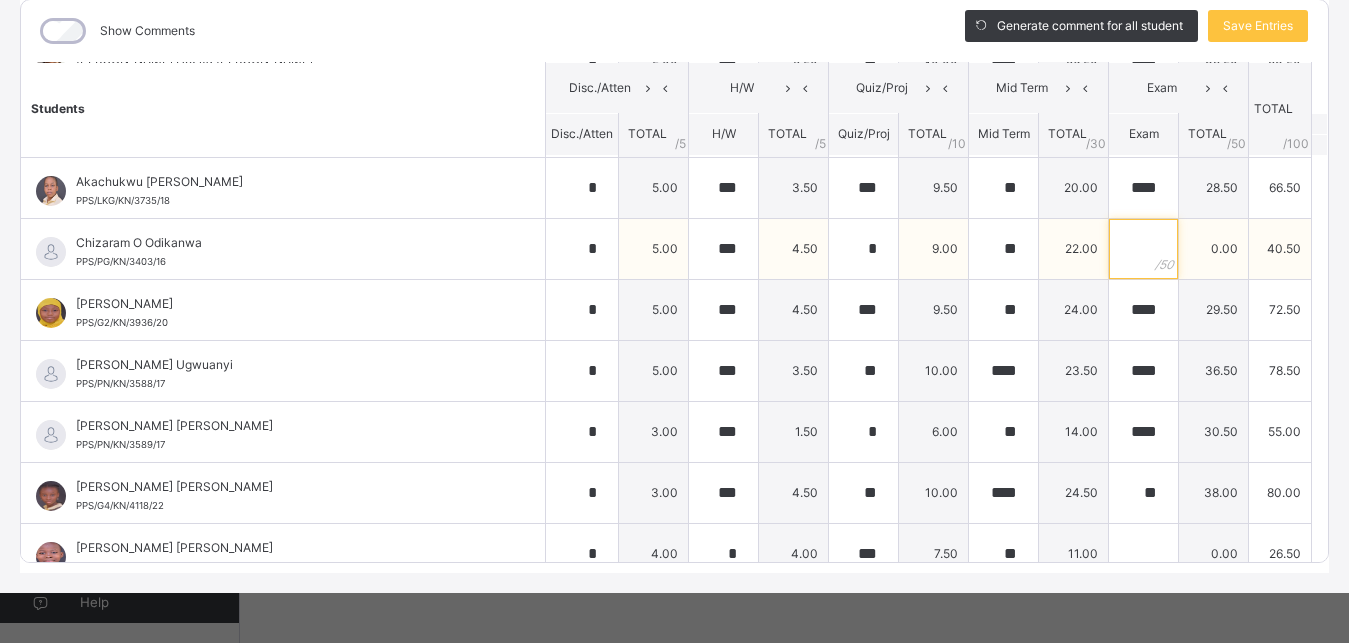 click at bounding box center (1143, 249) 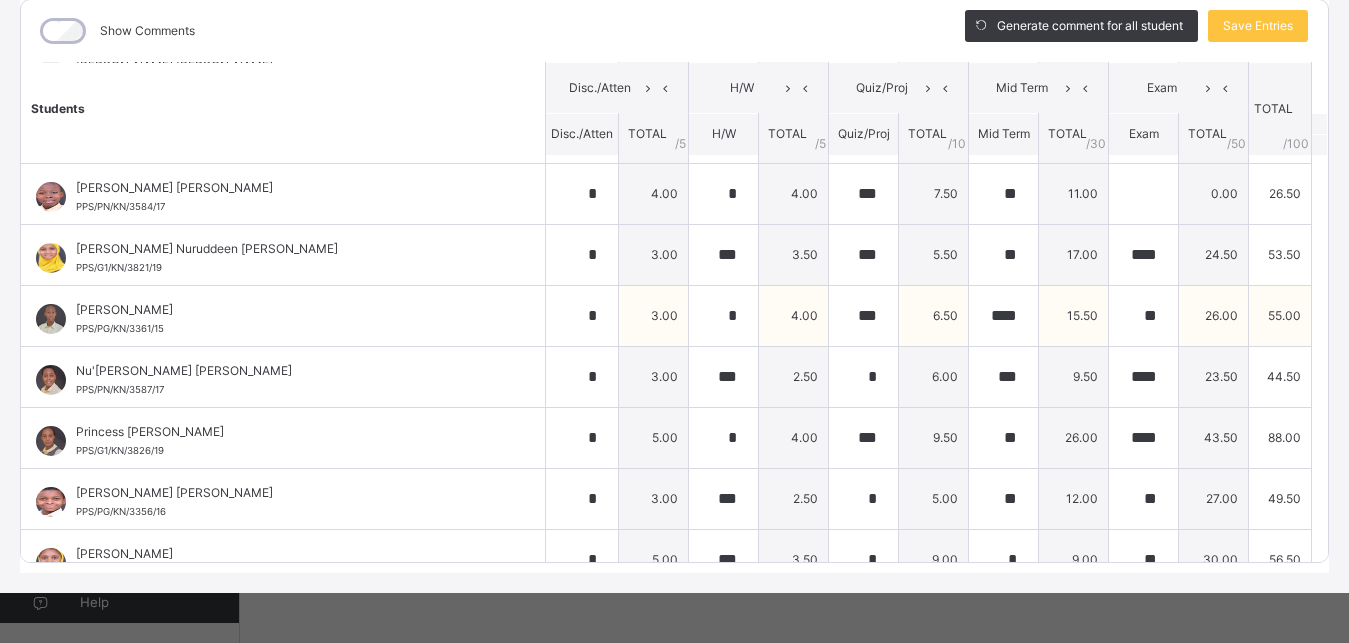scroll, scrollTop: 692, scrollLeft: 0, axis: vertical 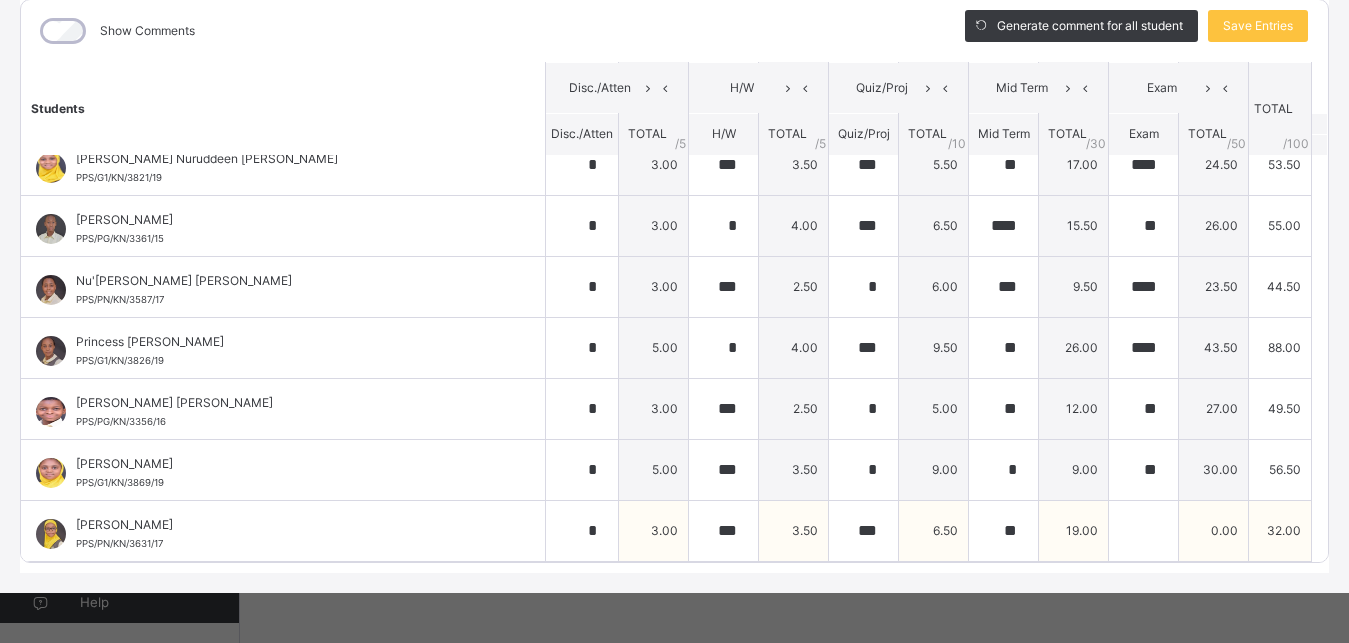 type on "****" 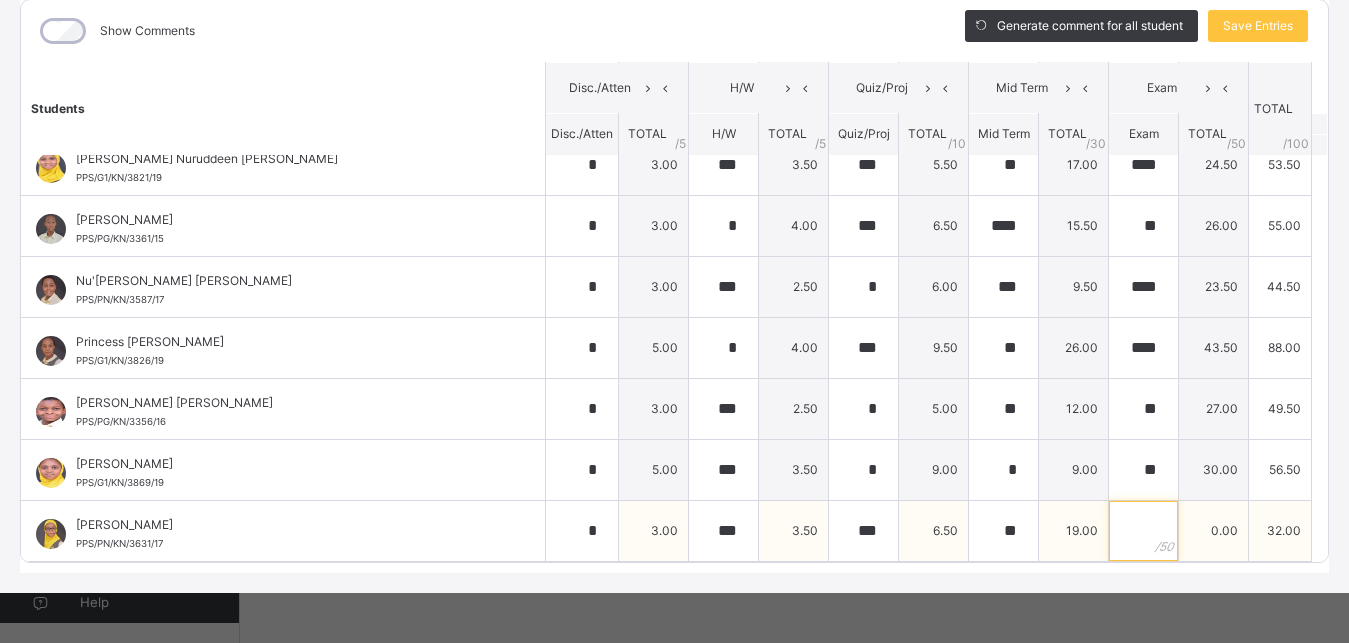 click at bounding box center [1143, 531] 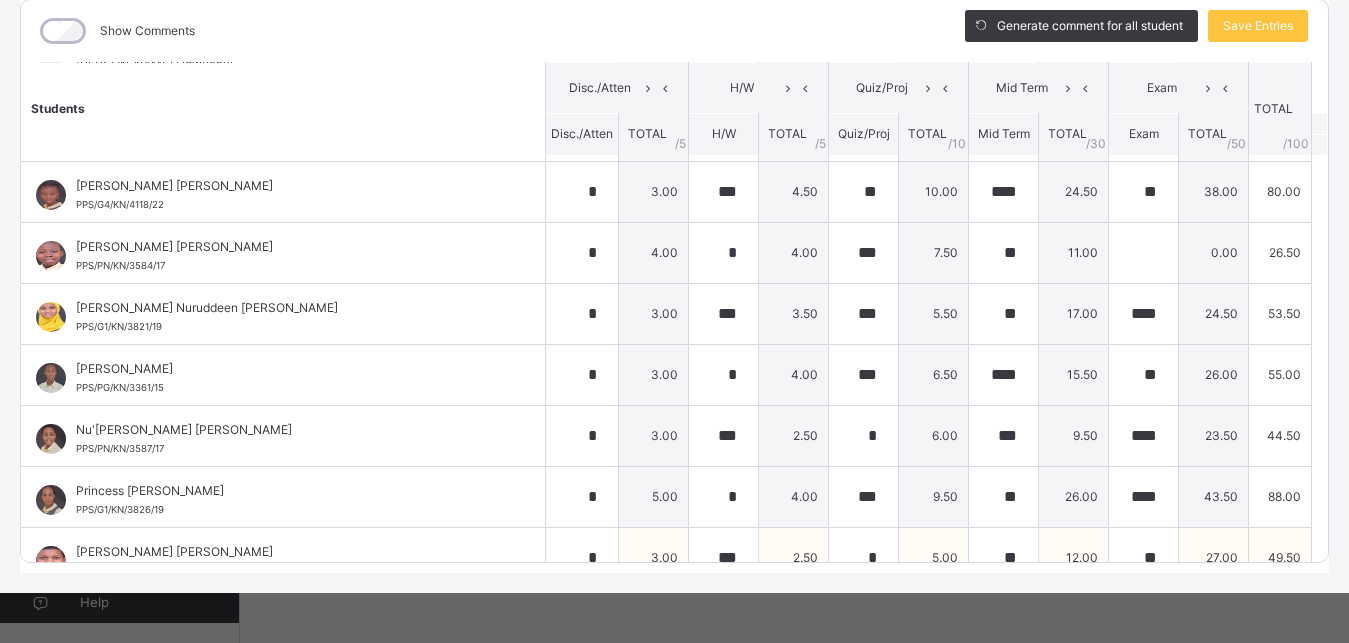 scroll, scrollTop: 512, scrollLeft: 0, axis: vertical 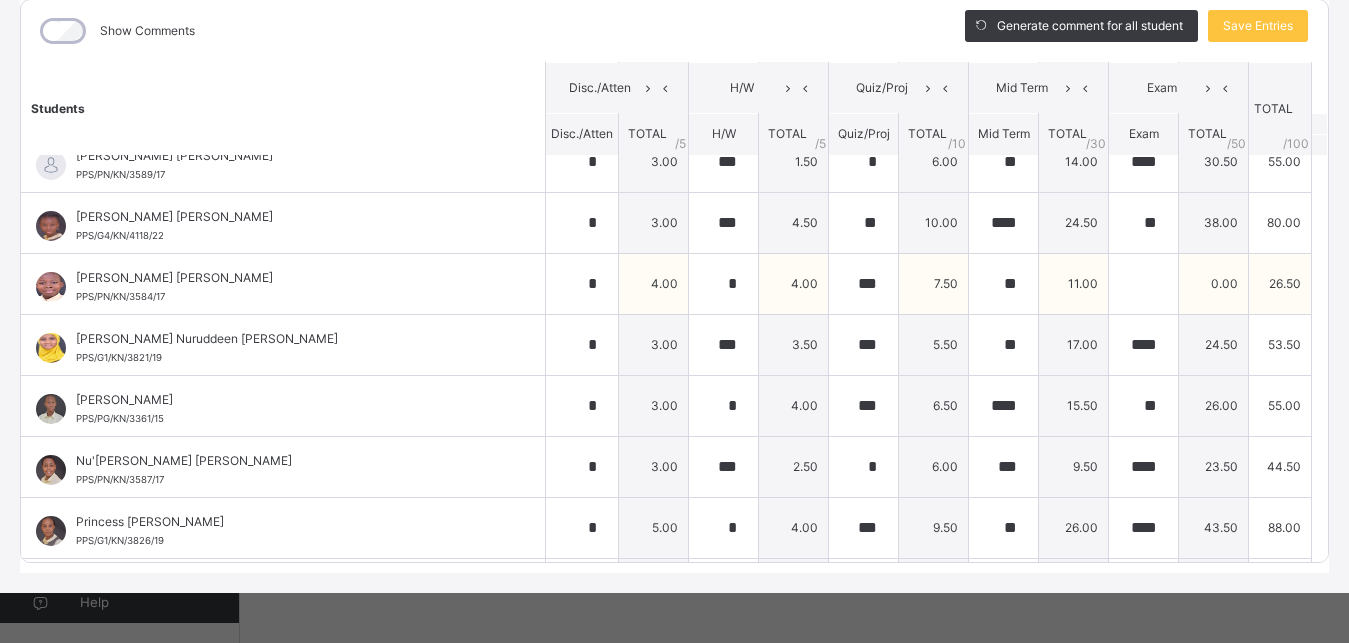 type on "****" 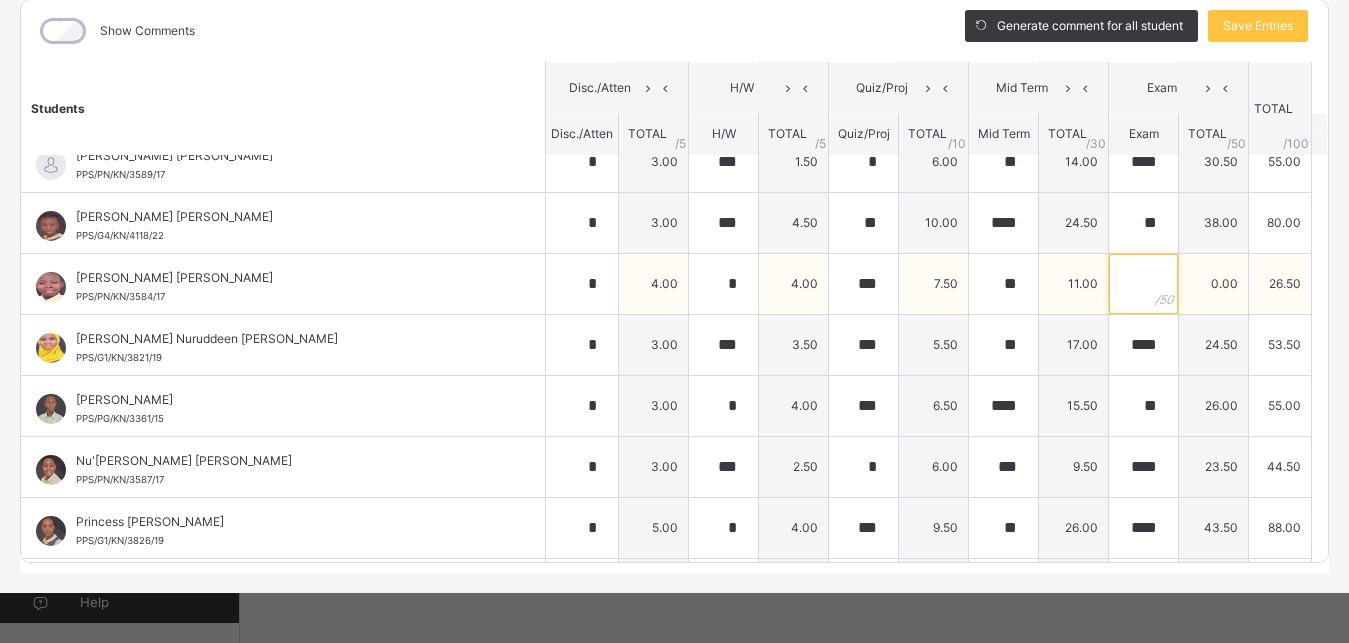 click at bounding box center [1143, 284] 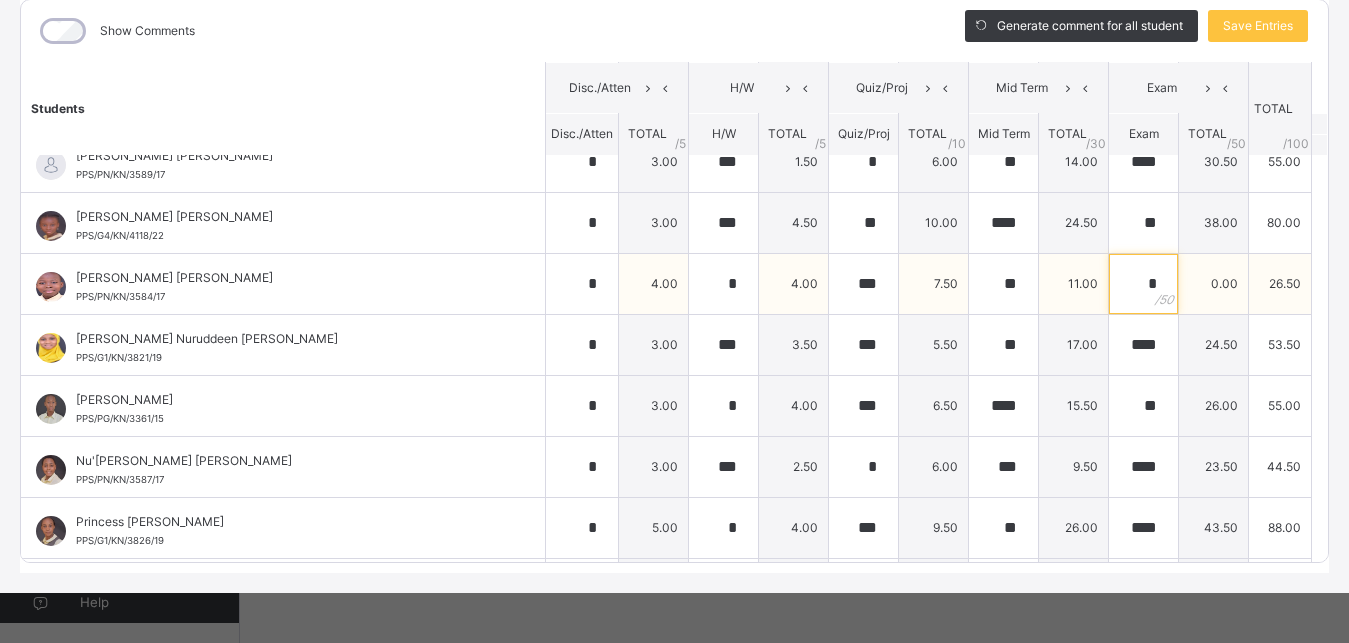 type on "*" 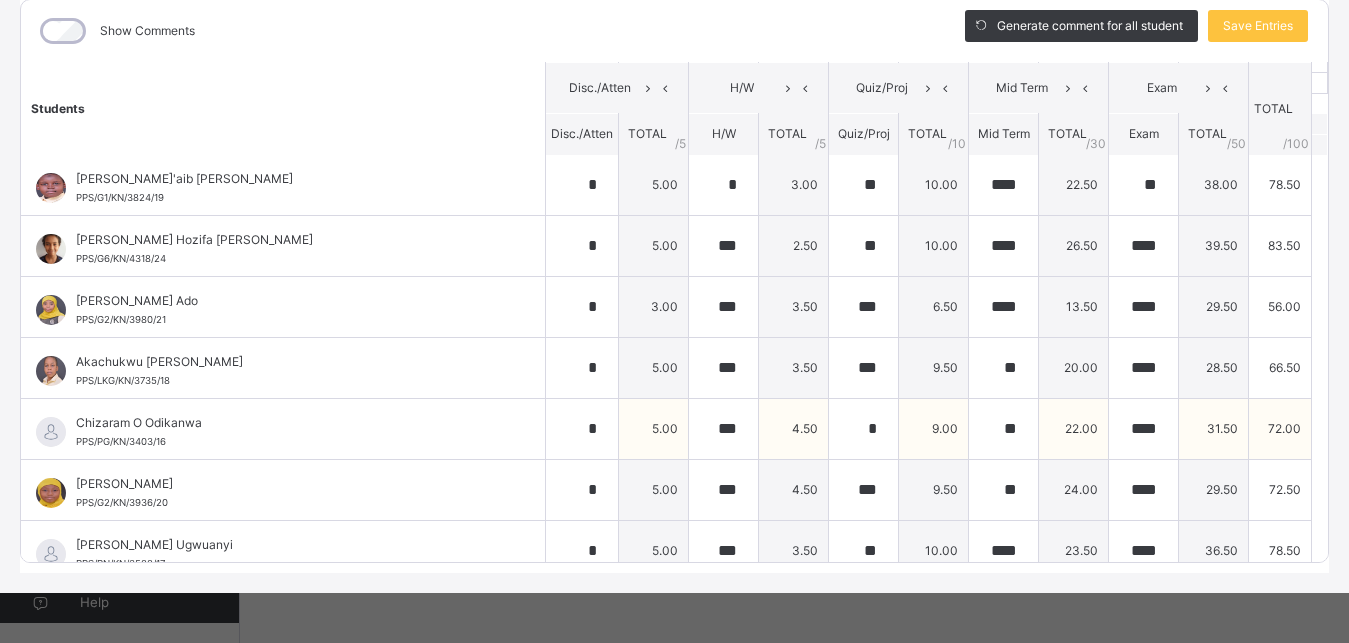 scroll, scrollTop: 0, scrollLeft: 0, axis: both 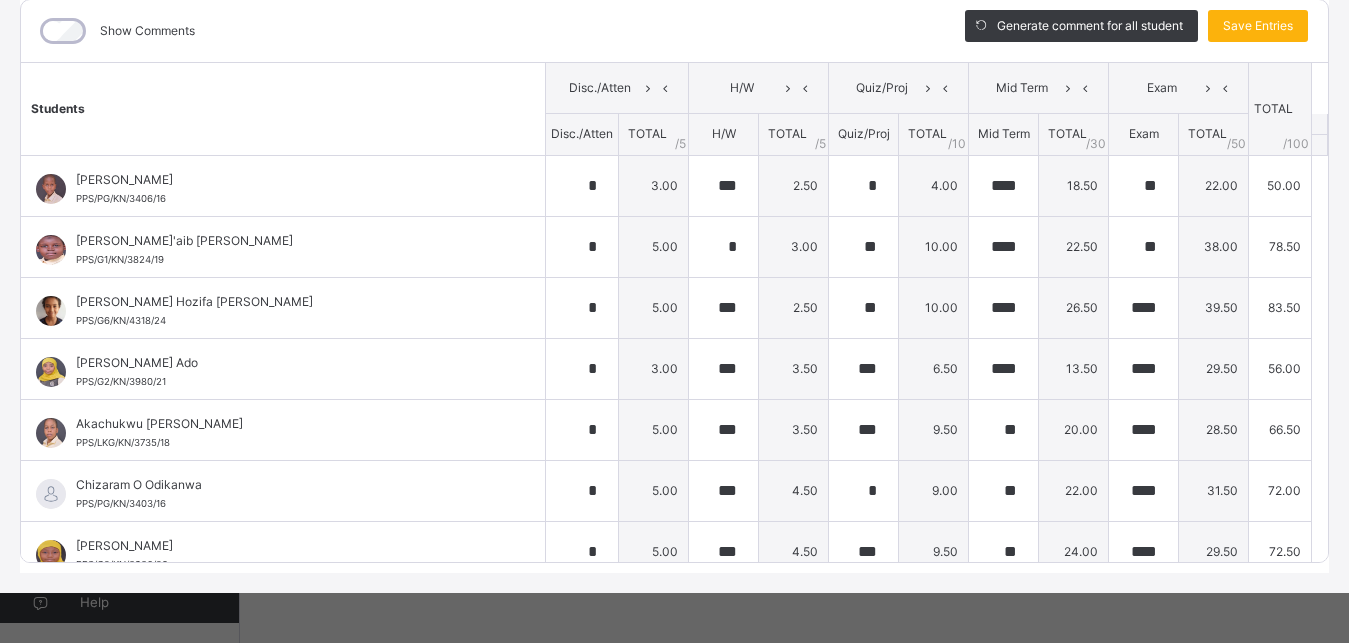 type on "*" 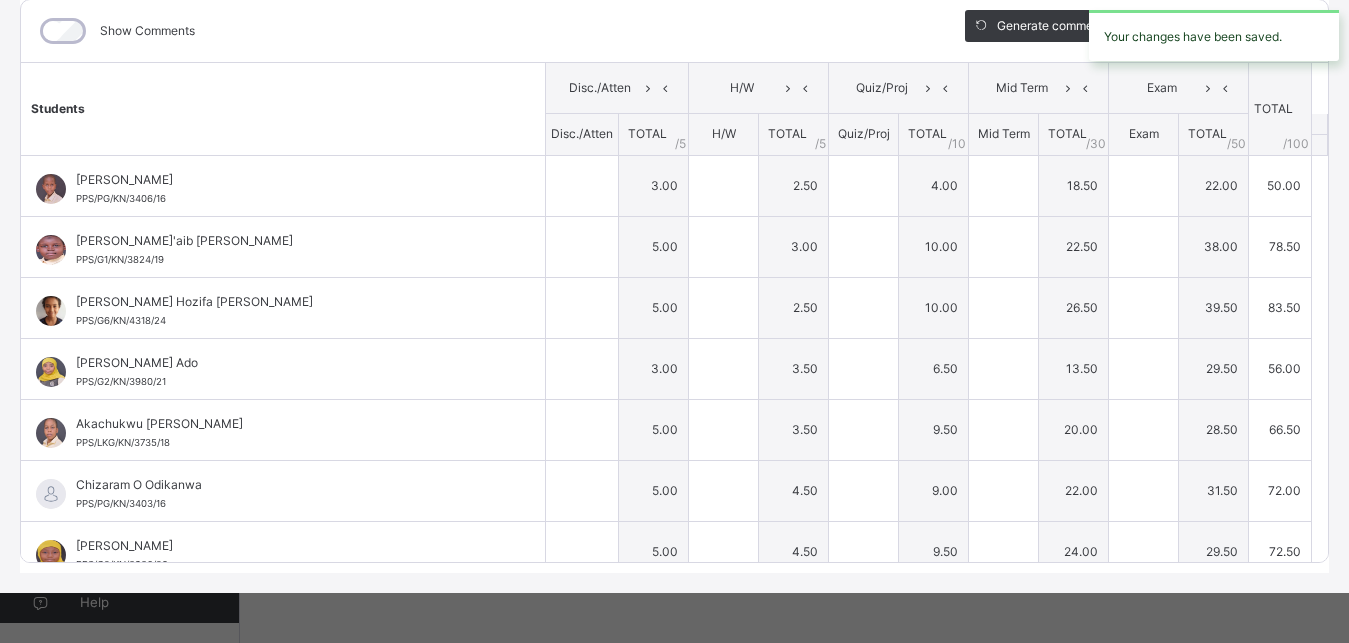 type on "*" 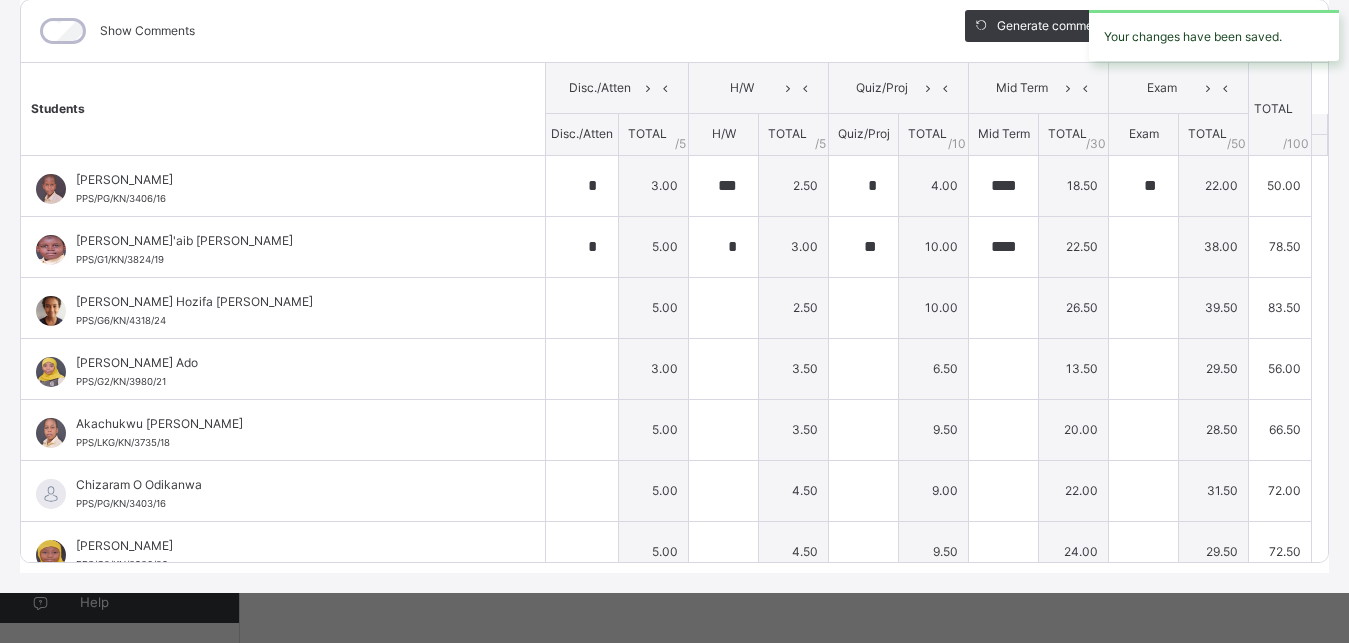 type on "**" 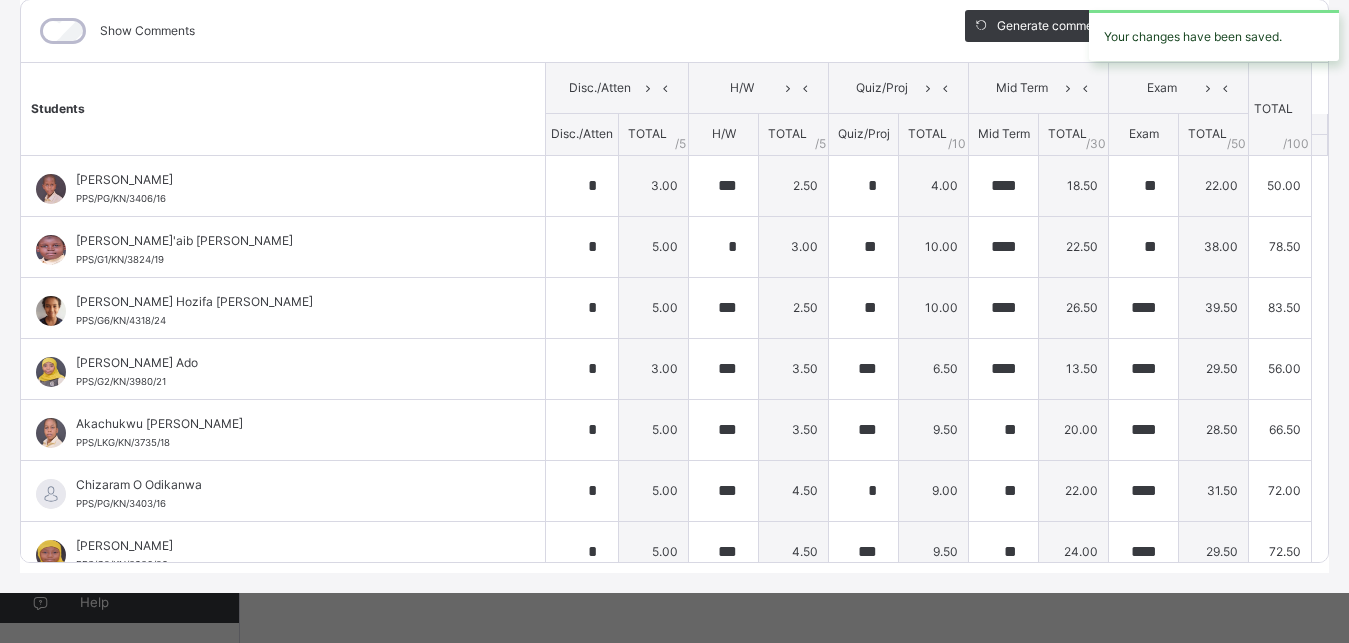 type on "***" 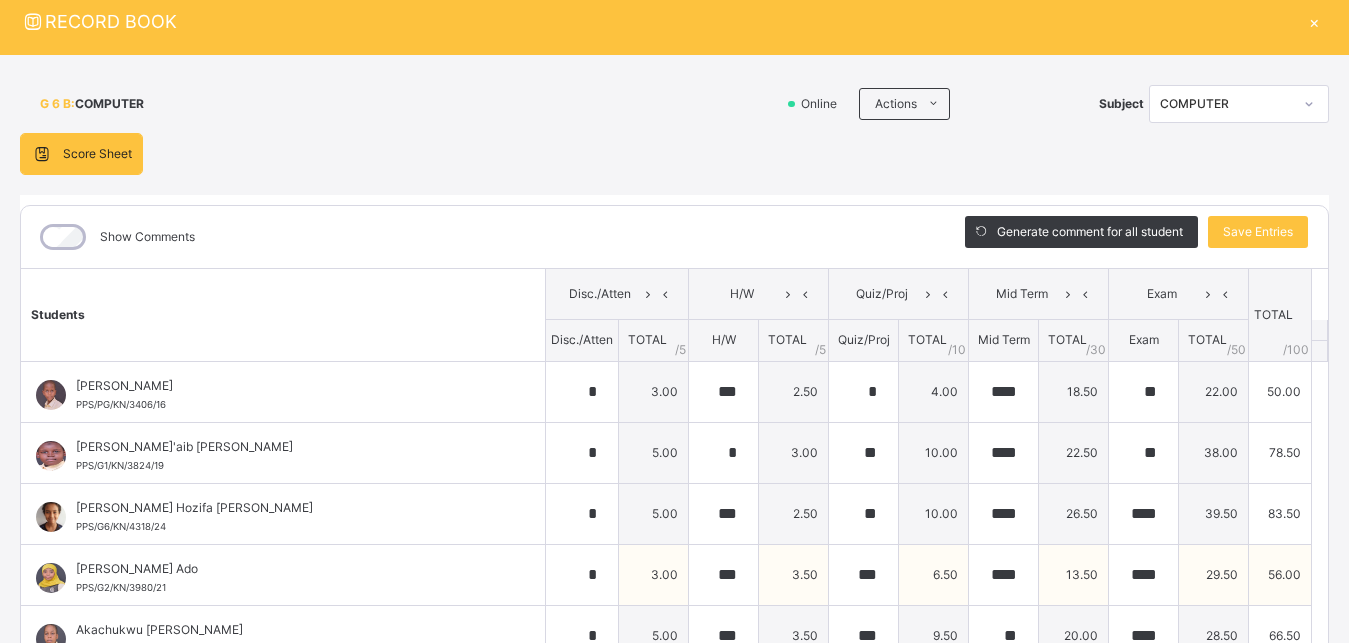 scroll, scrollTop: 0, scrollLeft: 0, axis: both 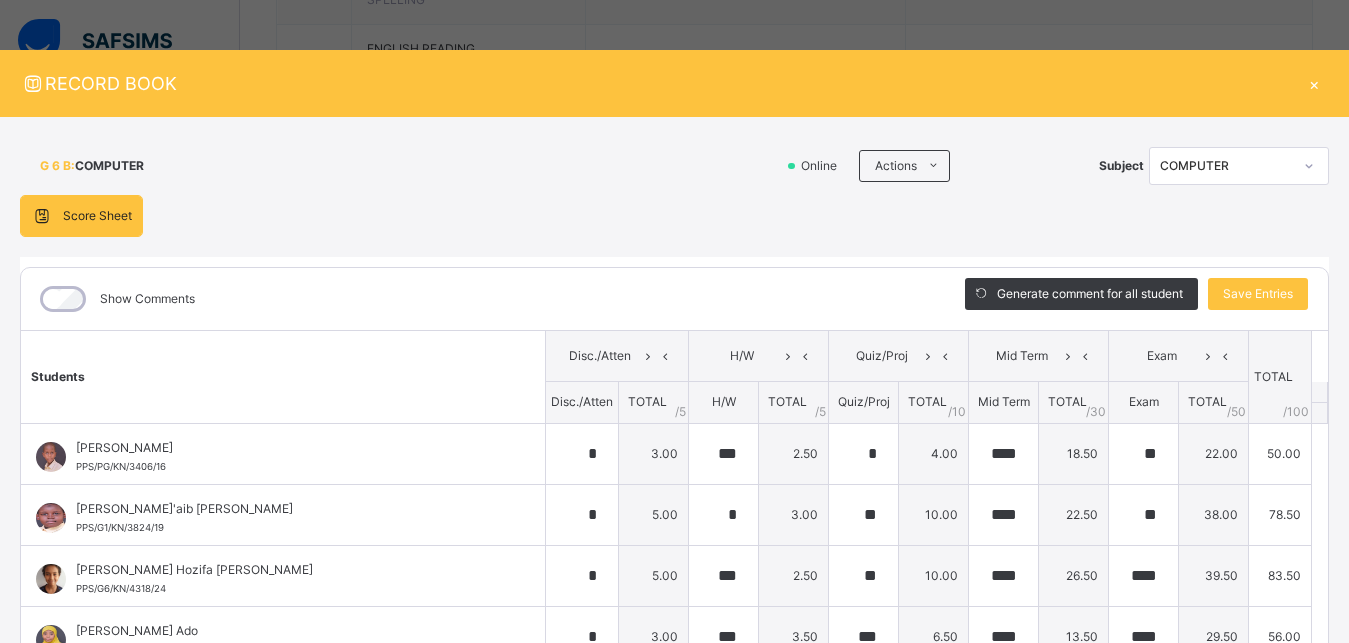 click on "×" at bounding box center (1314, 83) 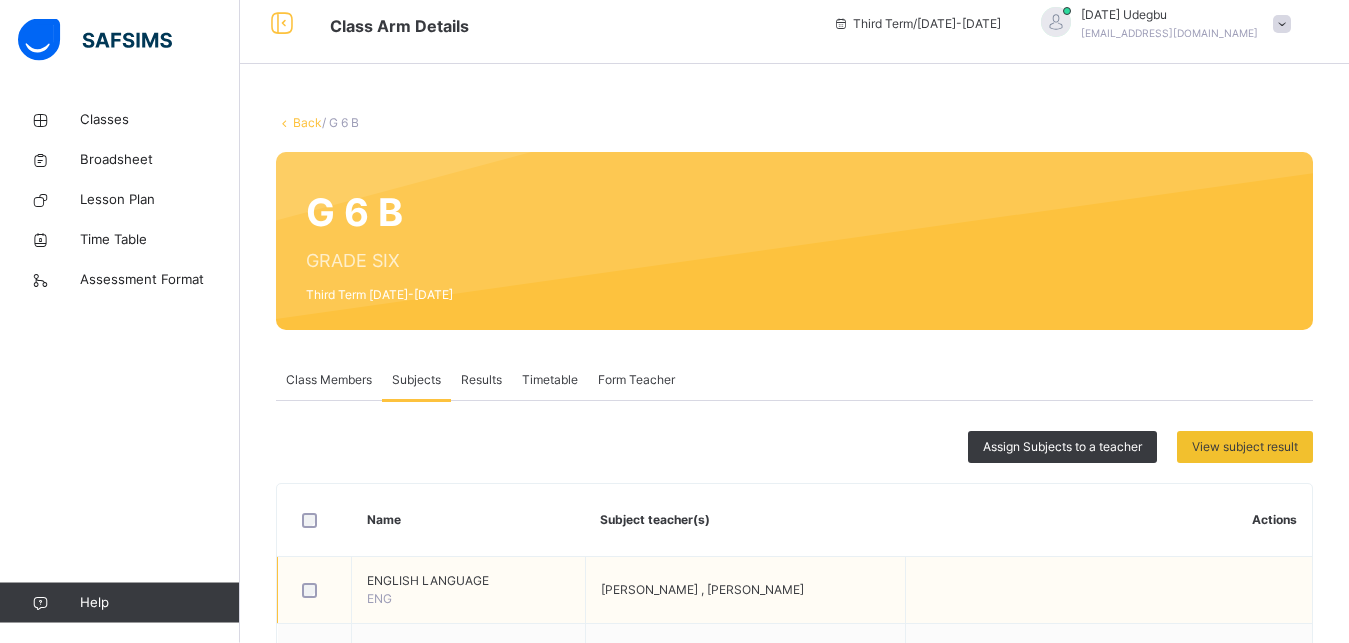 scroll, scrollTop: 0, scrollLeft: 0, axis: both 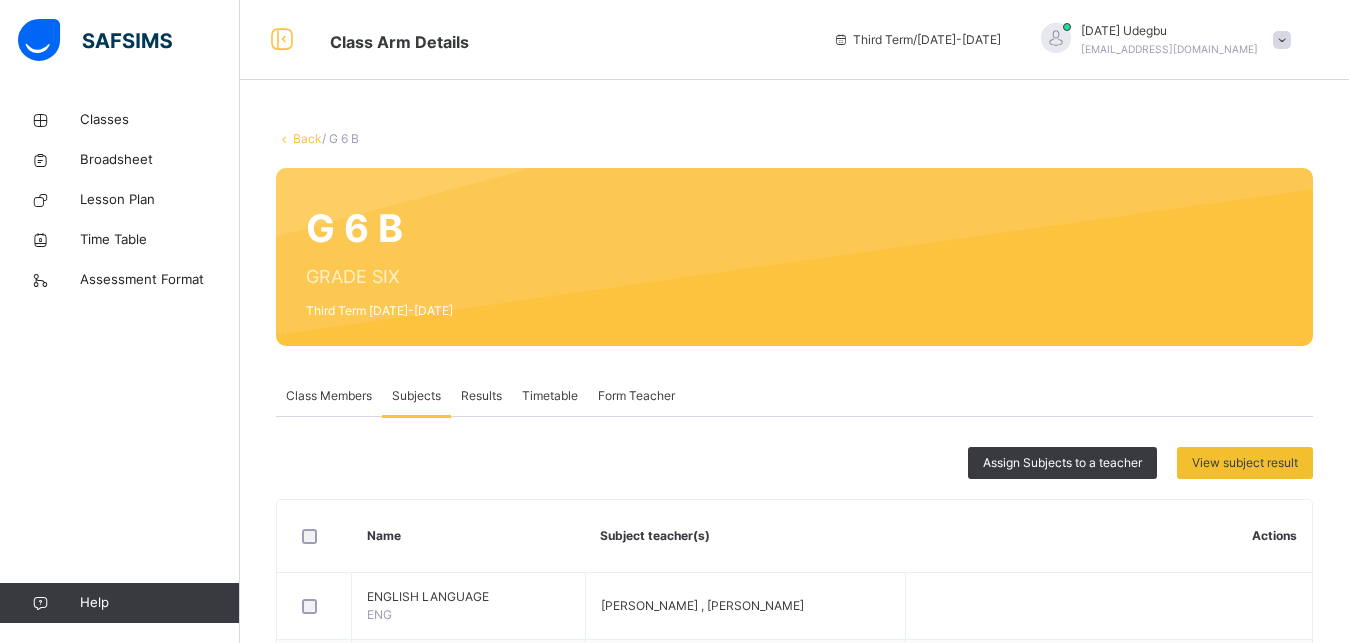 click on "Back" at bounding box center (307, 138) 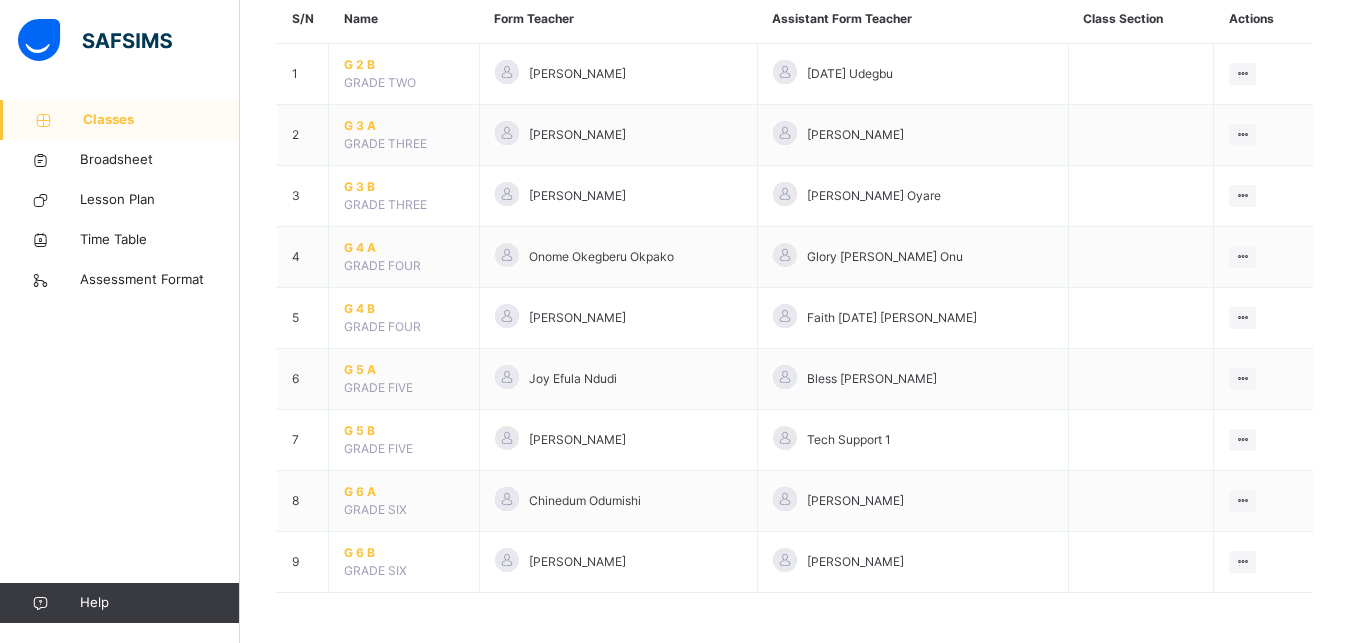 scroll, scrollTop: 212, scrollLeft: 0, axis: vertical 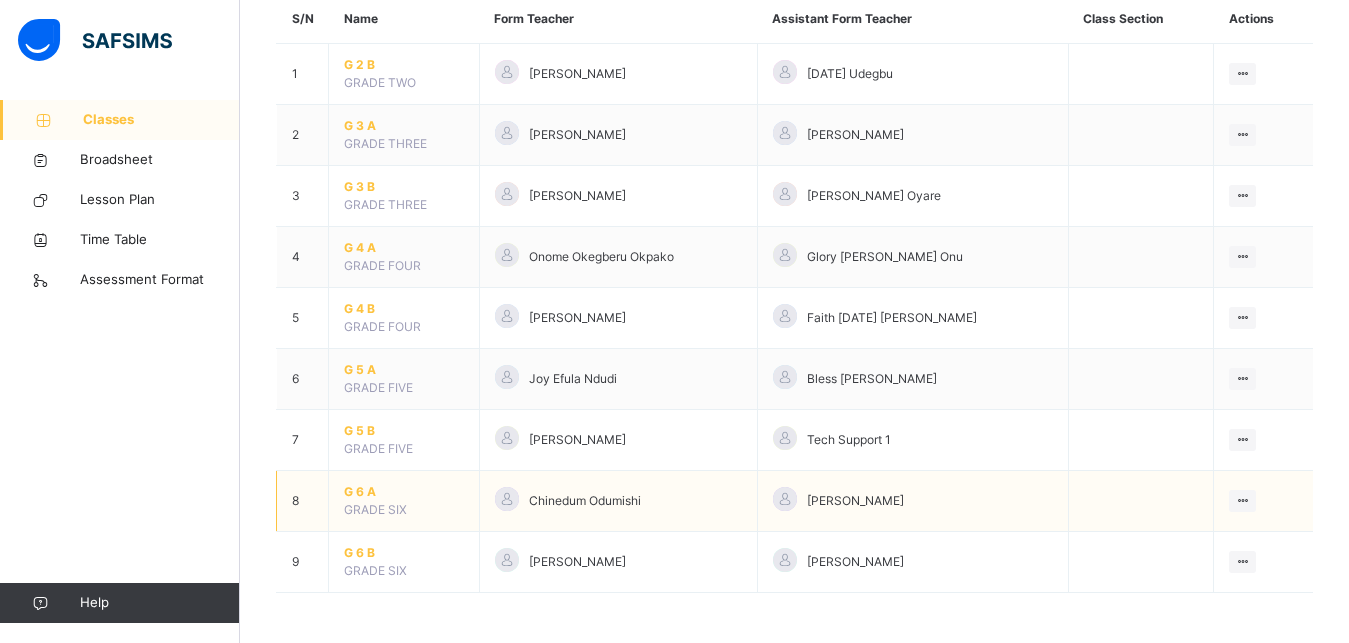 click on "G 6   A" at bounding box center (404, 492) 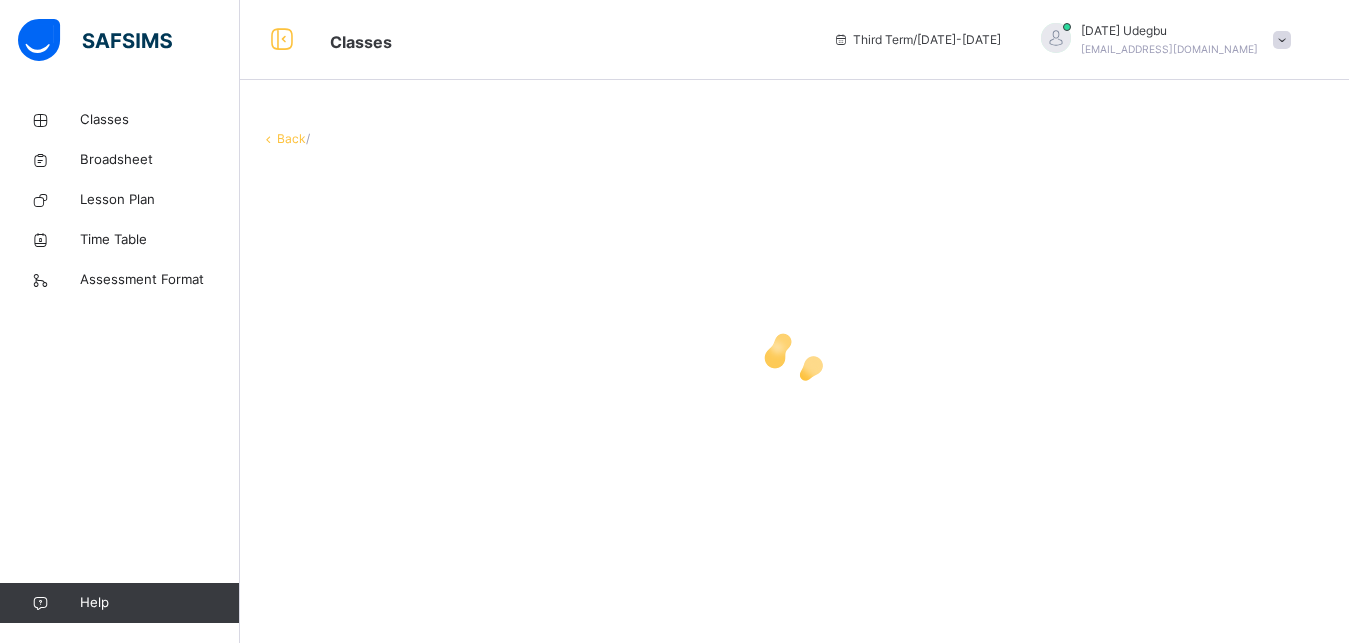 scroll, scrollTop: 0, scrollLeft: 0, axis: both 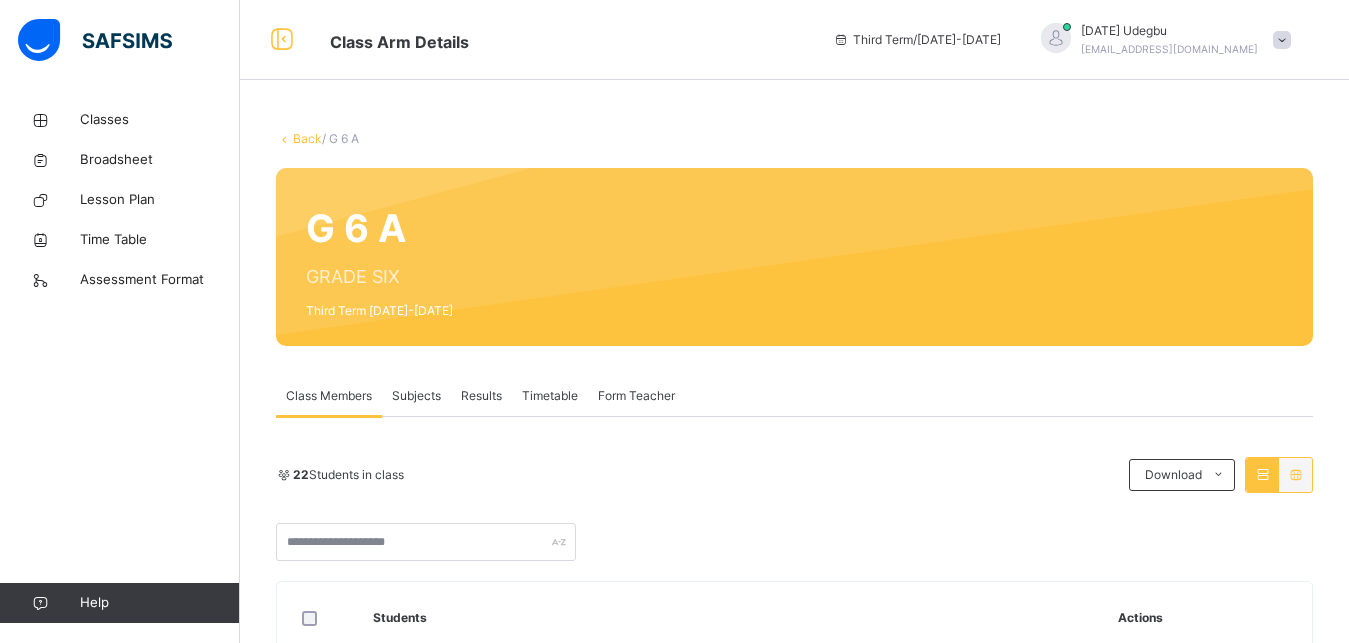 drag, startPoint x: 445, startPoint y: 389, endPoint x: 518, endPoint y: 378, distance: 73.82411 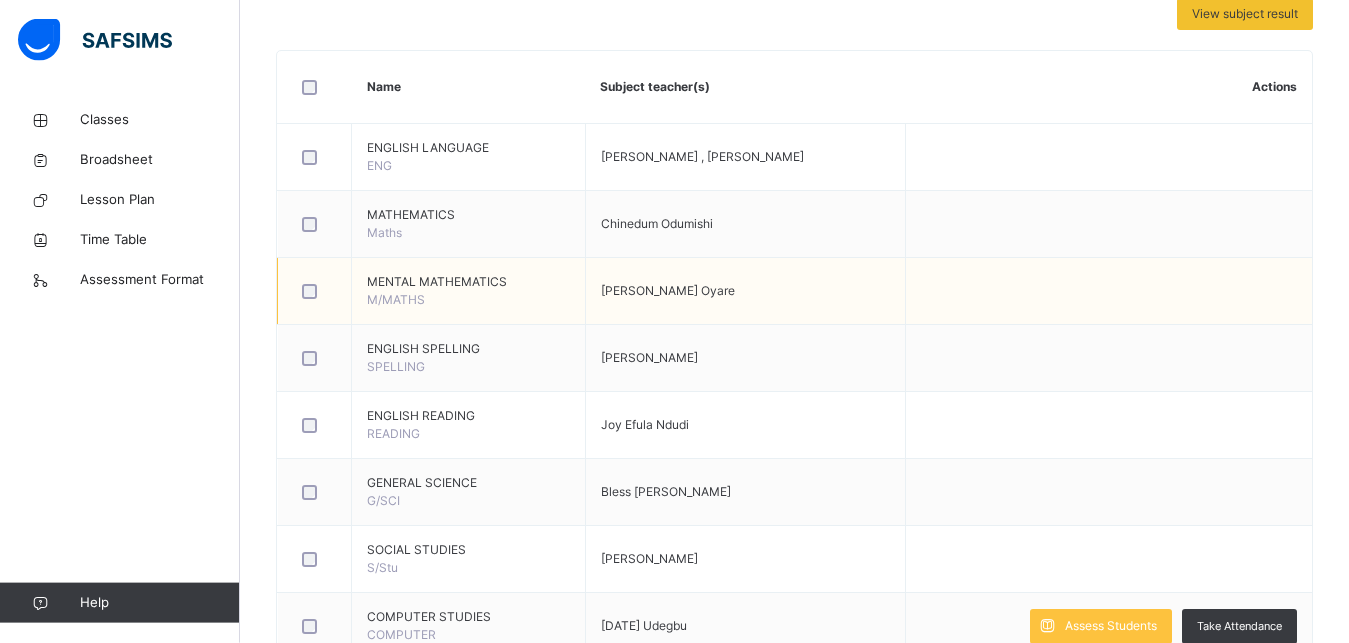scroll, scrollTop: 816, scrollLeft: 0, axis: vertical 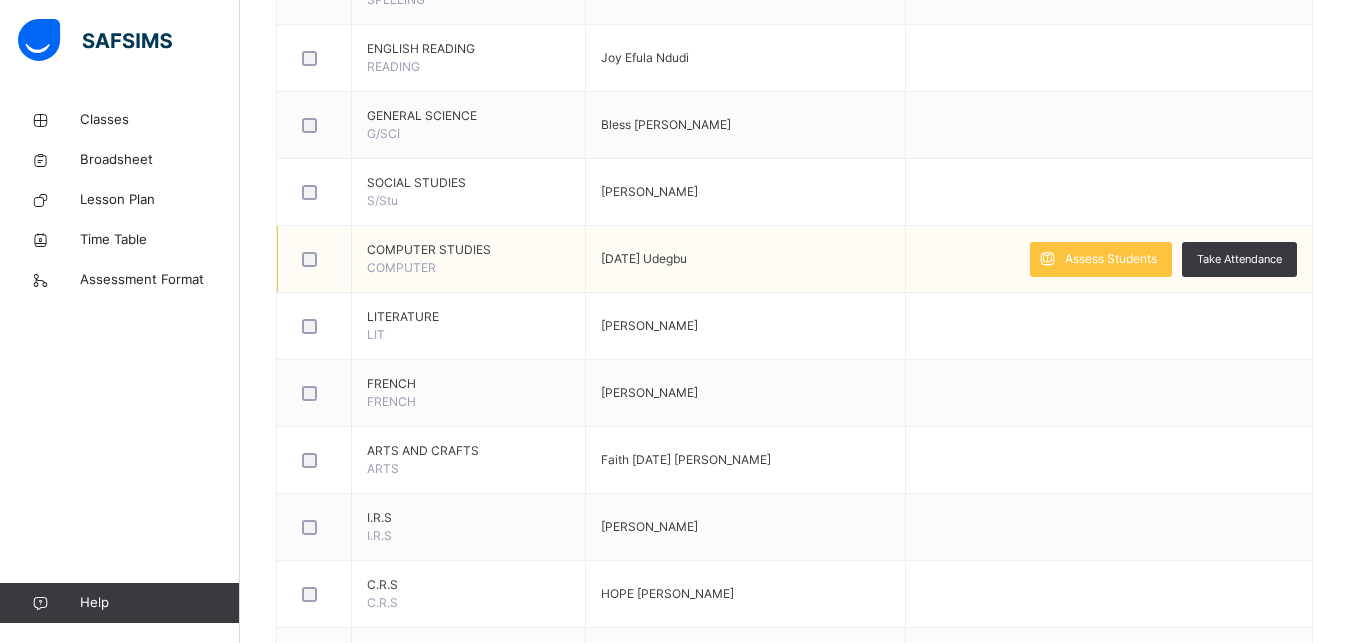 click at bounding box center [314, 259] 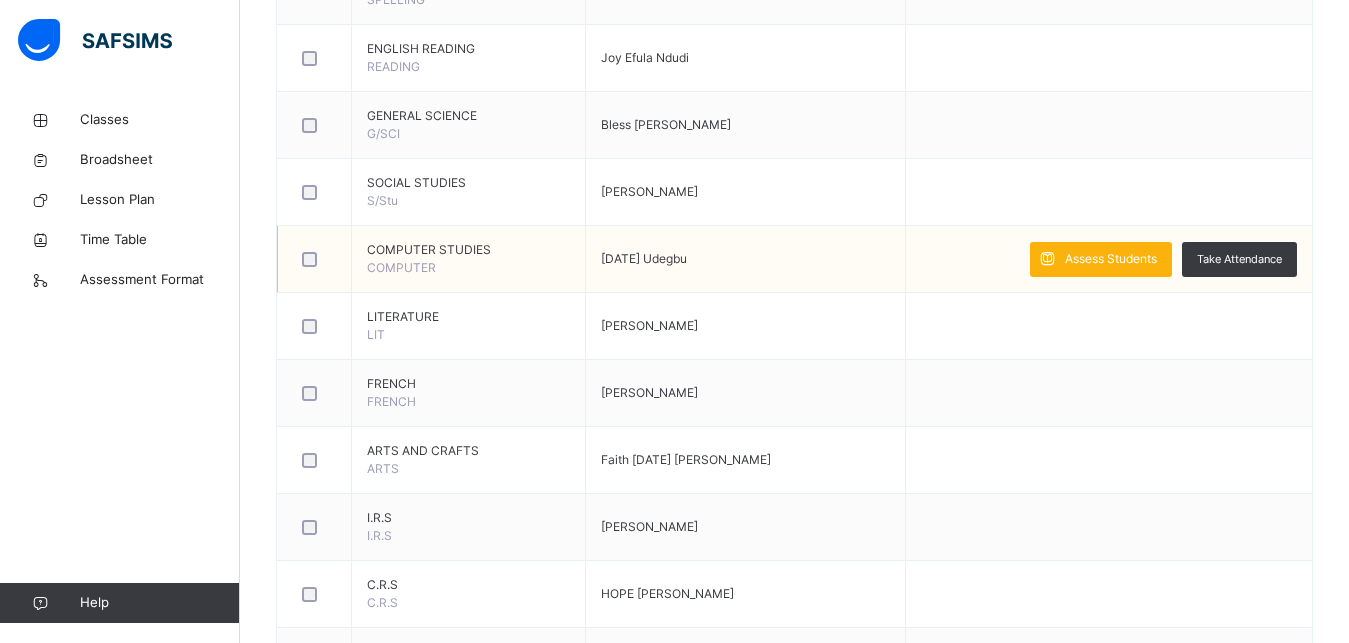 click on "Assess Students" at bounding box center (1111, 259) 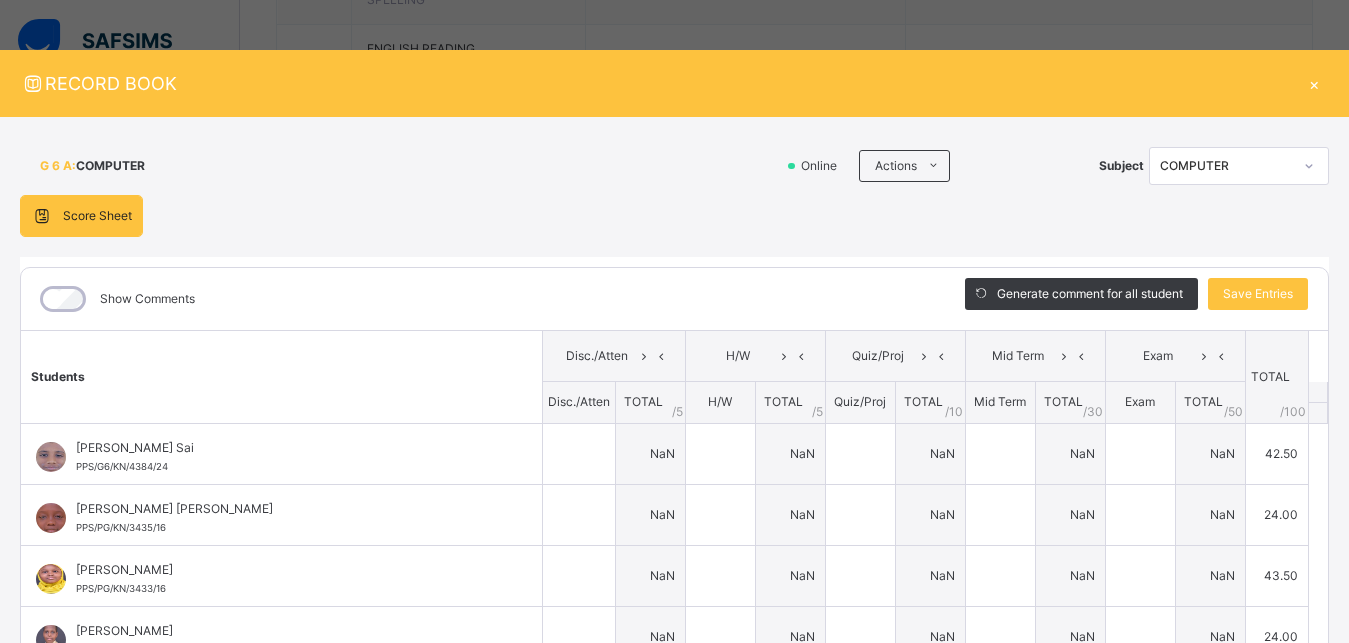 type on "*" 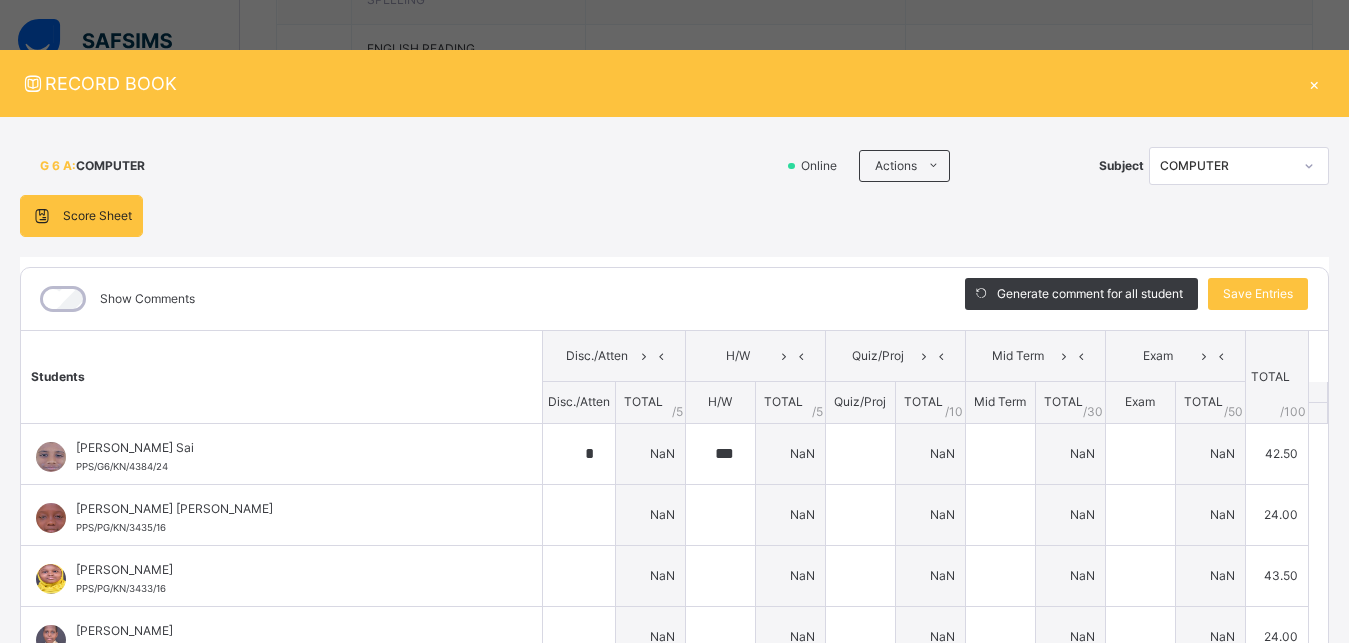 type on "*" 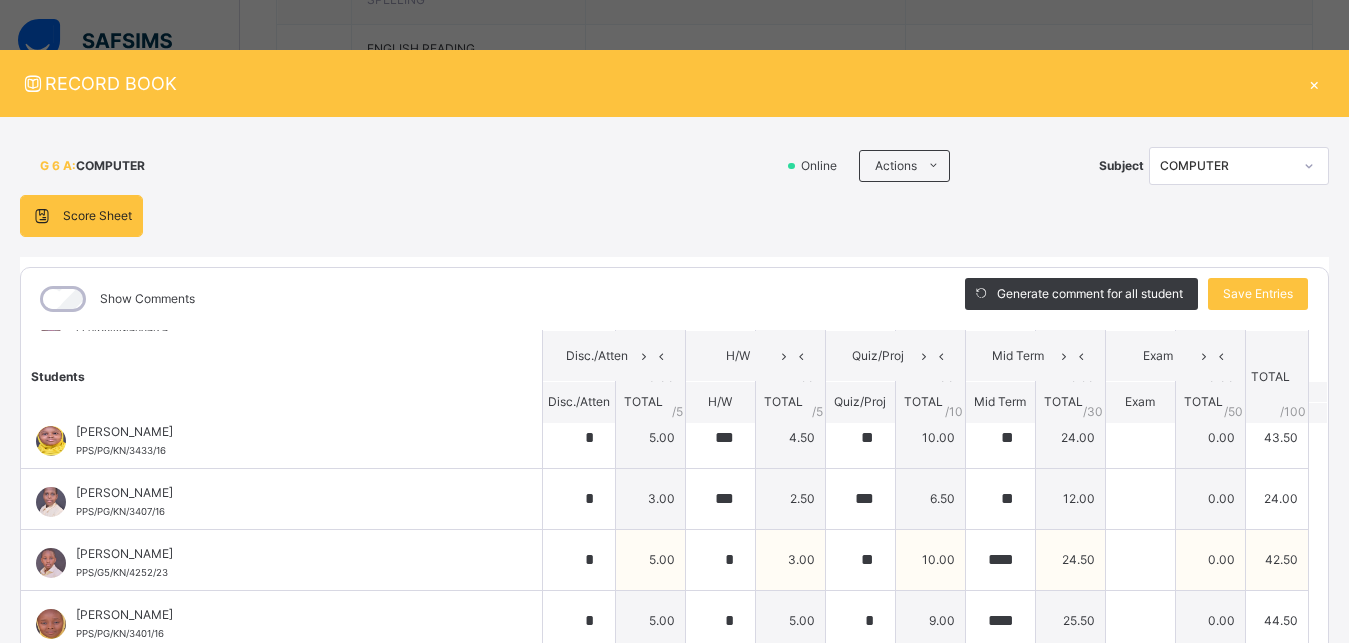 scroll, scrollTop: 180, scrollLeft: 0, axis: vertical 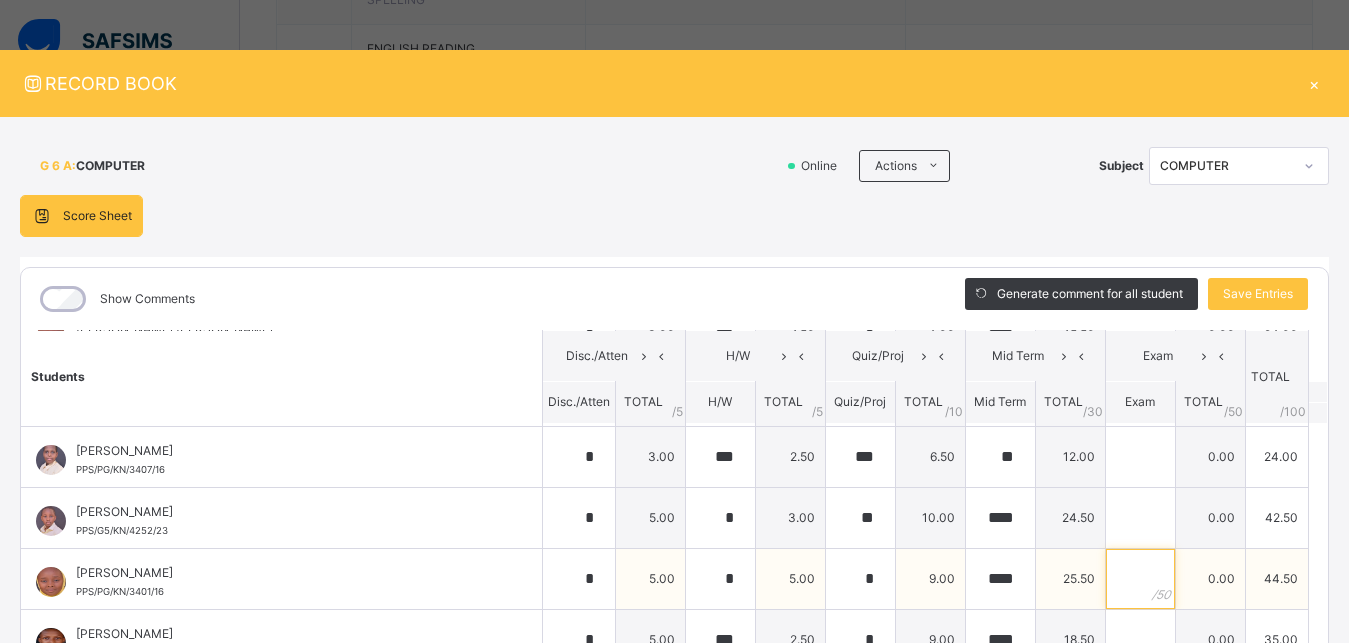 click at bounding box center [1140, 579] 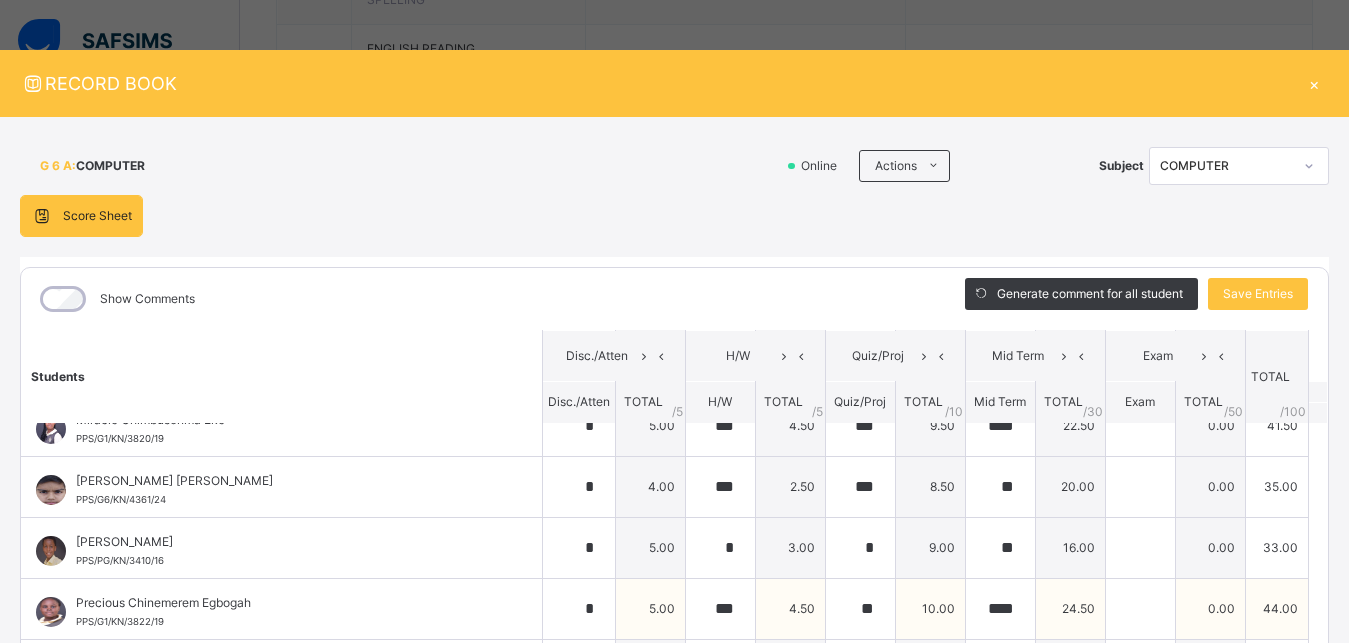 scroll, scrollTop: 936, scrollLeft: 0, axis: vertical 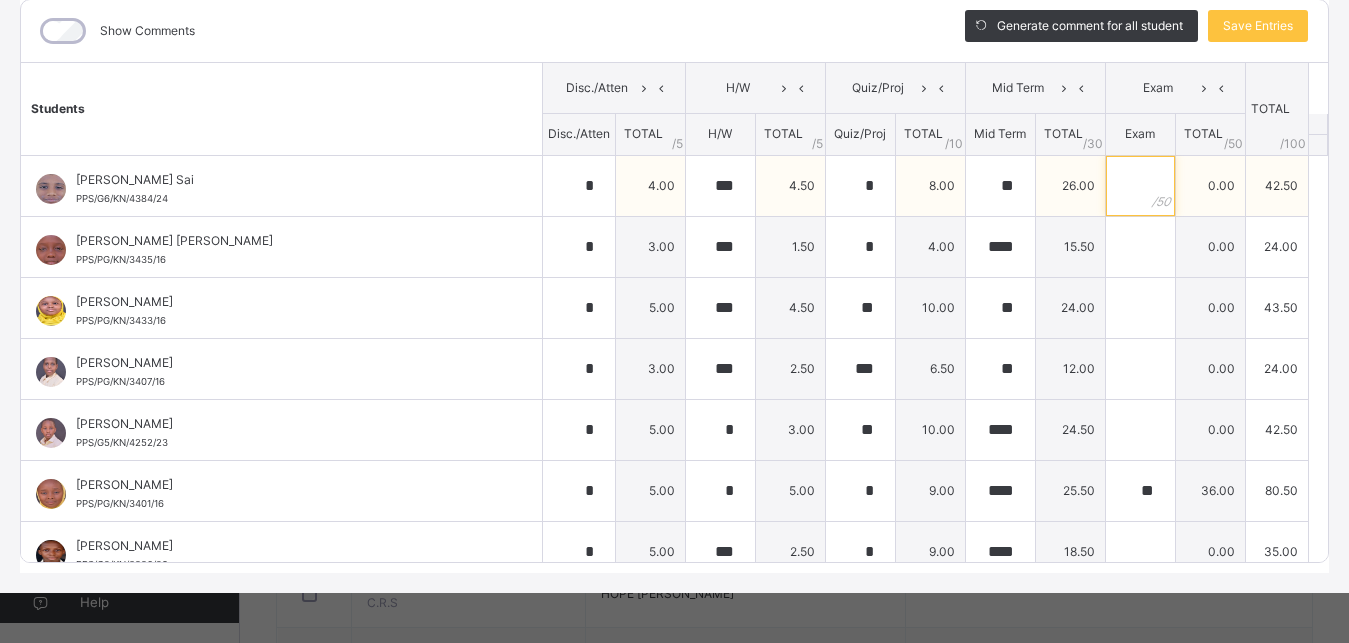 click at bounding box center (1140, 186) 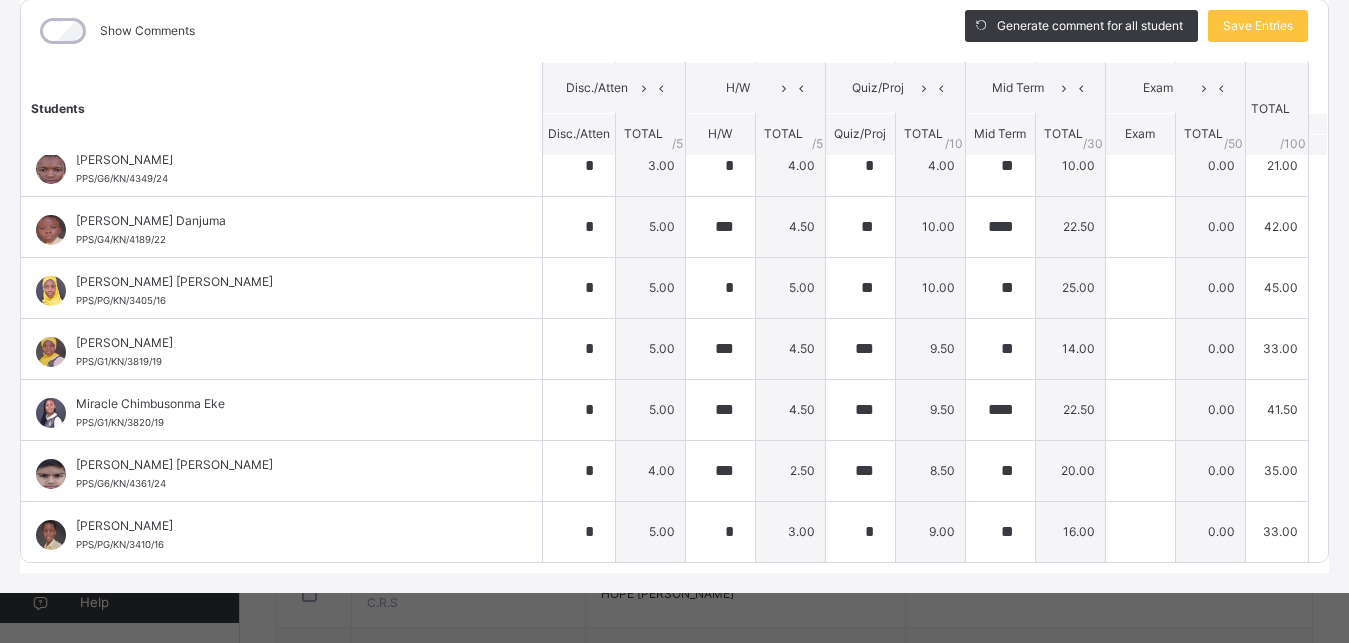 scroll, scrollTop: 810, scrollLeft: 0, axis: vertical 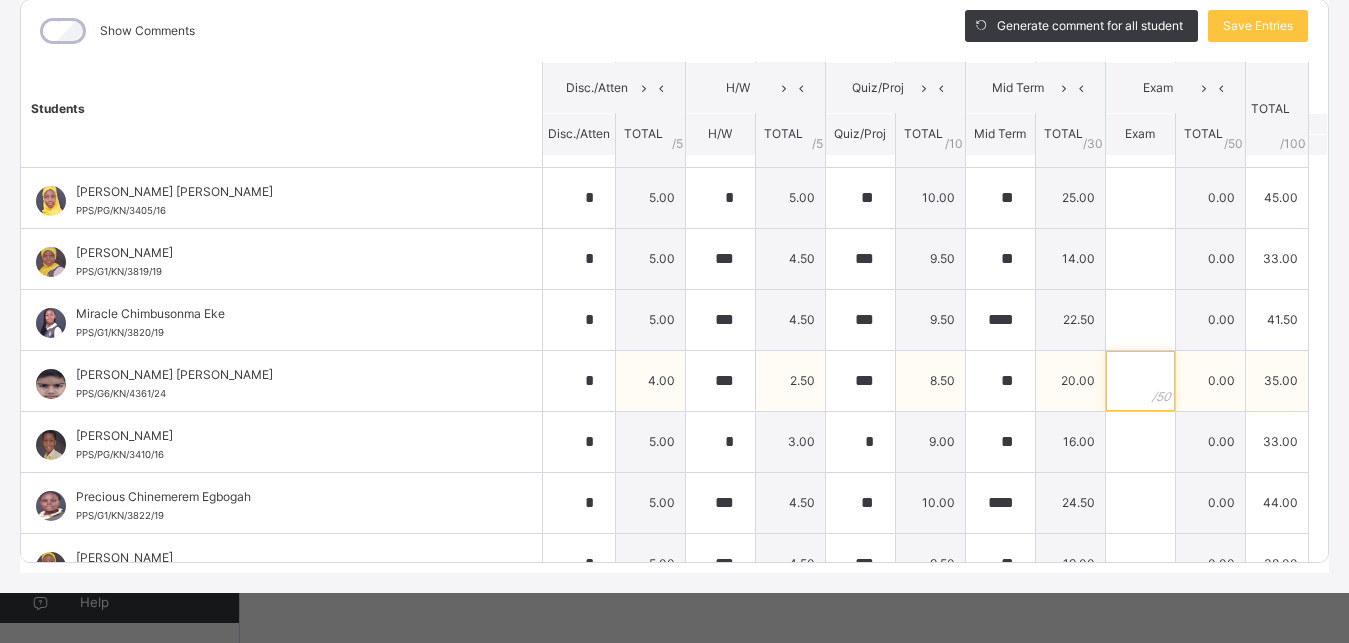click at bounding box center [1140, 381] 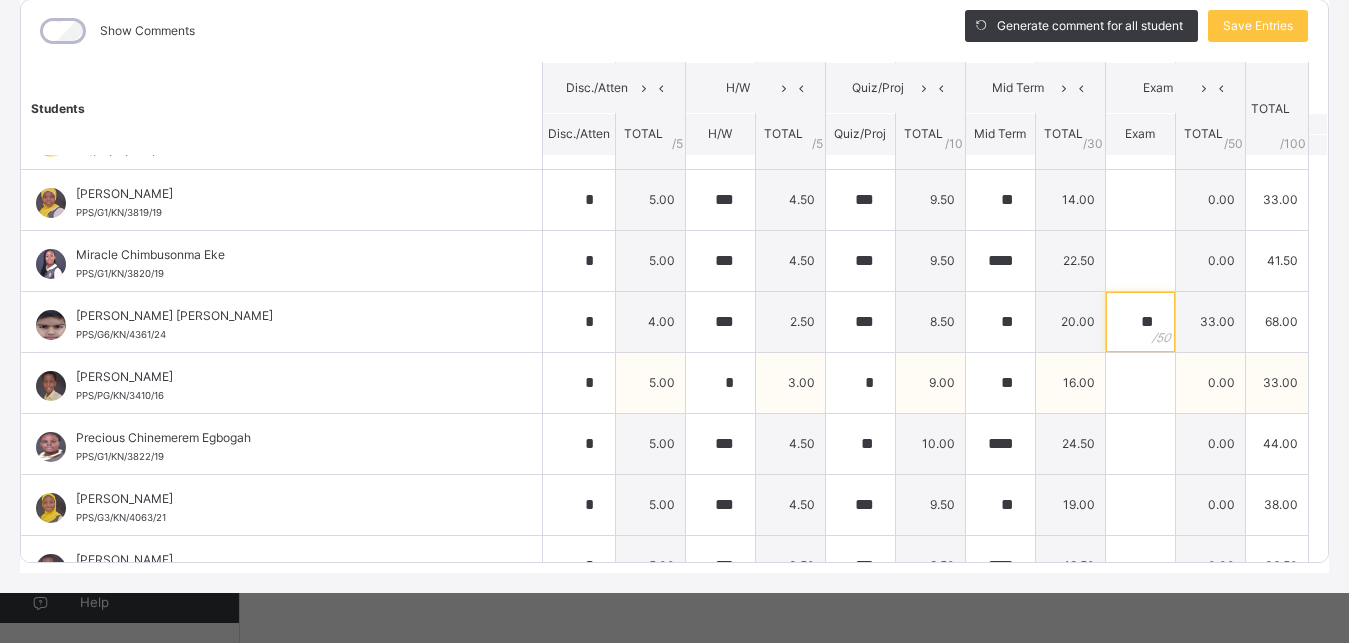 scroll, scrollTop: 810, scrollLeft: 0, axis: vertical 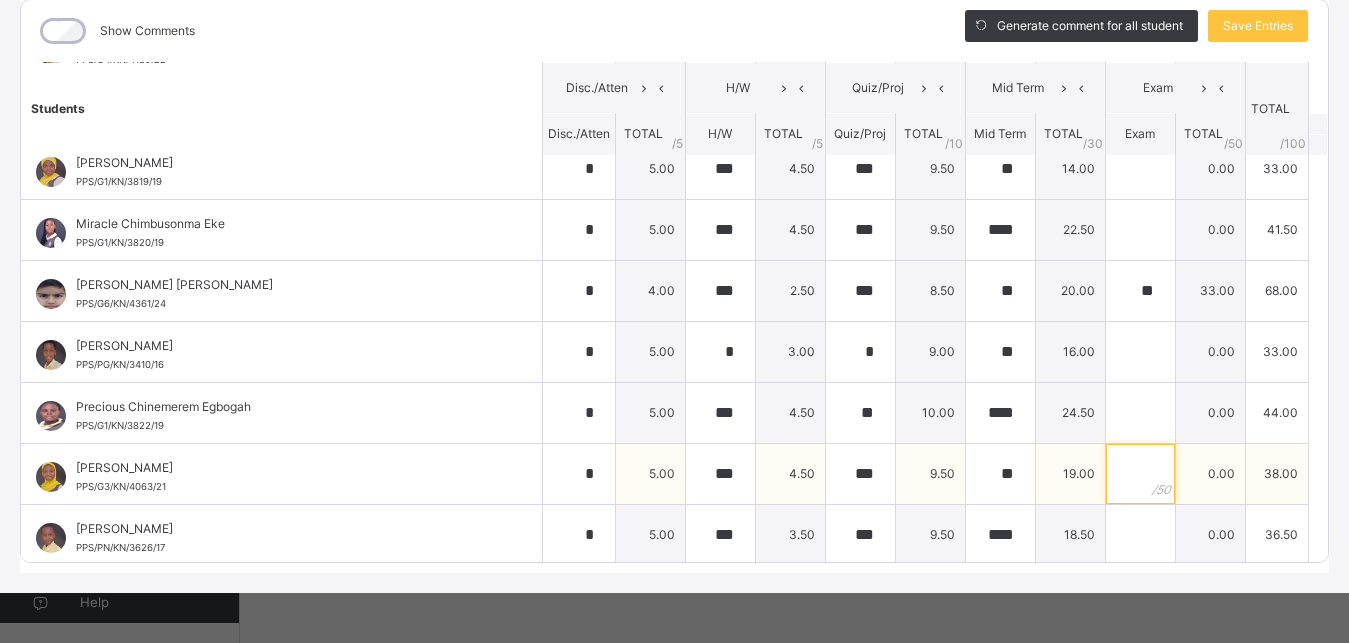 click at bounding box center (1140, 474) 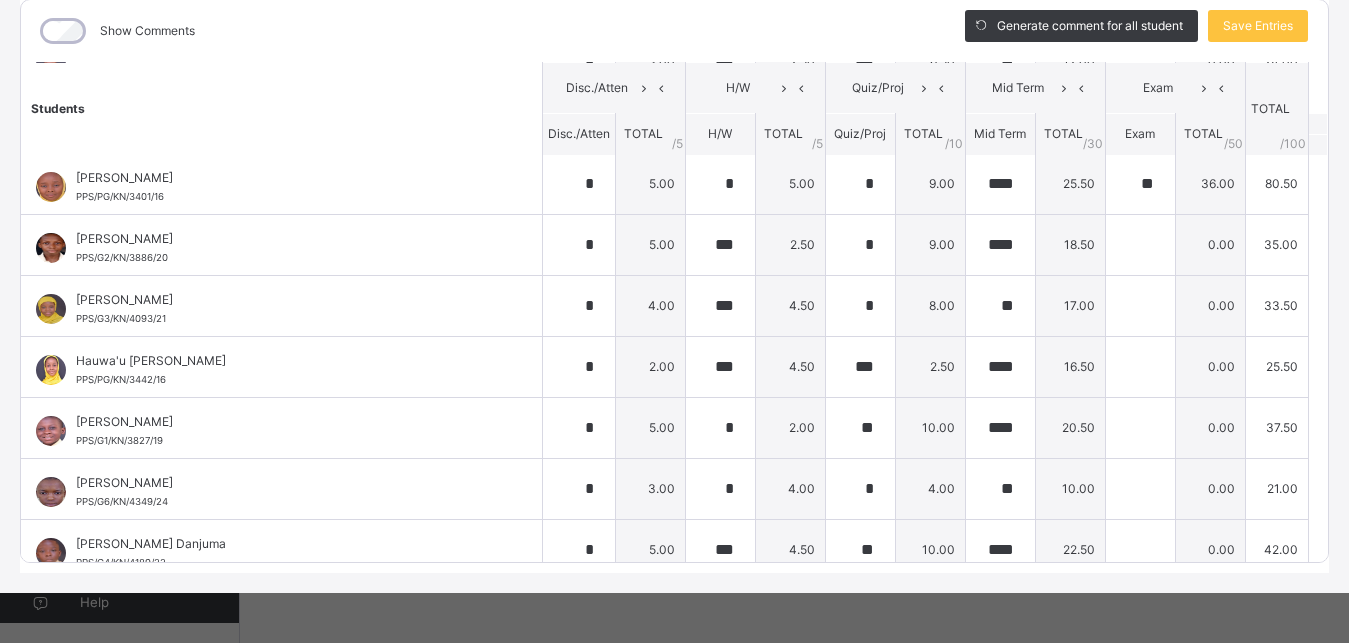 scroll, scrollTop: 306, scrollLeft: 0, axis: vertical 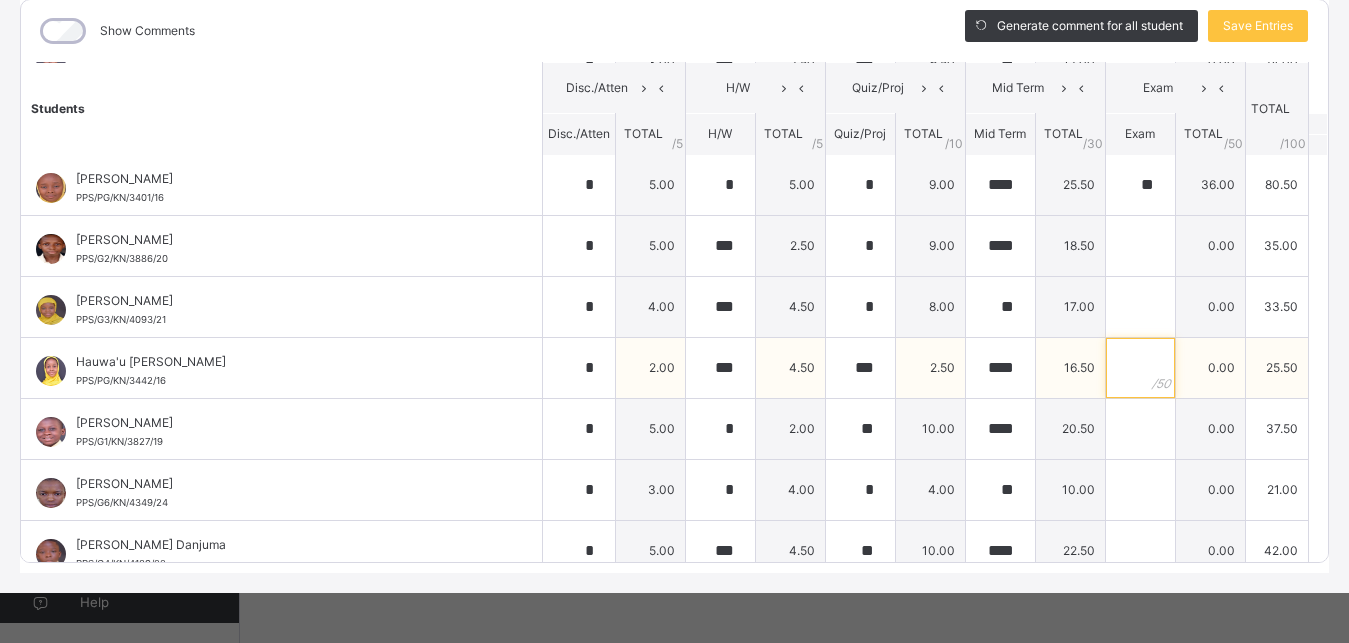 click at bounding box center (1140, 368) 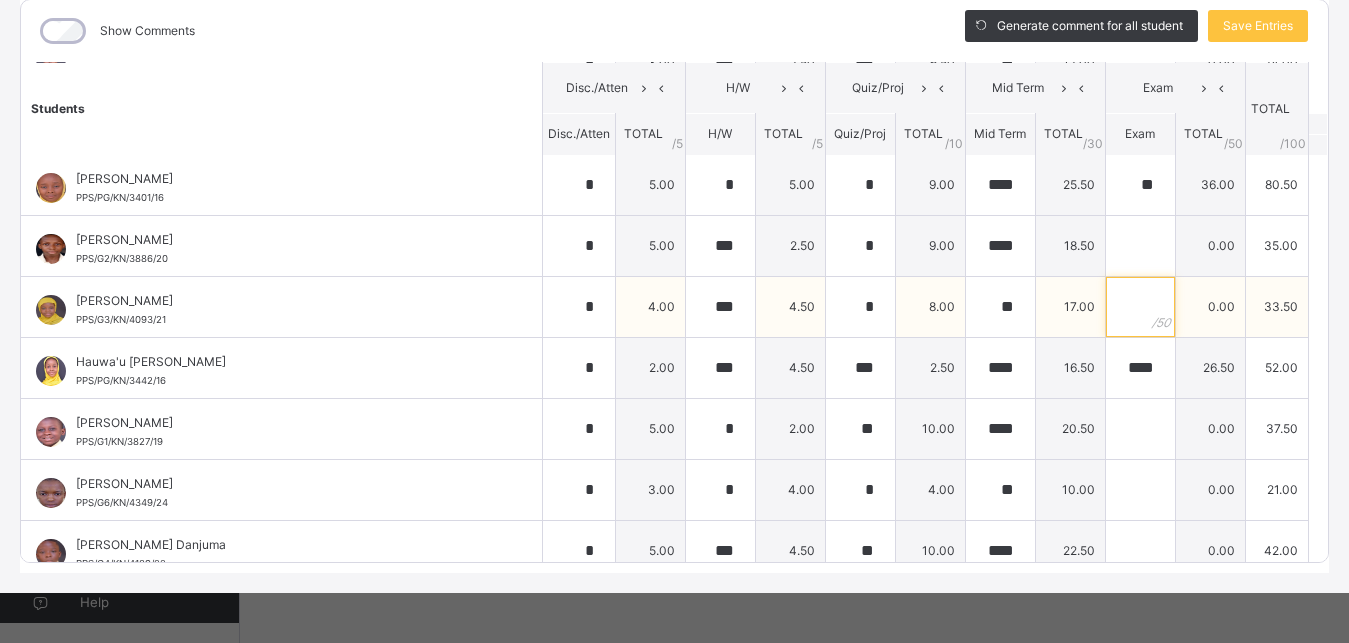 click at bounding box center [1140, 307] 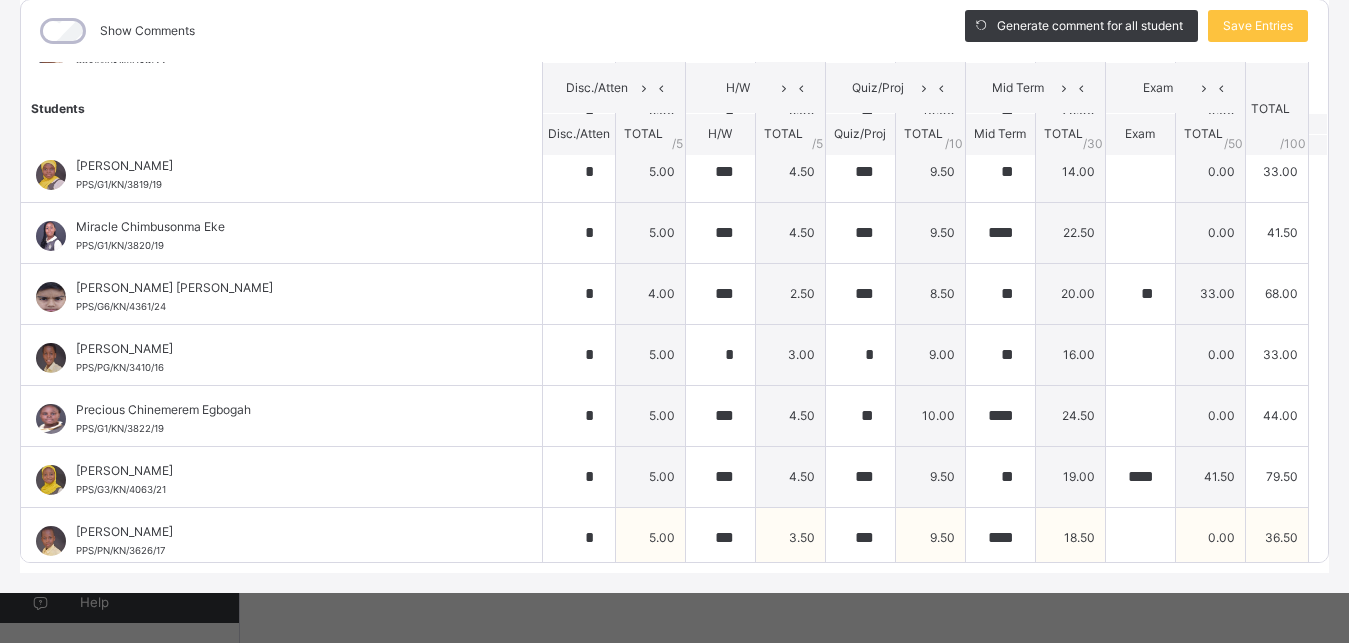 scroll, scrollTop: 936, scrollLeft: 0, axis: vertical 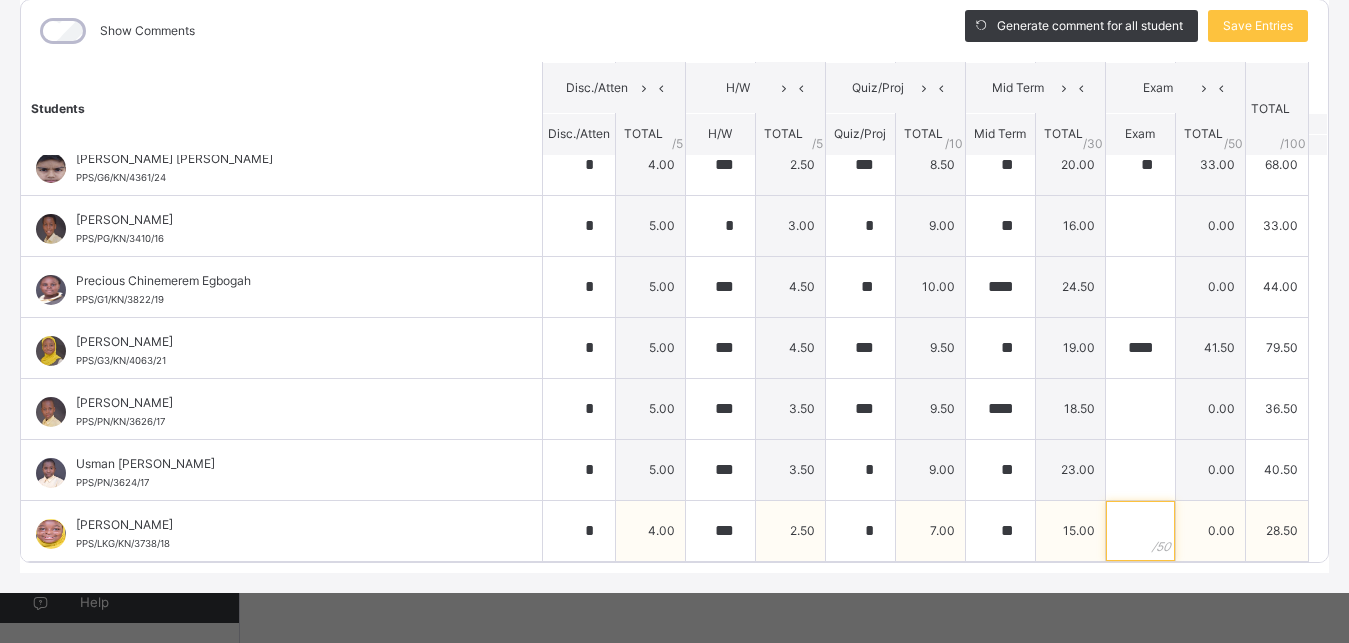 click at bounding box center (1140, 531) 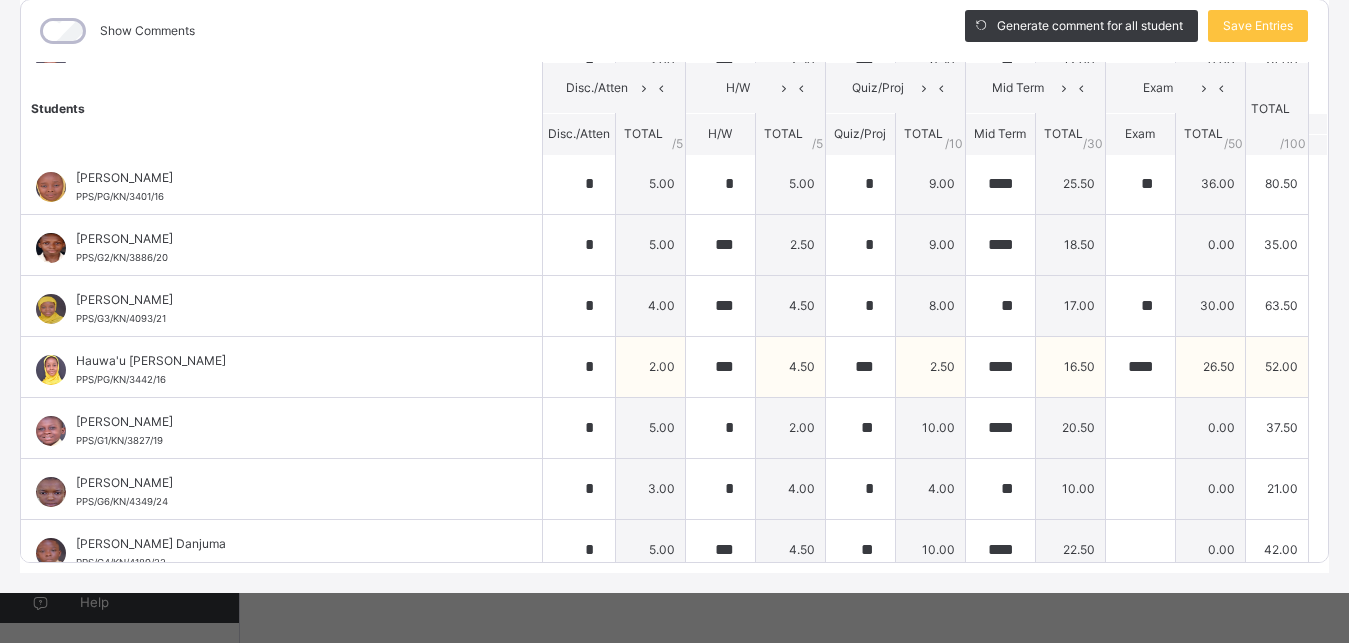 scroll, scrollTop: 306, scrollLeft: 0, axis: vertical 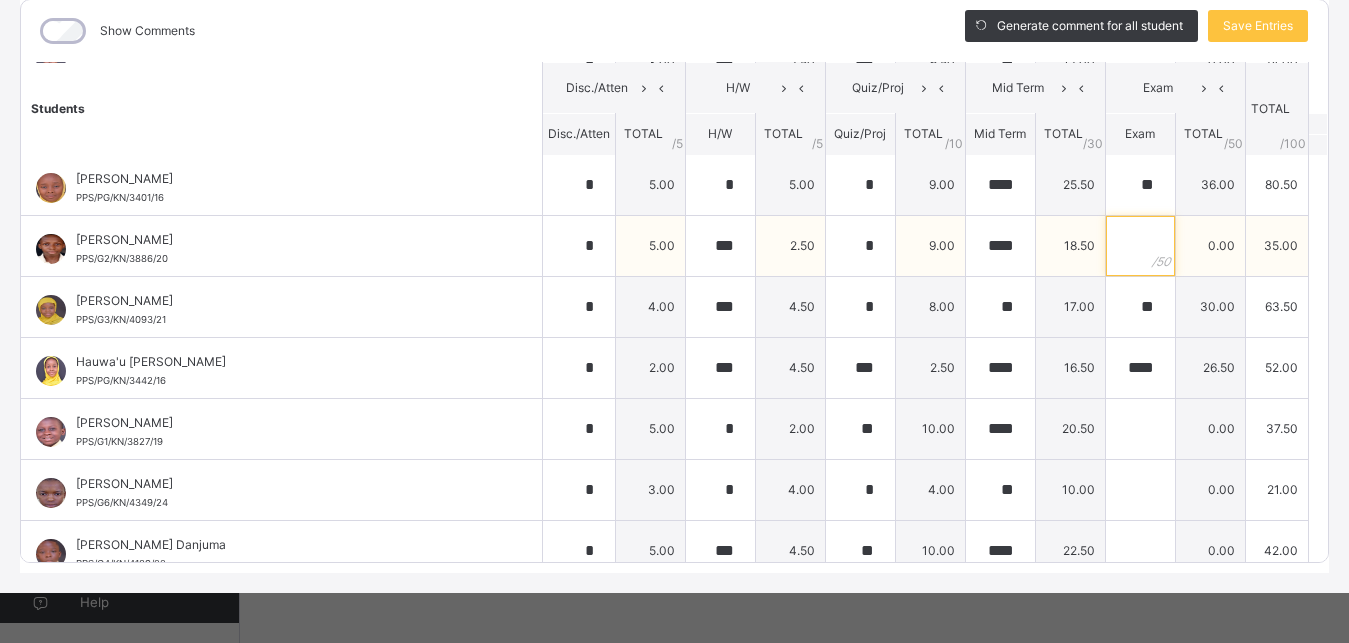 click at bounding box center (1140, 246) 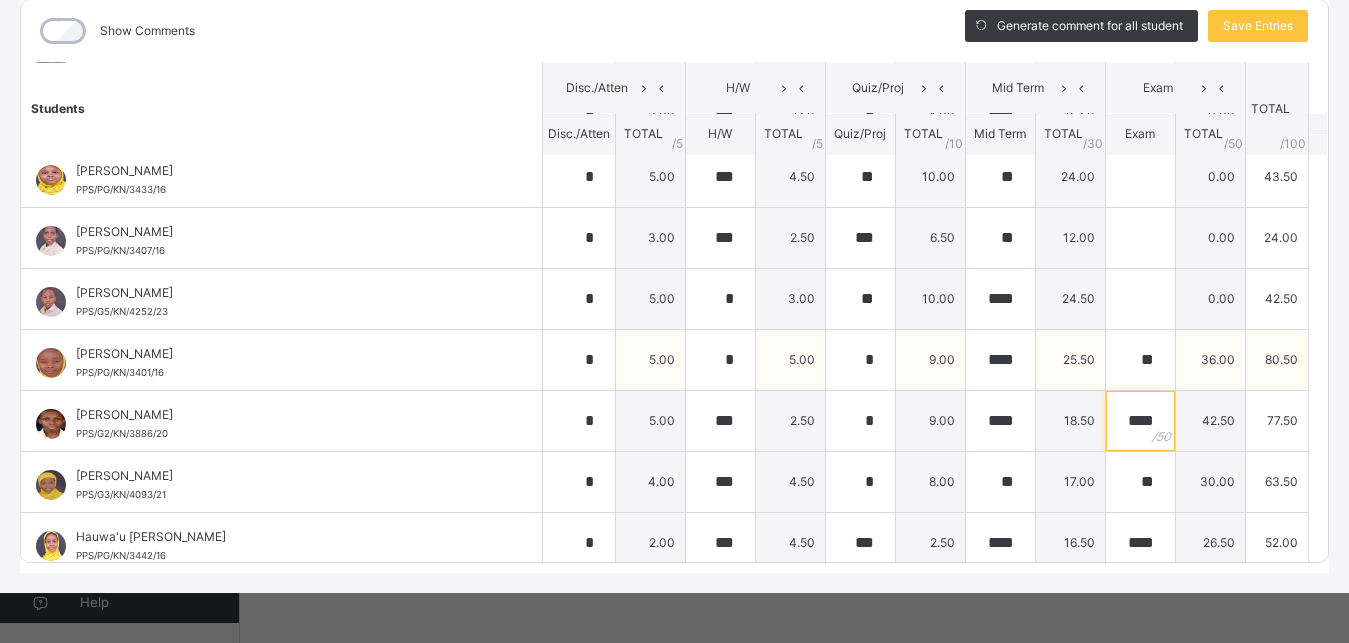 scroll, scrollTop: 126, scrollLeft: 0, axis: vertical 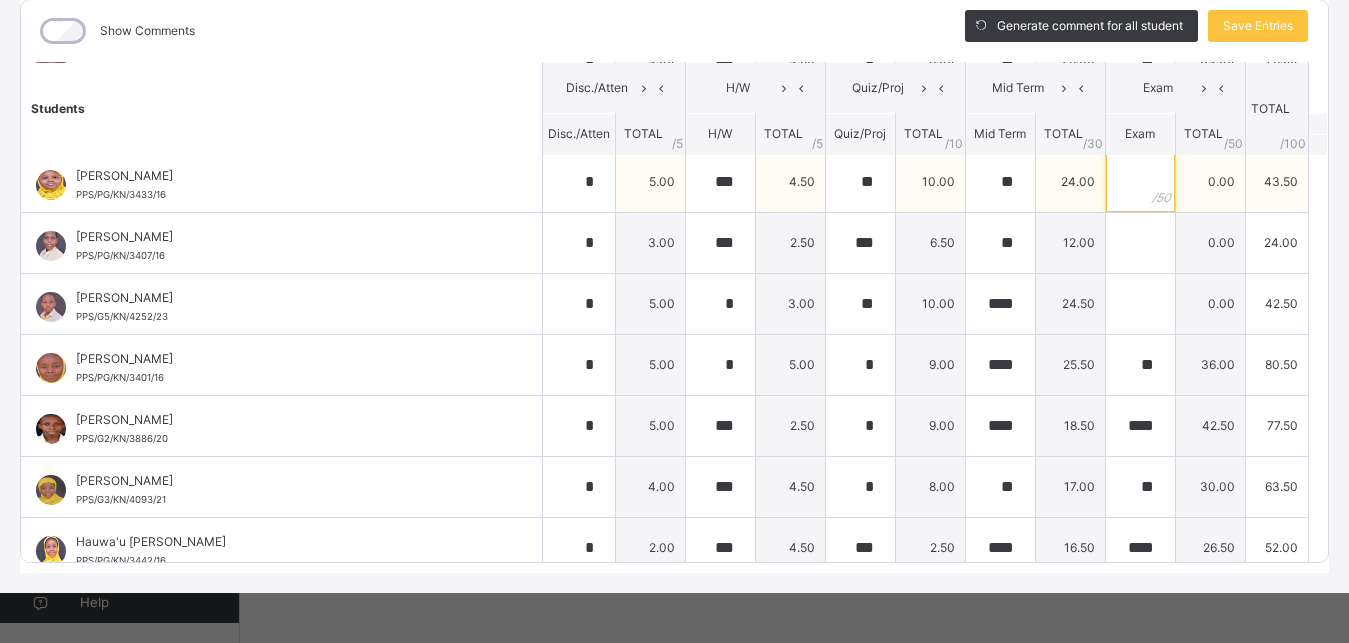 click at bounding box center [1140, 182] 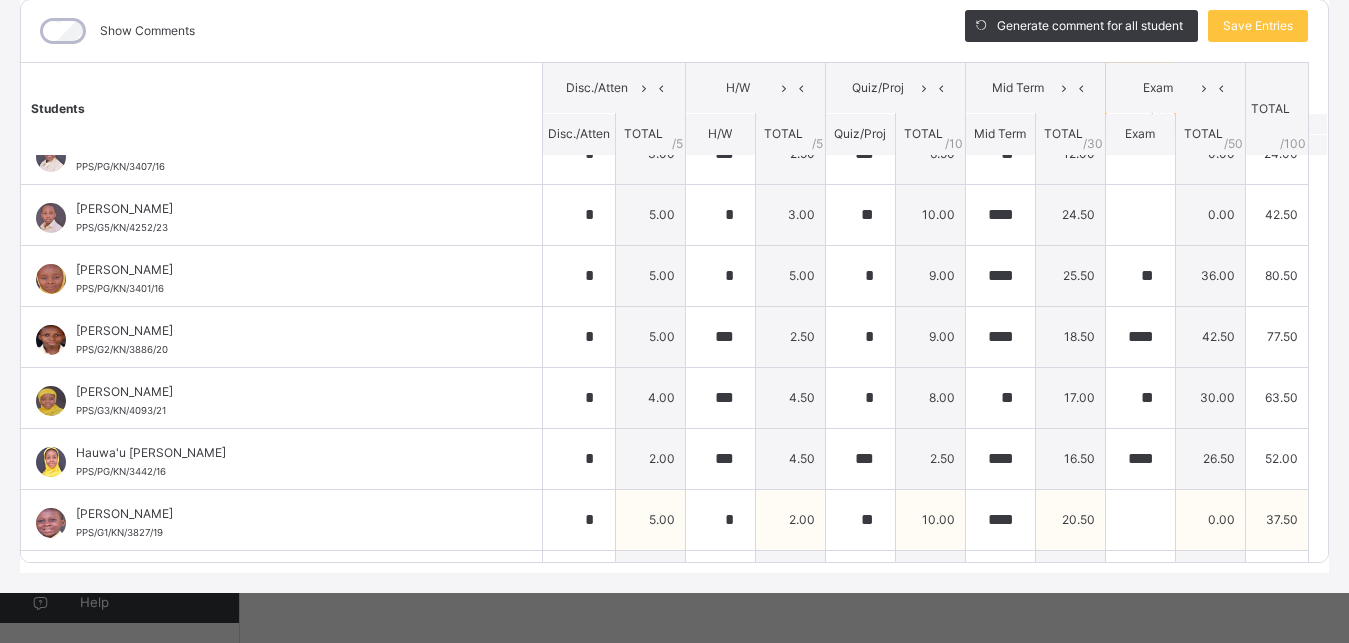 scroll, scrollTop: 306, scrollLeft: 0, axis: vertical 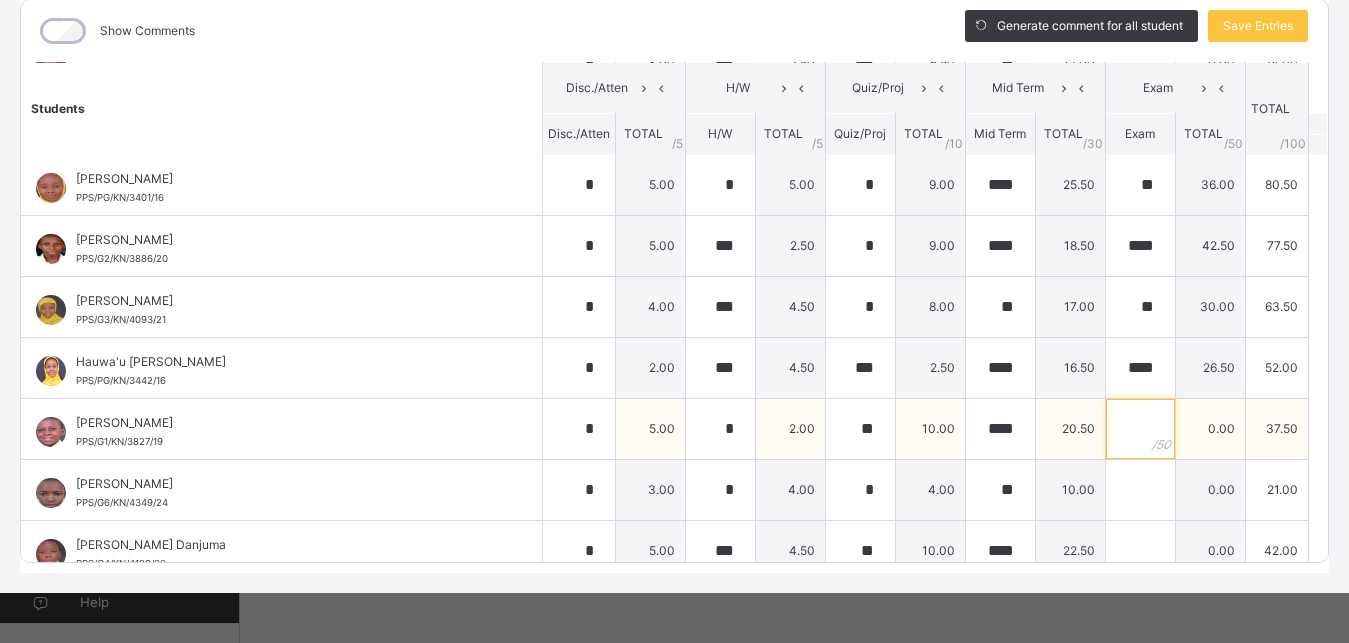 click at bounding box center (1140, 429) 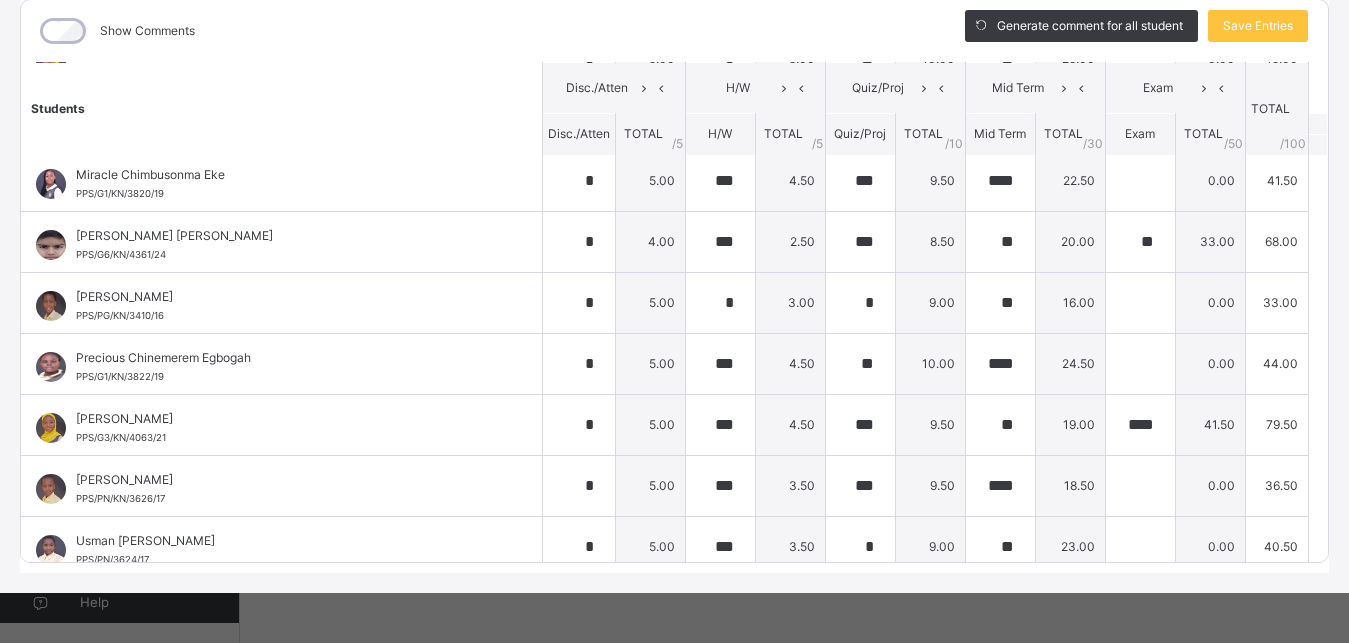 scroll, scrollTop: 936, scrollLeft: 0, axis: vertical 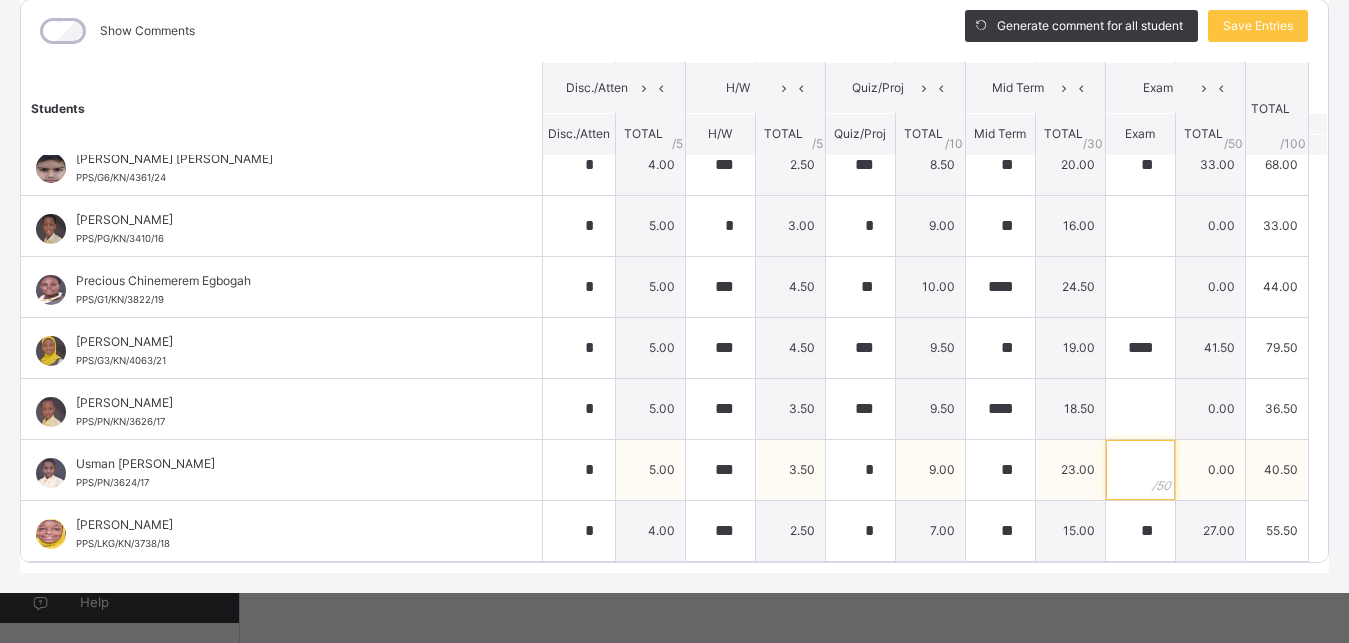click at bounding box center [1140, 470] 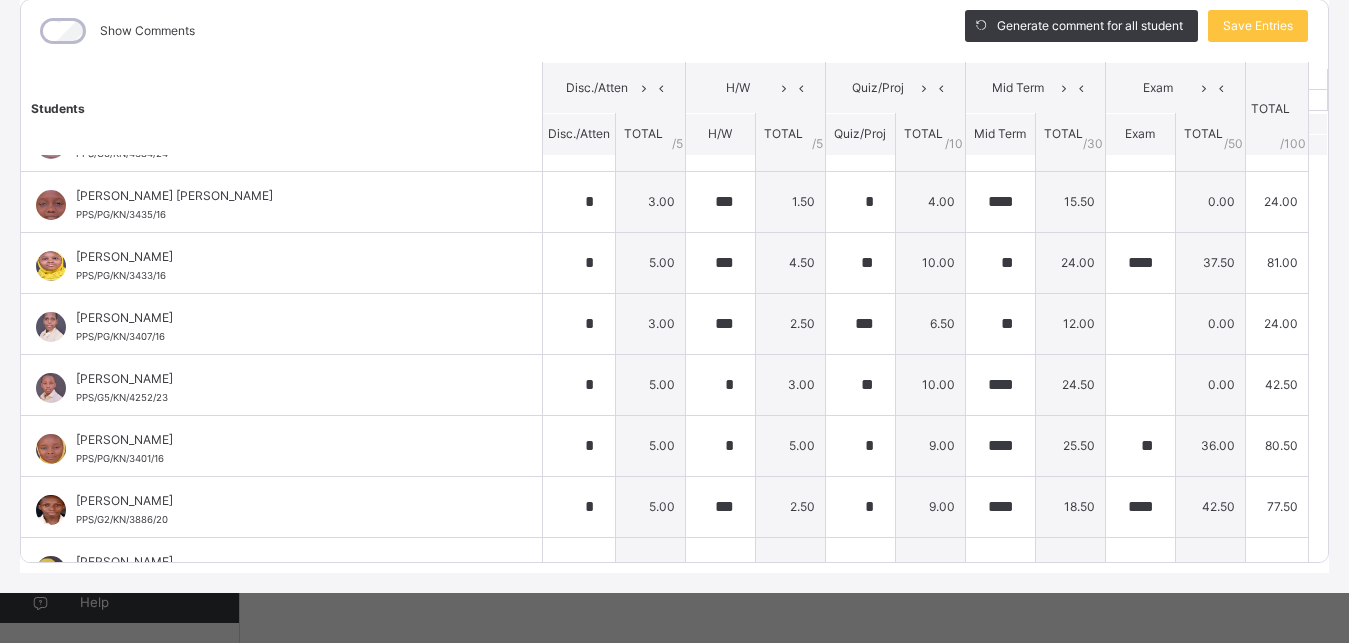 scroll, scrollTop: 0, scrollLeft: 0, axis: both 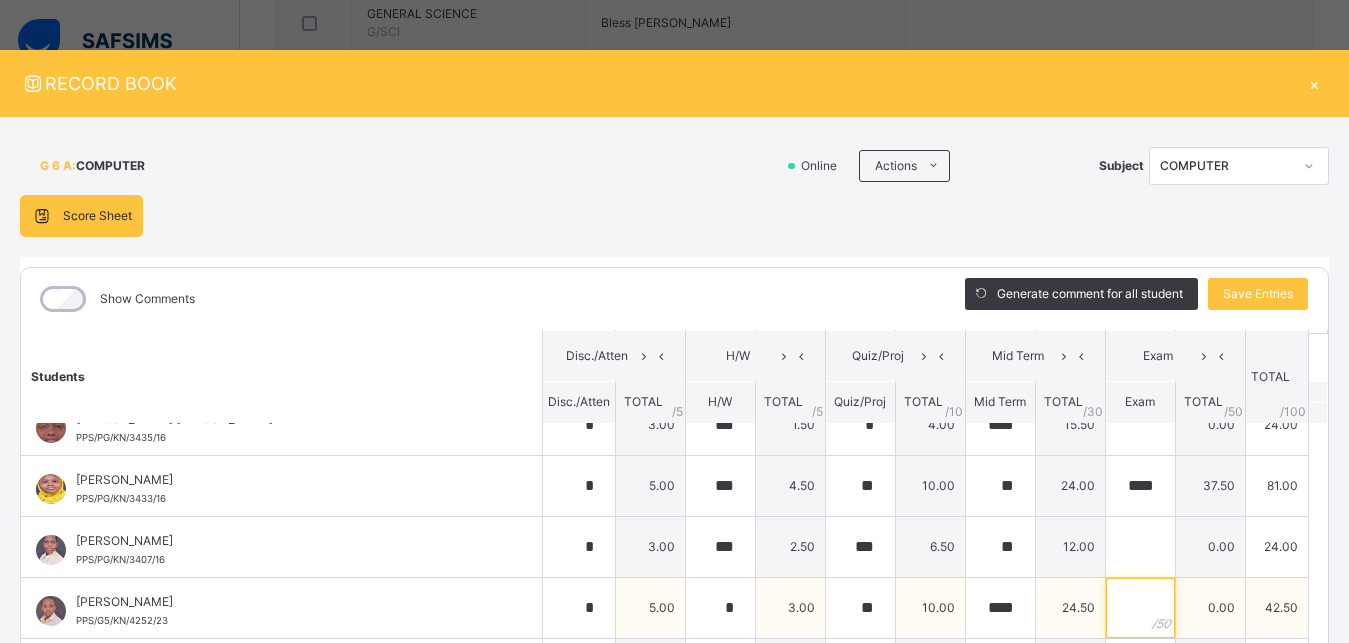 click at bounding box center [1140, 608] 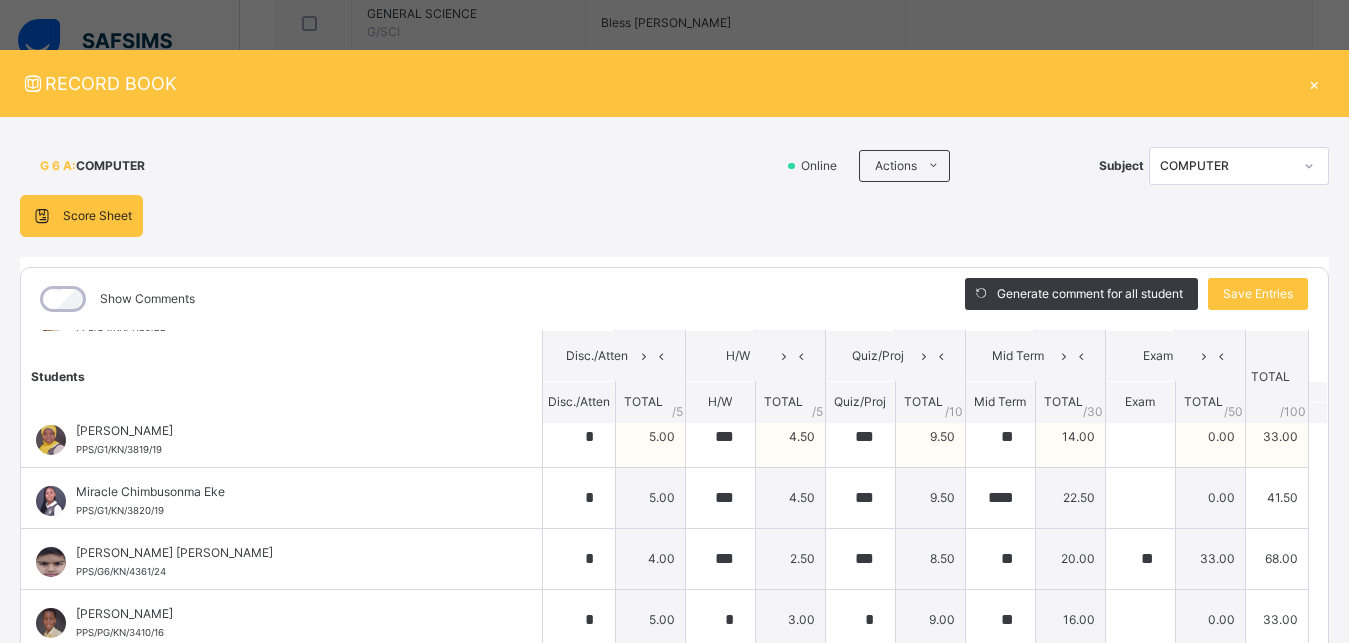 scroll, scrollTop: 900, scrollLeft: 0, axis: vertical 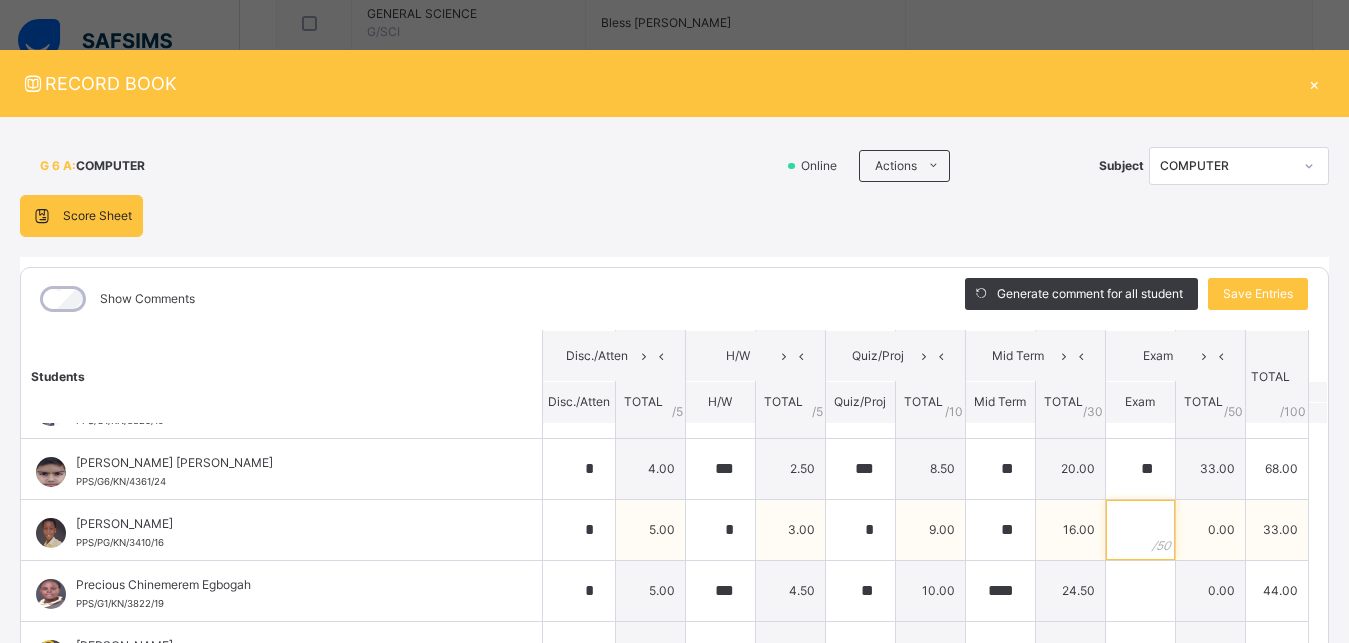 click at bounding box center [1140, 530] 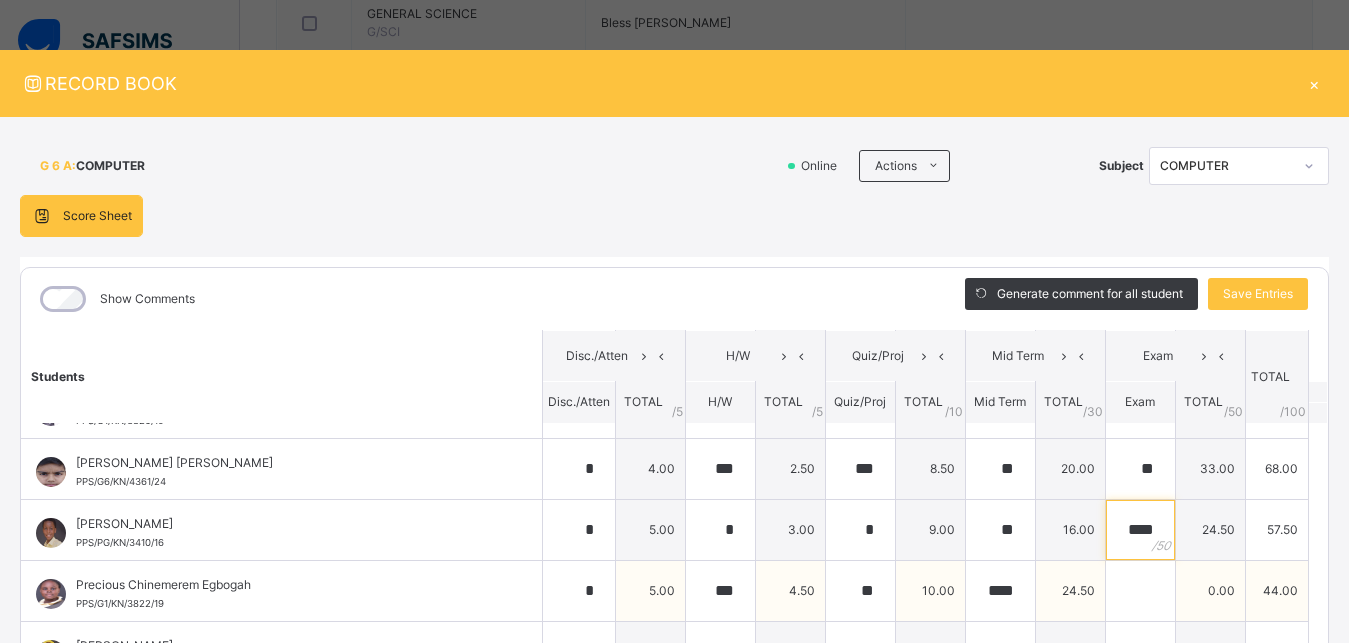 scroll, scrollTop: 936, scrollLeft: 0, axis: vertical 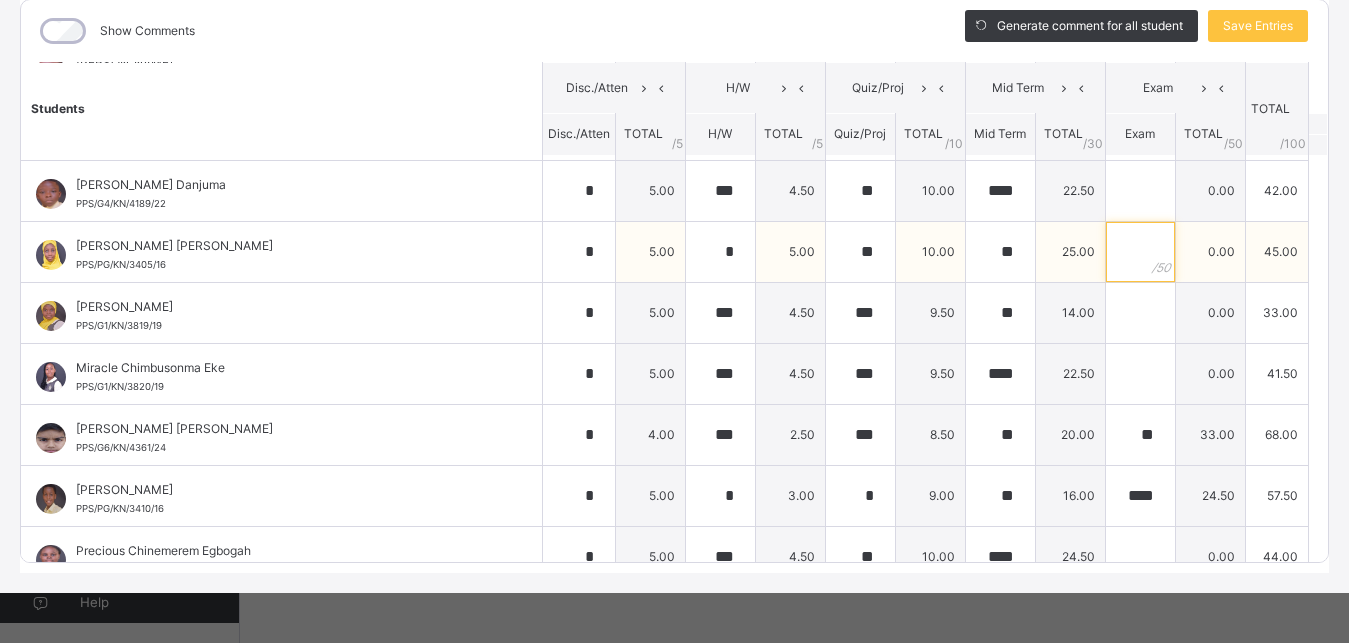 click at bounding box center [1140, 252] 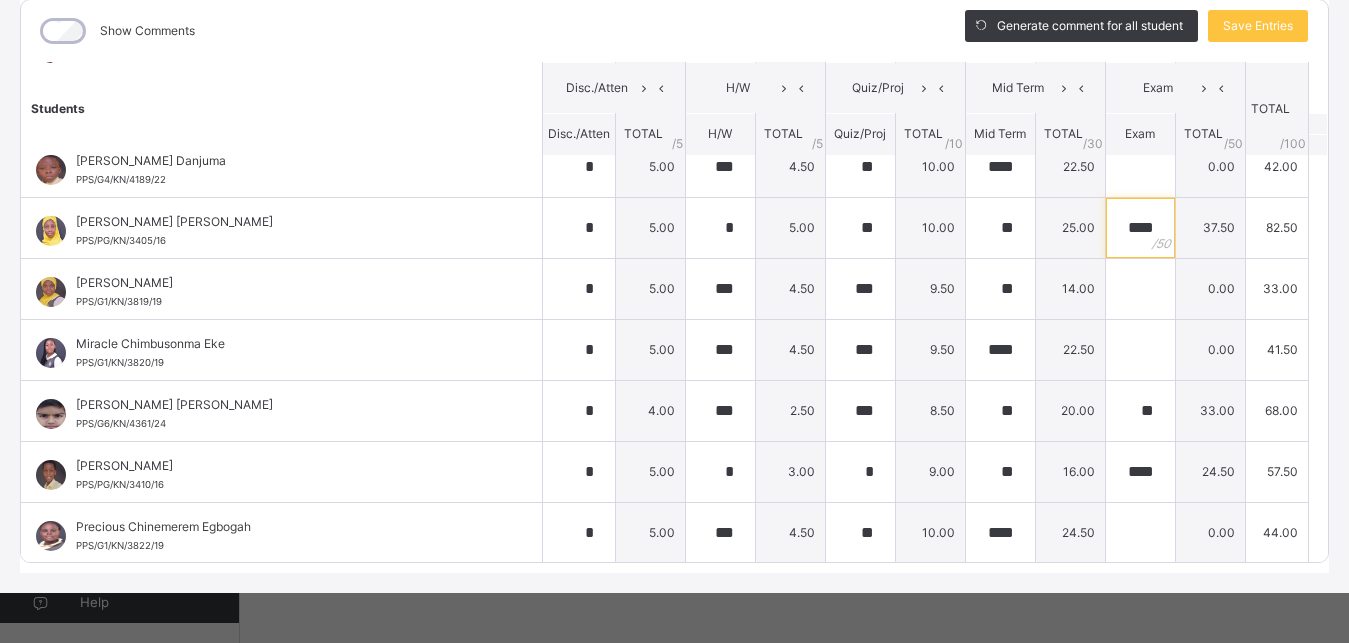 scroll, scrollTop: 666, scrollLeft: 0, axis: vertical 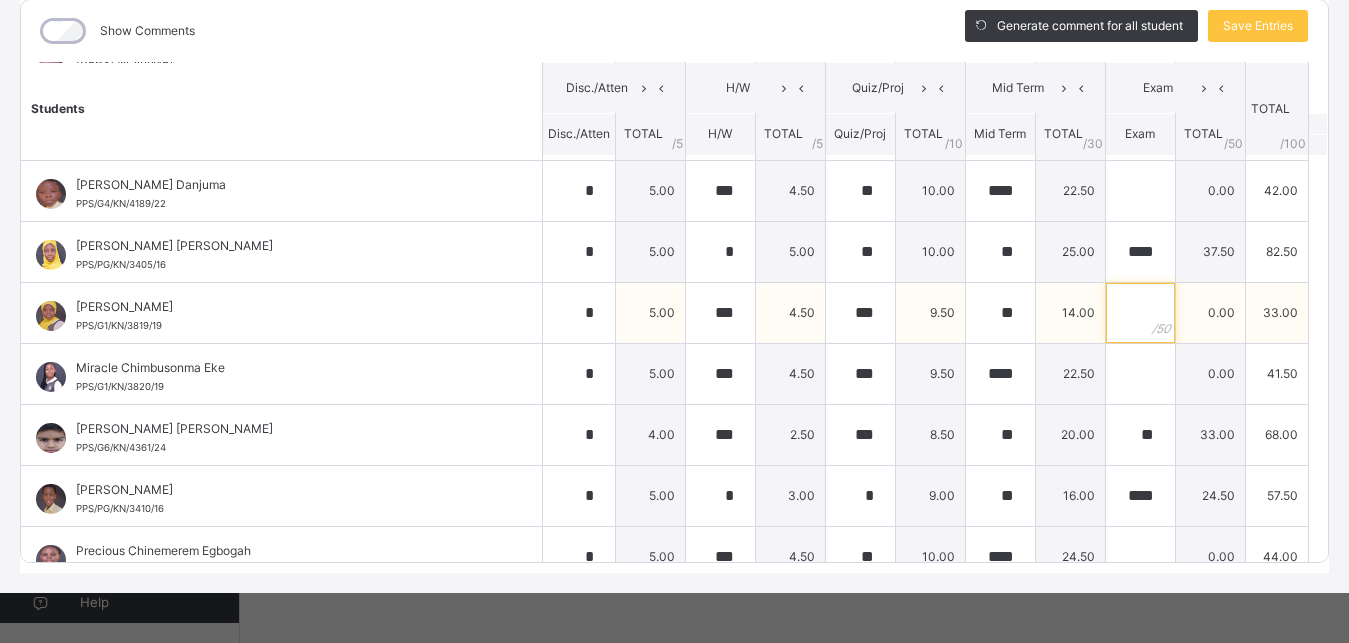 click at bounding box center [1140, 313] 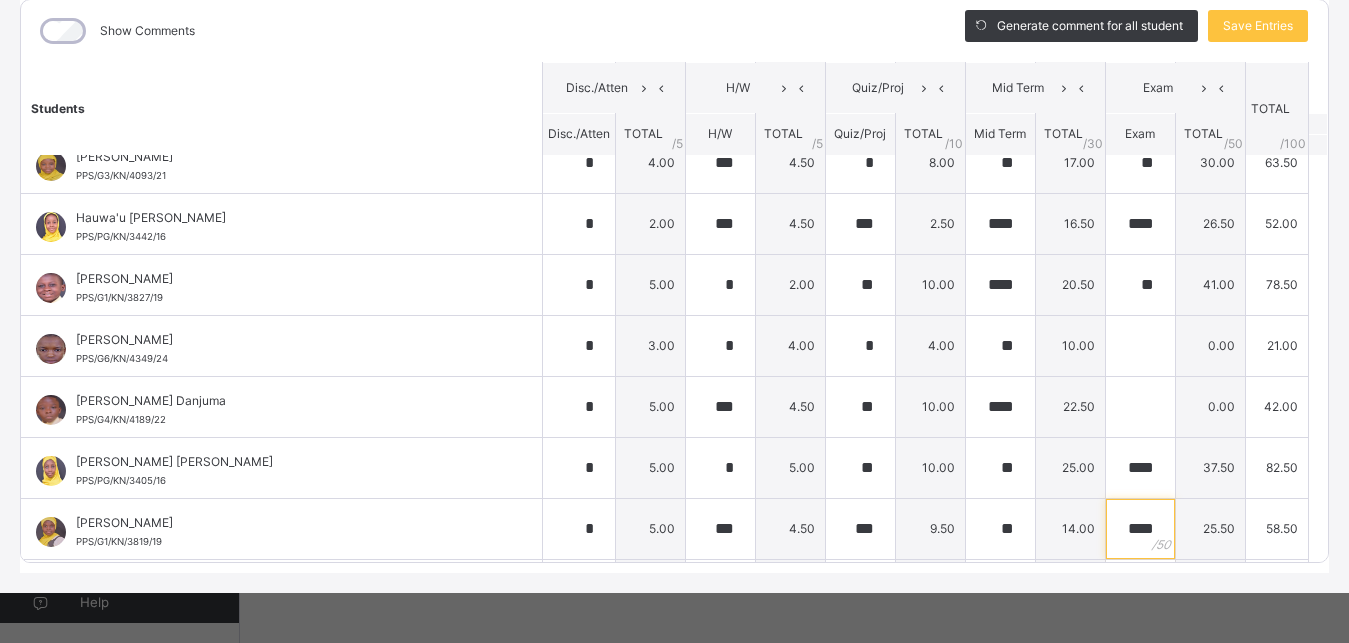 scroll, scrollTop: 396, scrollLeft: 0, axis: vertical 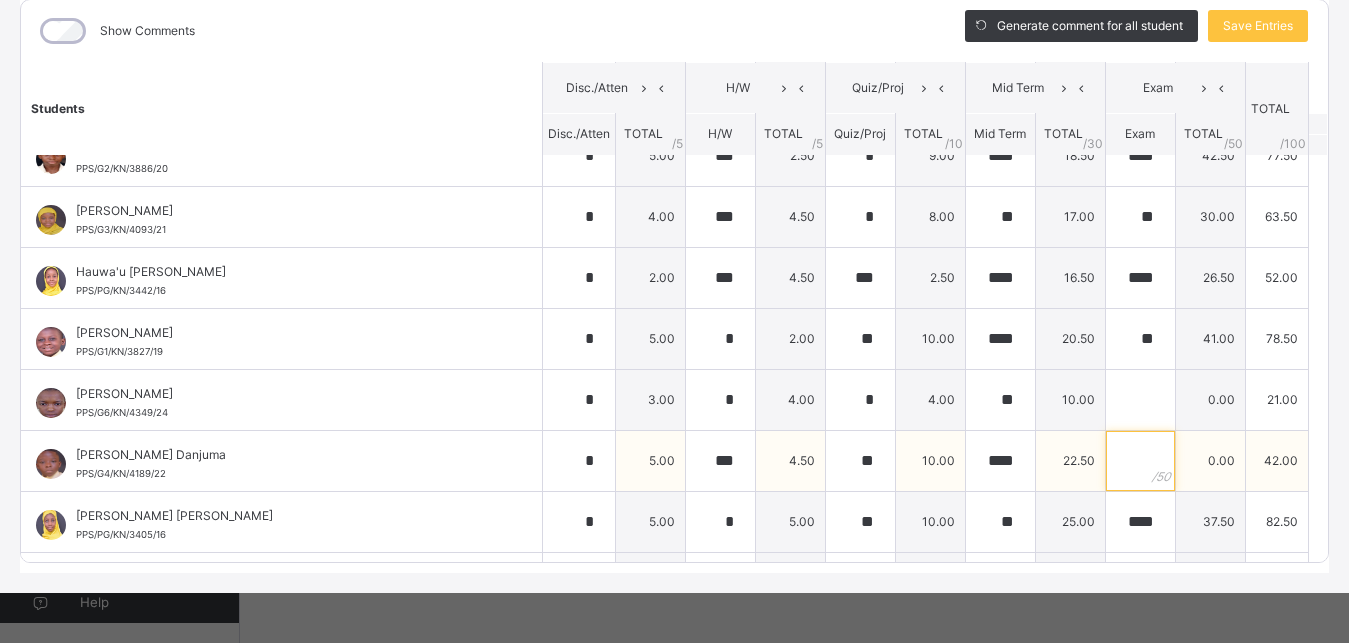 click at bounding box center [1140, 461] 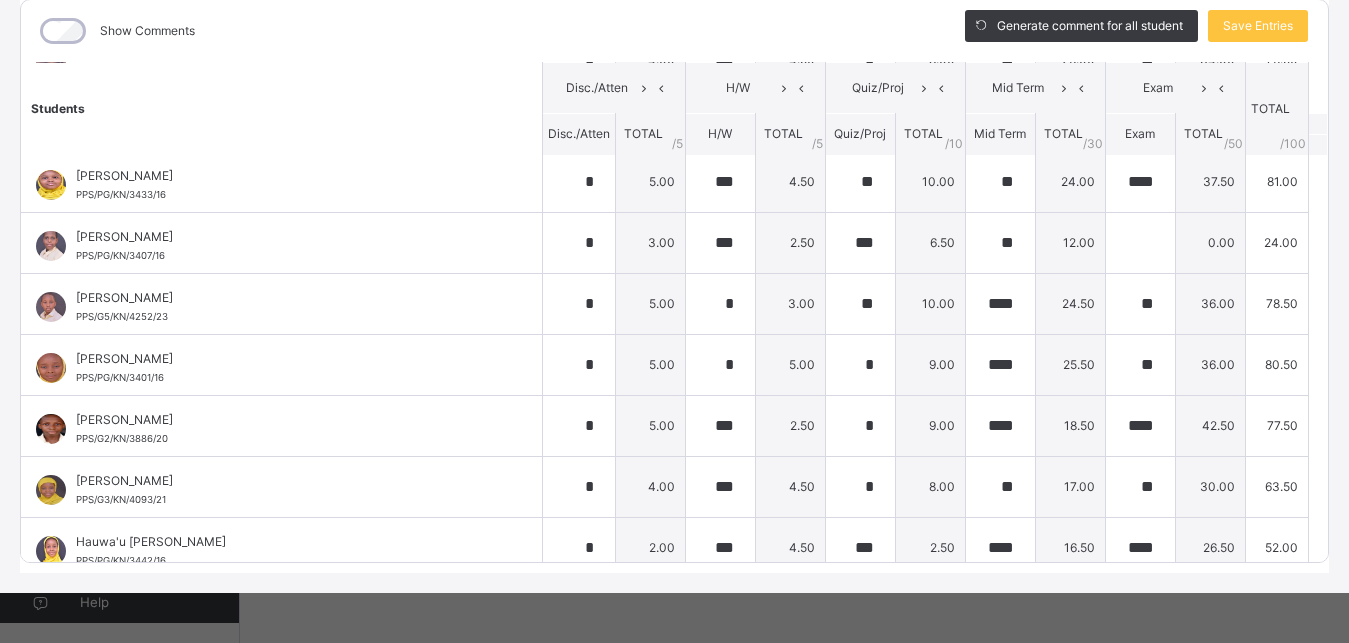 scroll, scrollTop: 0, scrollLeft: 0, axis: both 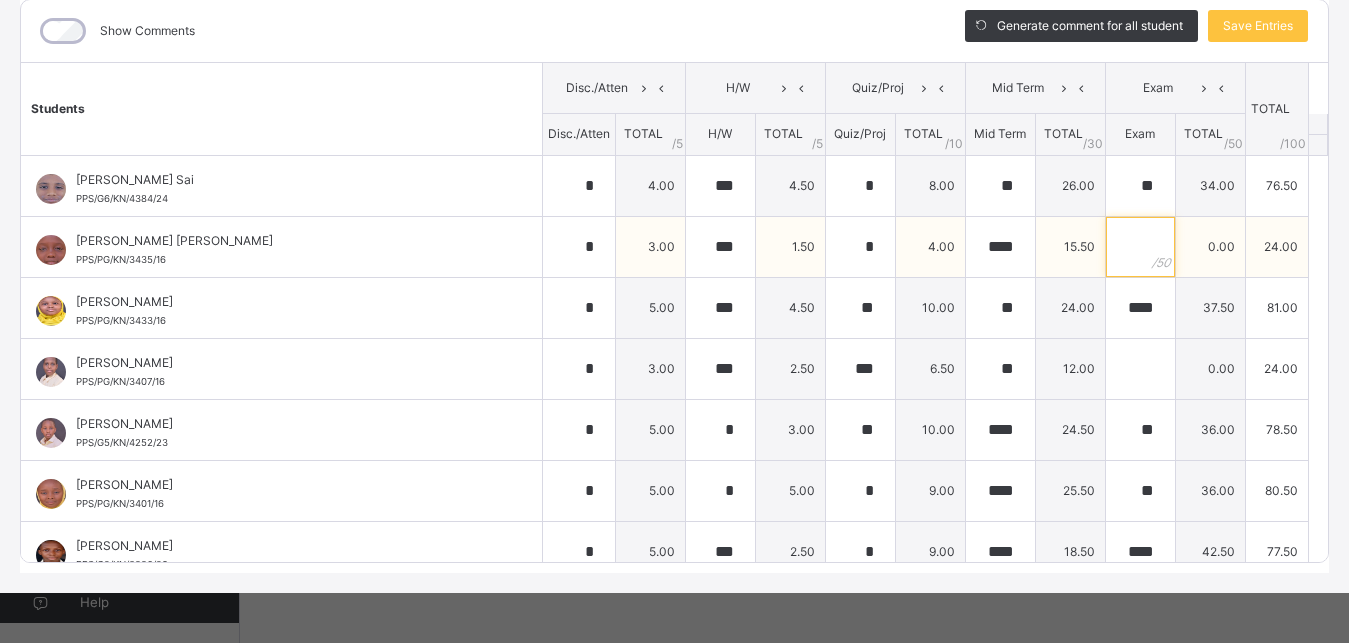 click at bounding box center (1140, 247) 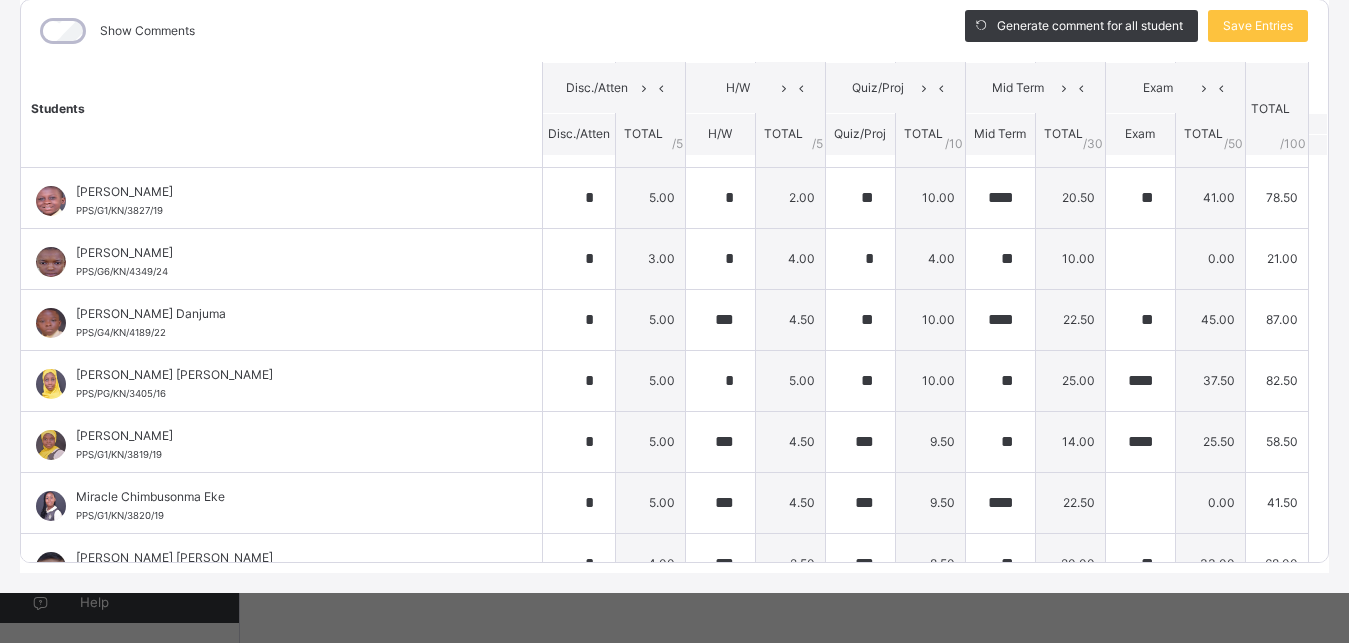 scroll, scrollTop: 540, scrollLeft: 0, axis: vertical 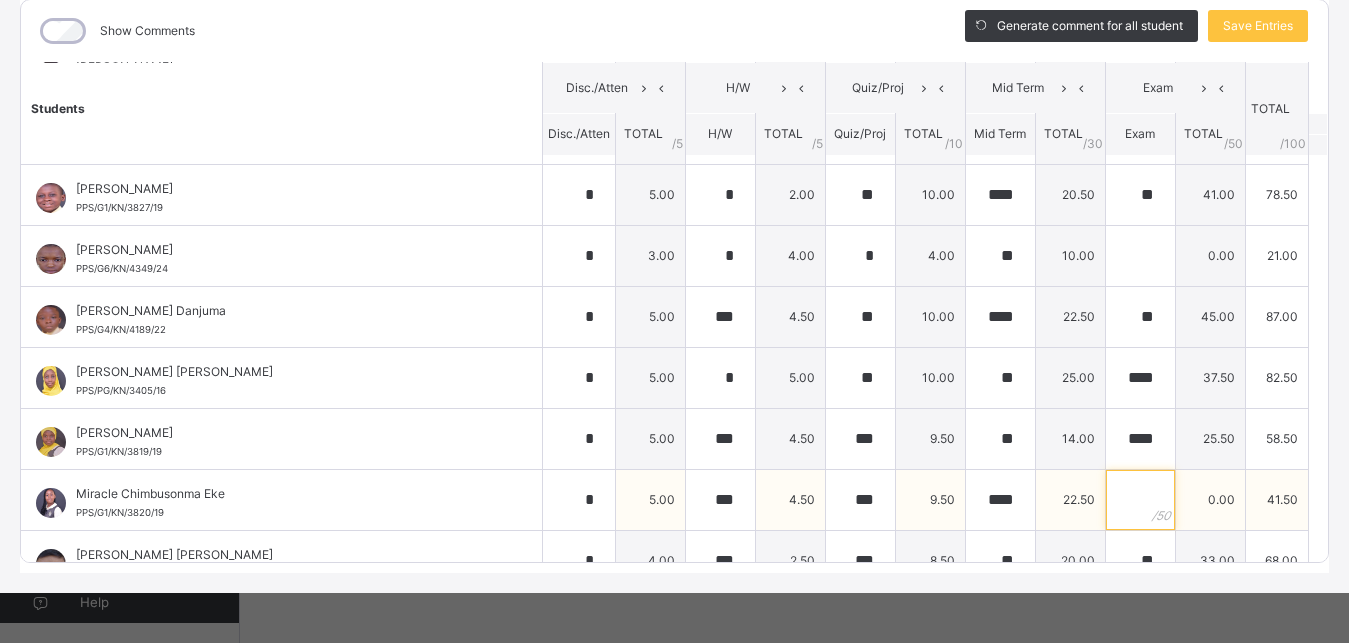 click at bounding box center (1140, 500) 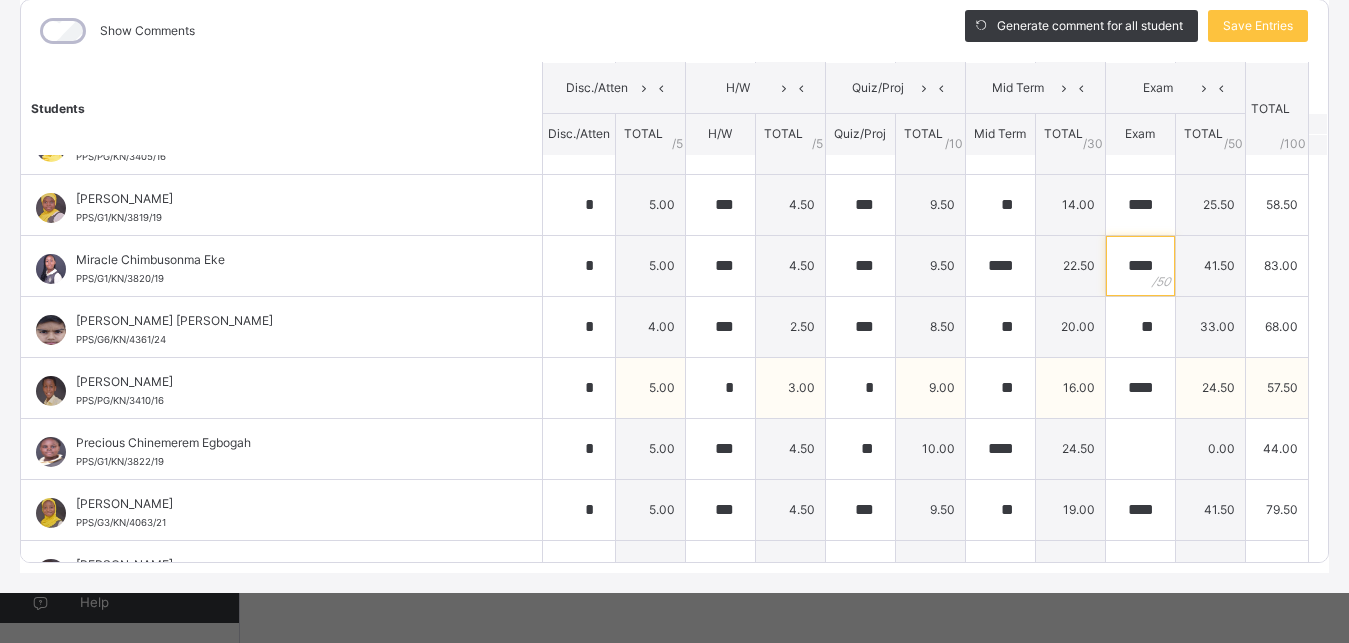 scroll, scrollTop: 810, scrollLeft: 0, axis: vertical 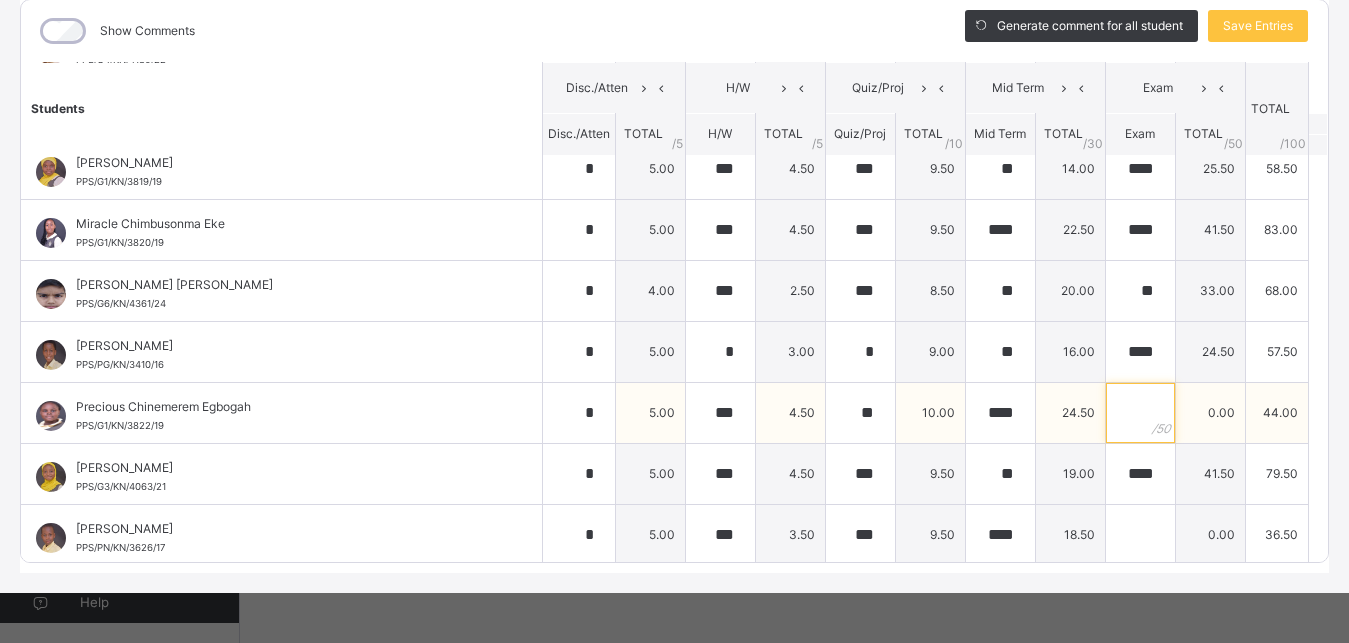 click at bounding box center [1140, 413] 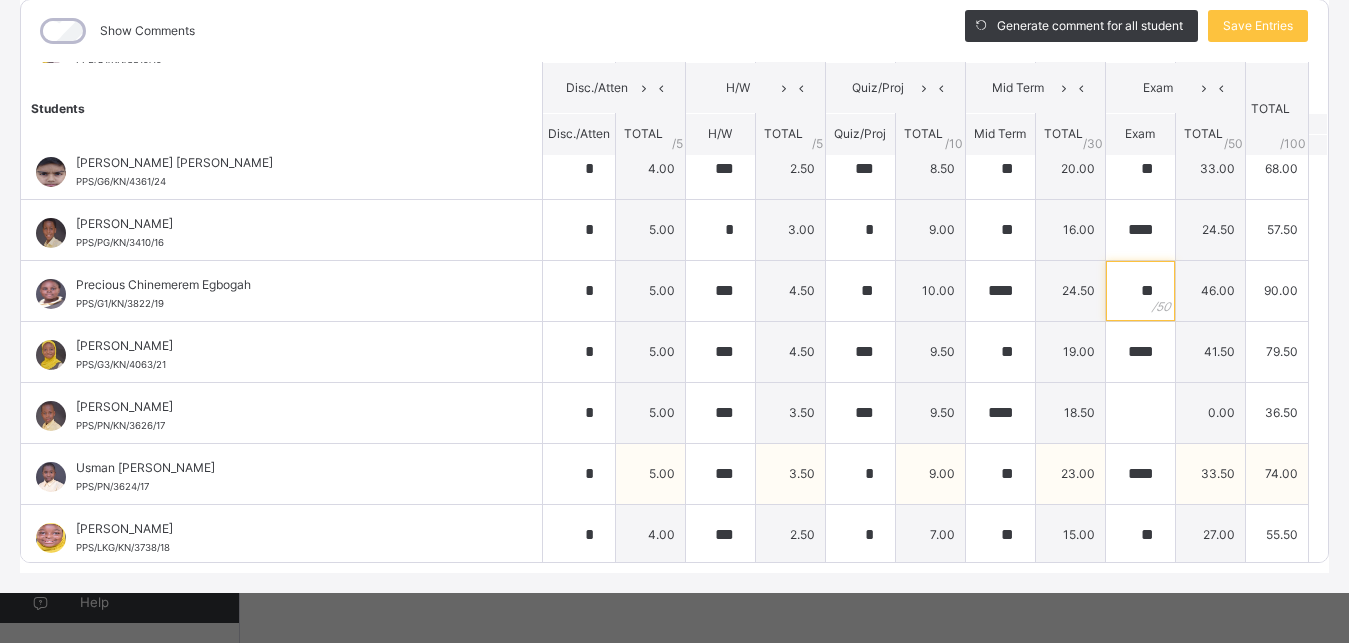 scroll, scrollTop: 936, scrollLeft: 0, axis: vertical 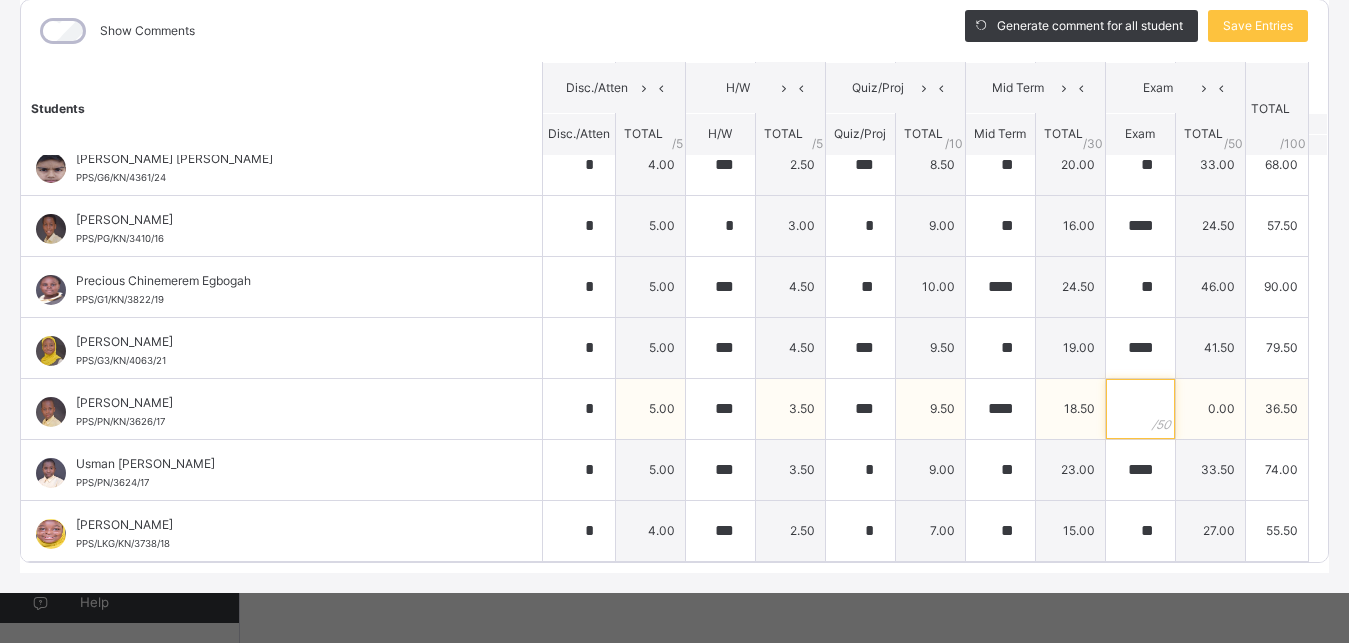 click at bounding box center [1140, 409] 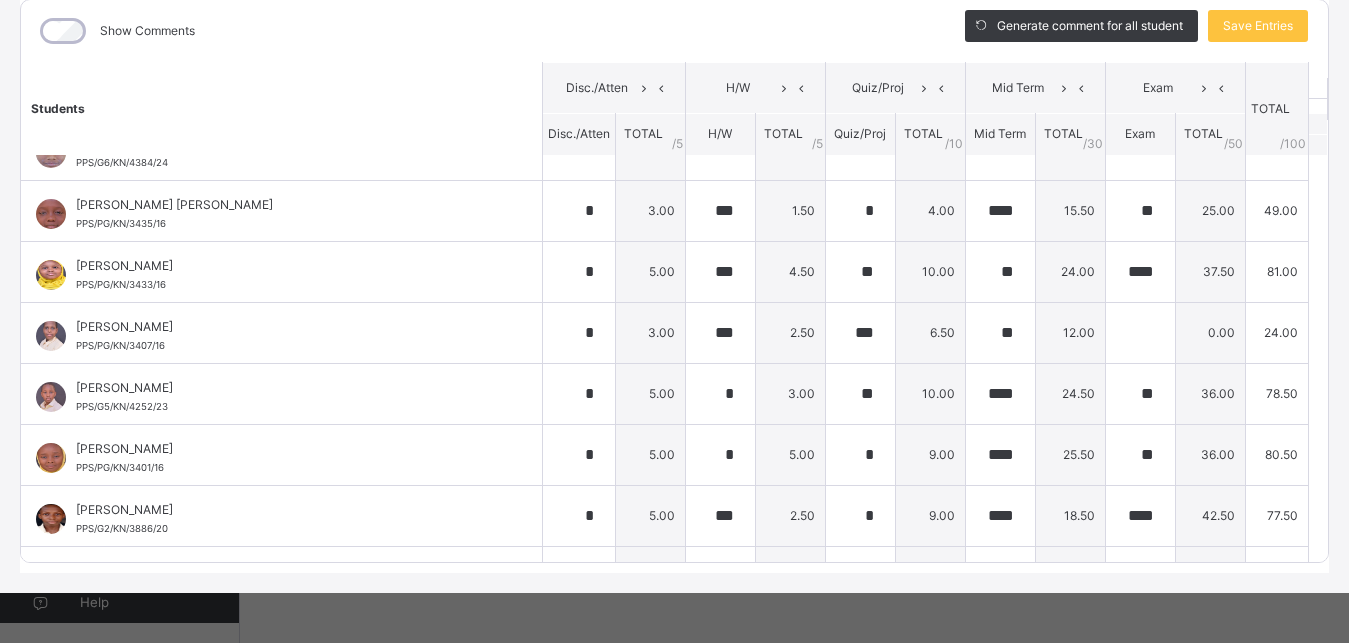 scroll, scrollTop: 0, scrollLeft: 0, axis: both 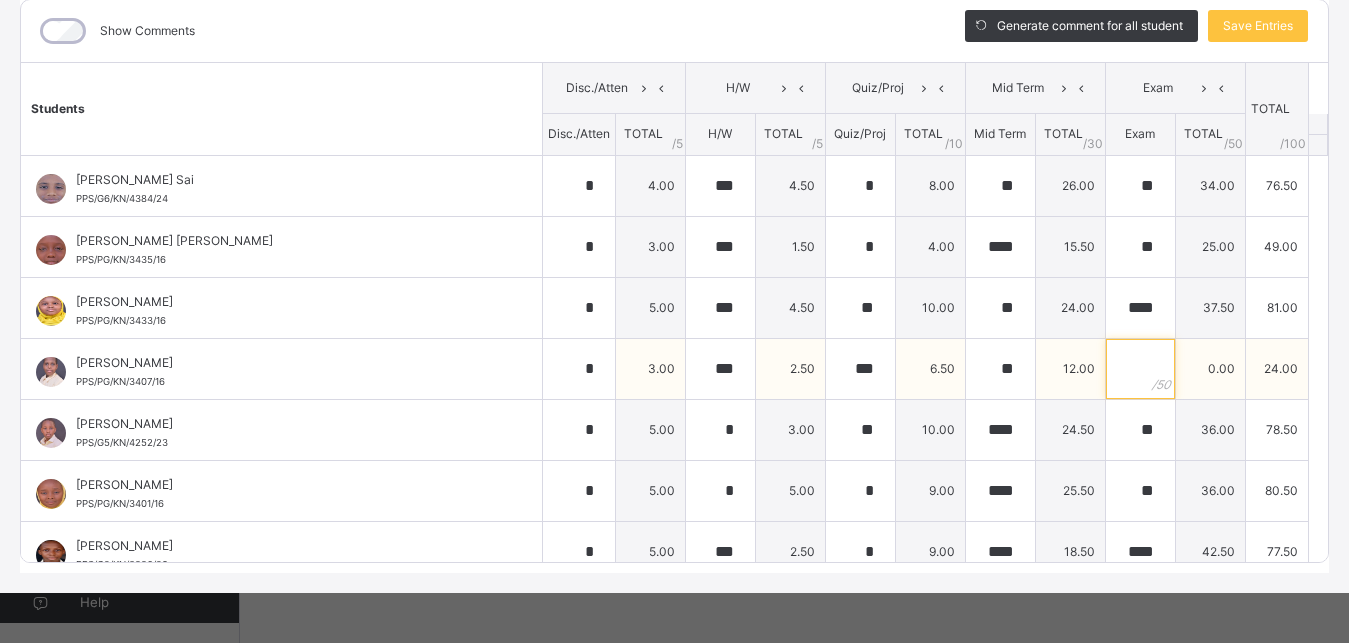 click at bounding box center (1140, 369) 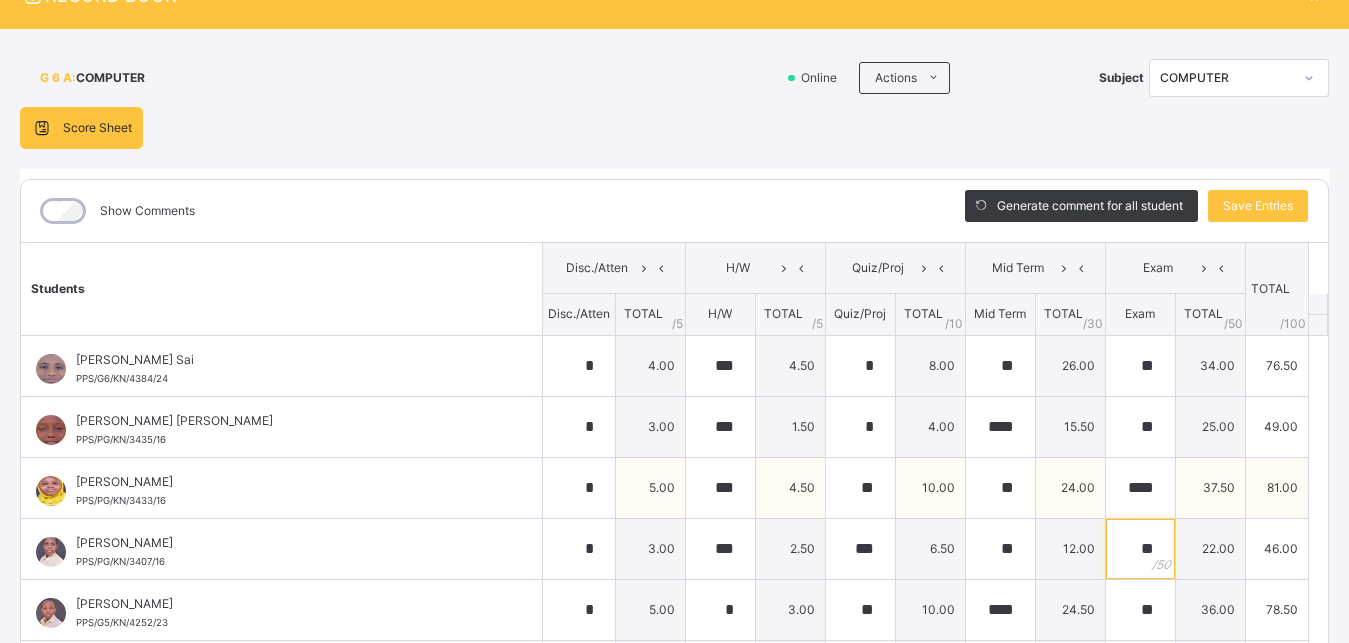 scroll, scrollTop: 268, scrollLeft: 0, axis: vertical 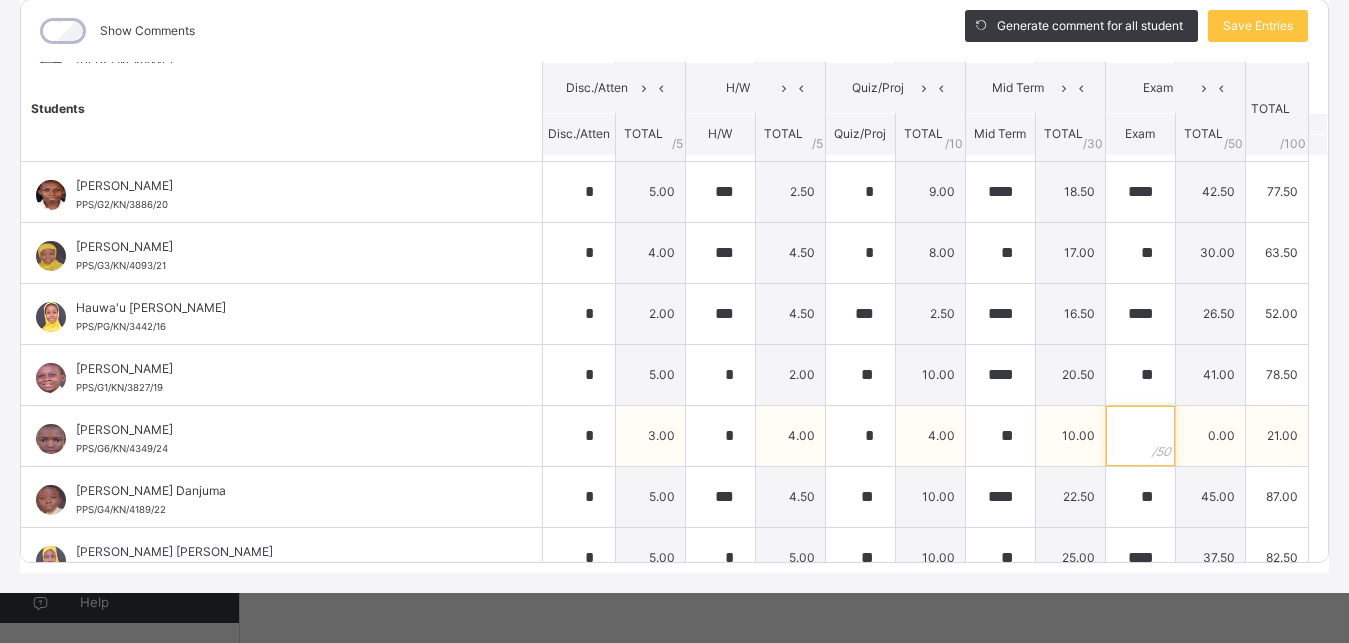 click at bounding box center (1140, 436) 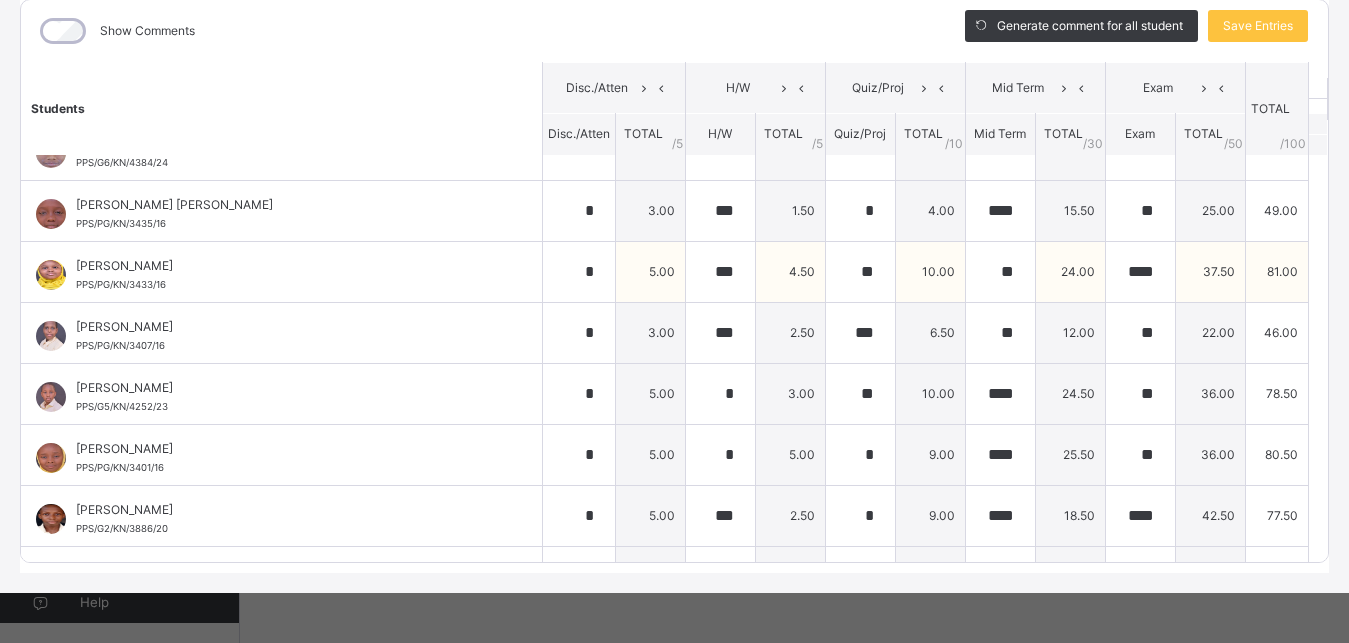 scroll, scrollTop: 0, scrollLeft: 0, axis: both 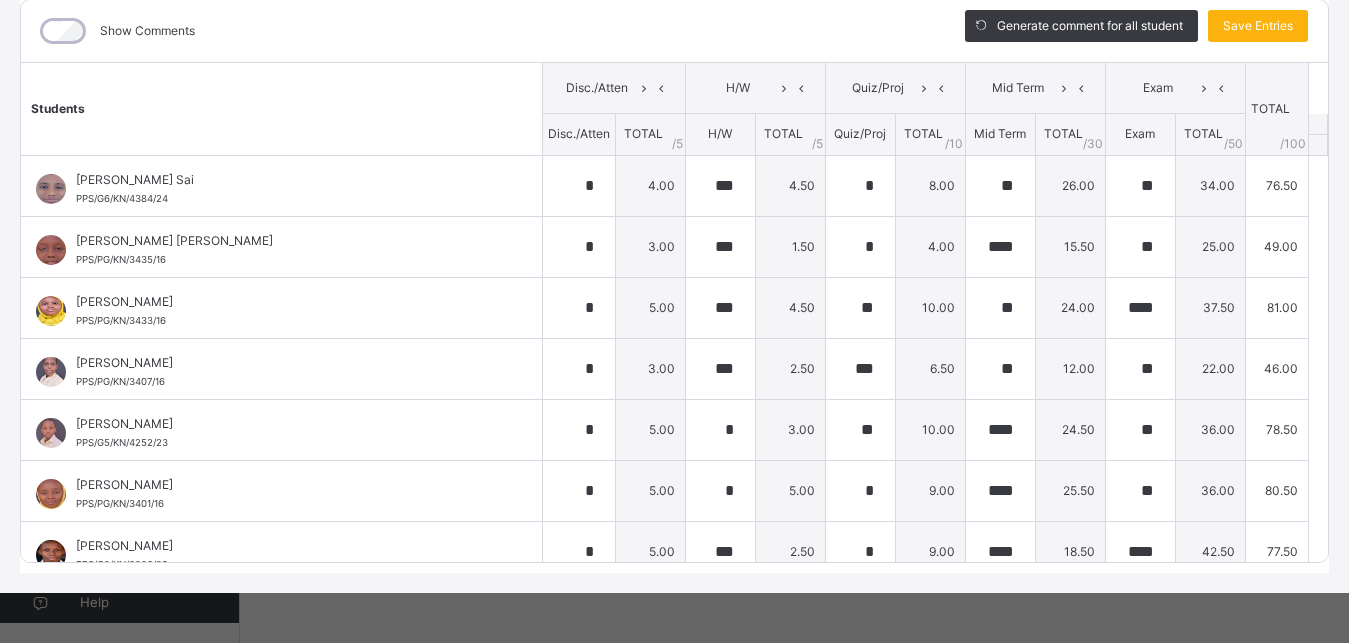 click on "Save Entries" at bounding box center (1258, 26) 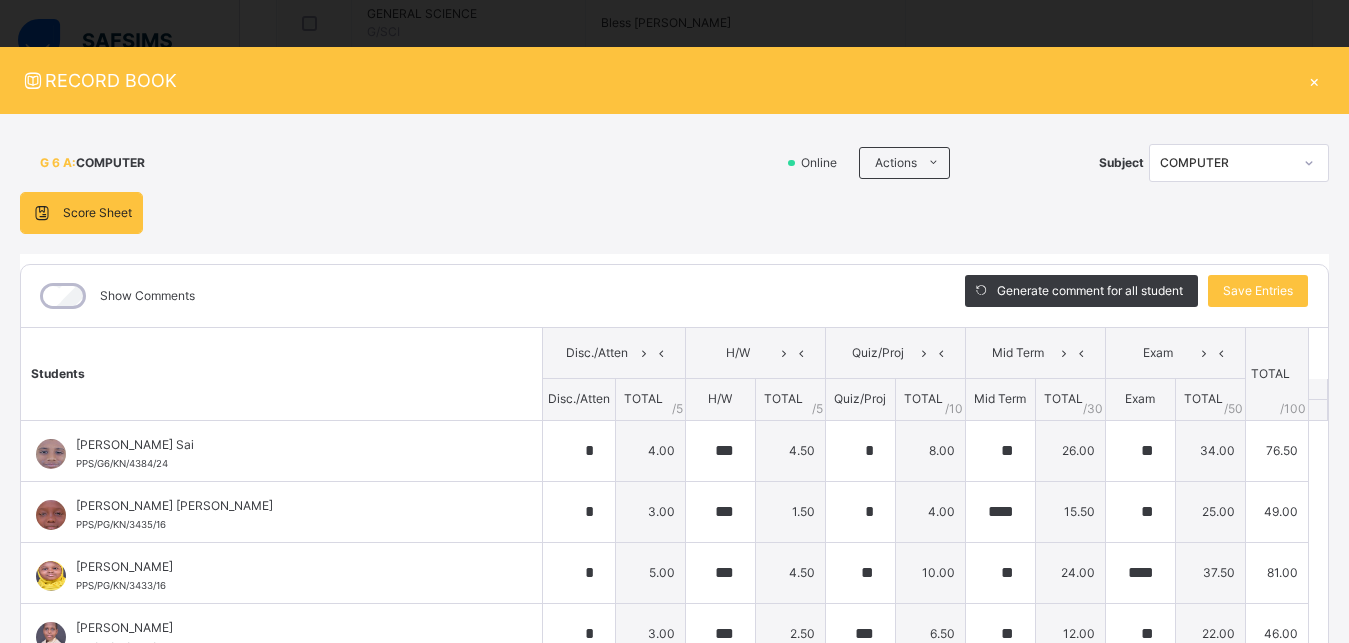 scroll, scrollTop: 0, scrollLeft: 0, axis: both 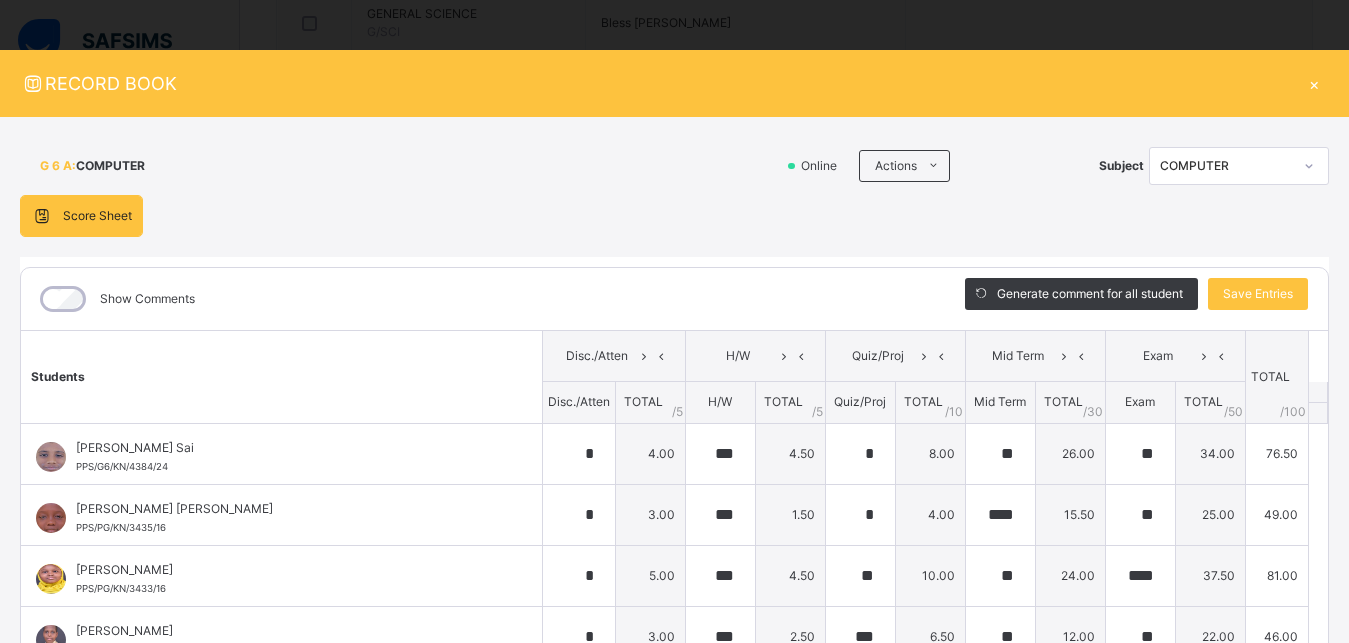 drag, startPoint x: 1298, startPoint y: 69, endPoint x: 1309, endPoint y: 69, distance: 11 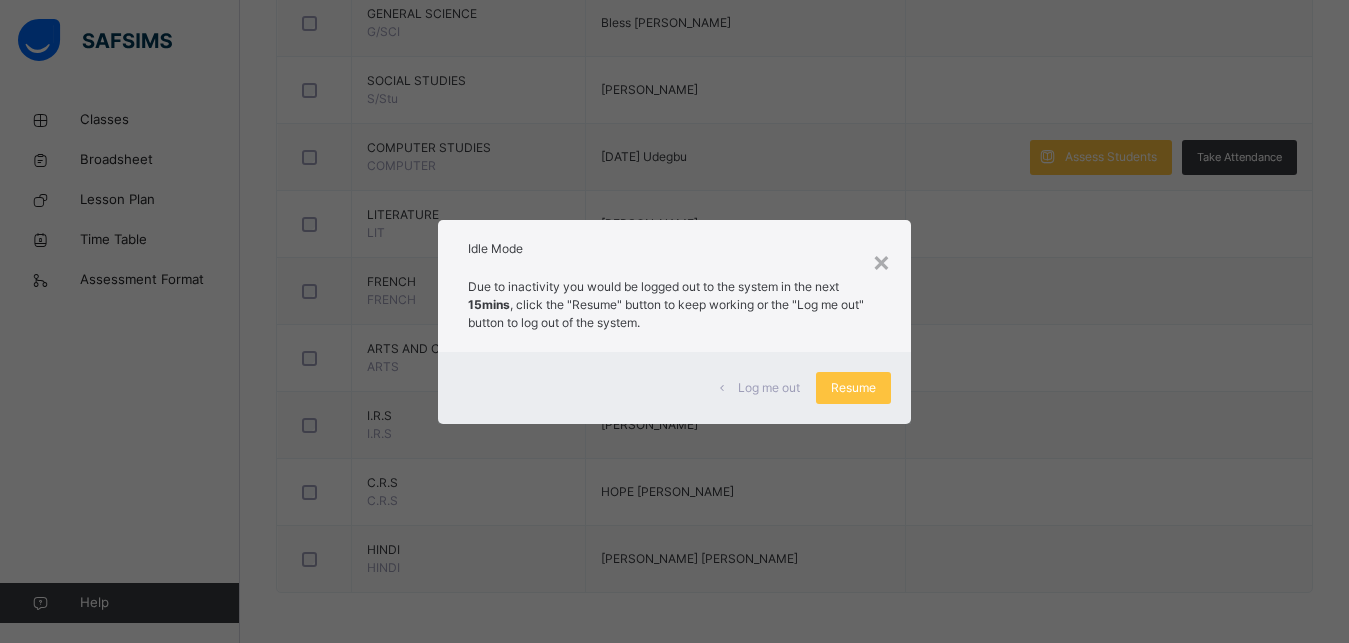 click on "Log me out" at bounding box center (769, 388) 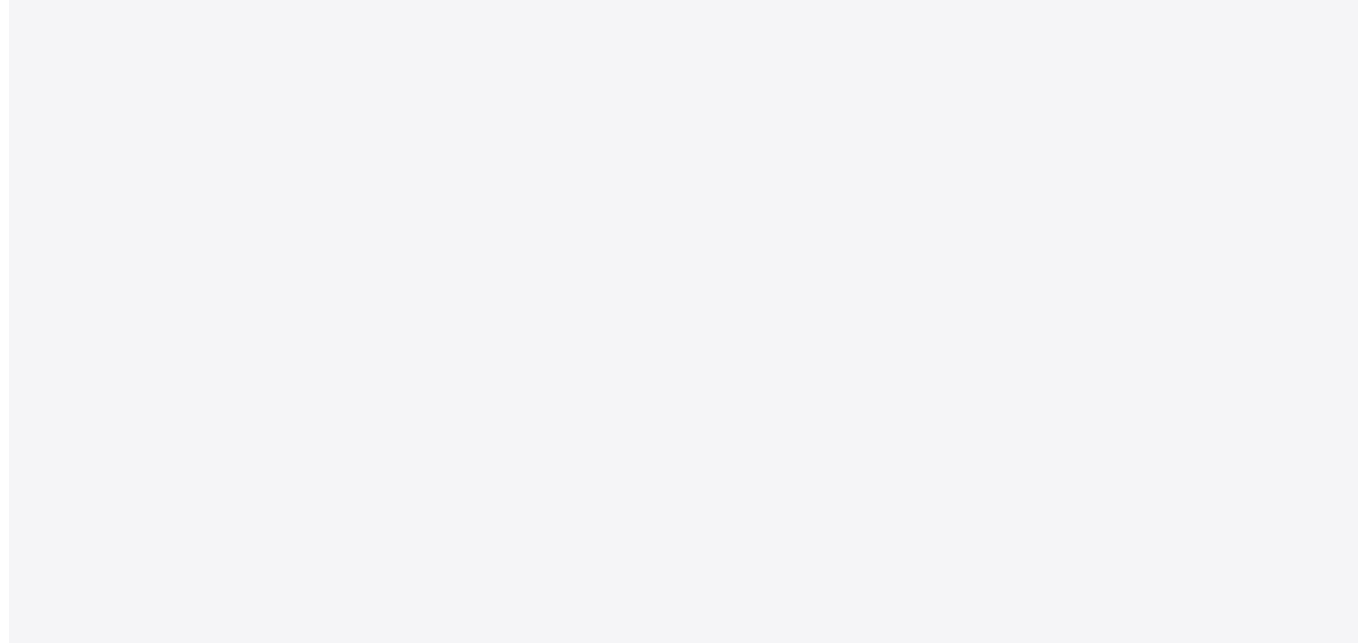 scroll, scrollTop: 0, scrollLeft: 0, axis: both 